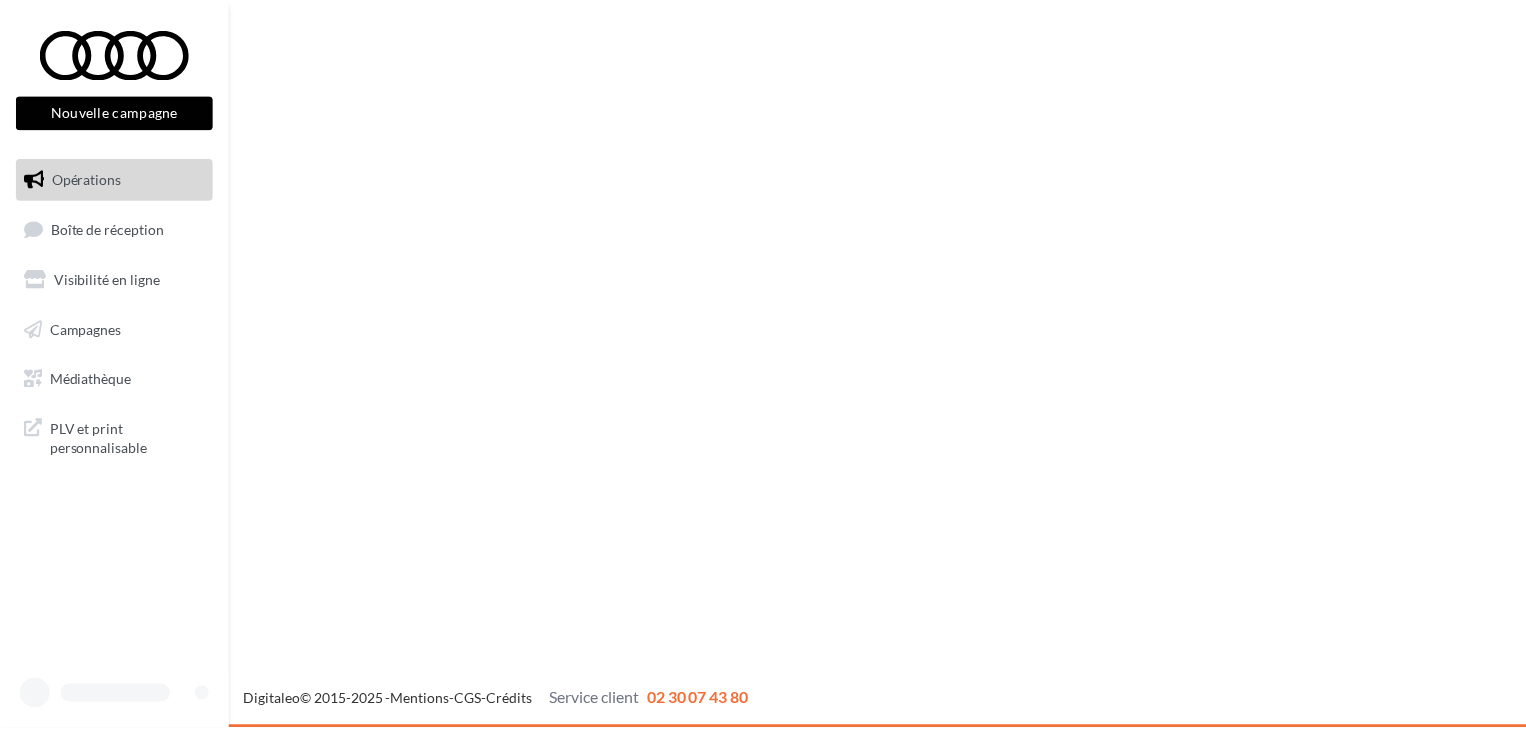scroll, scrollTop: 0, scrollLeft: 0, axis: both 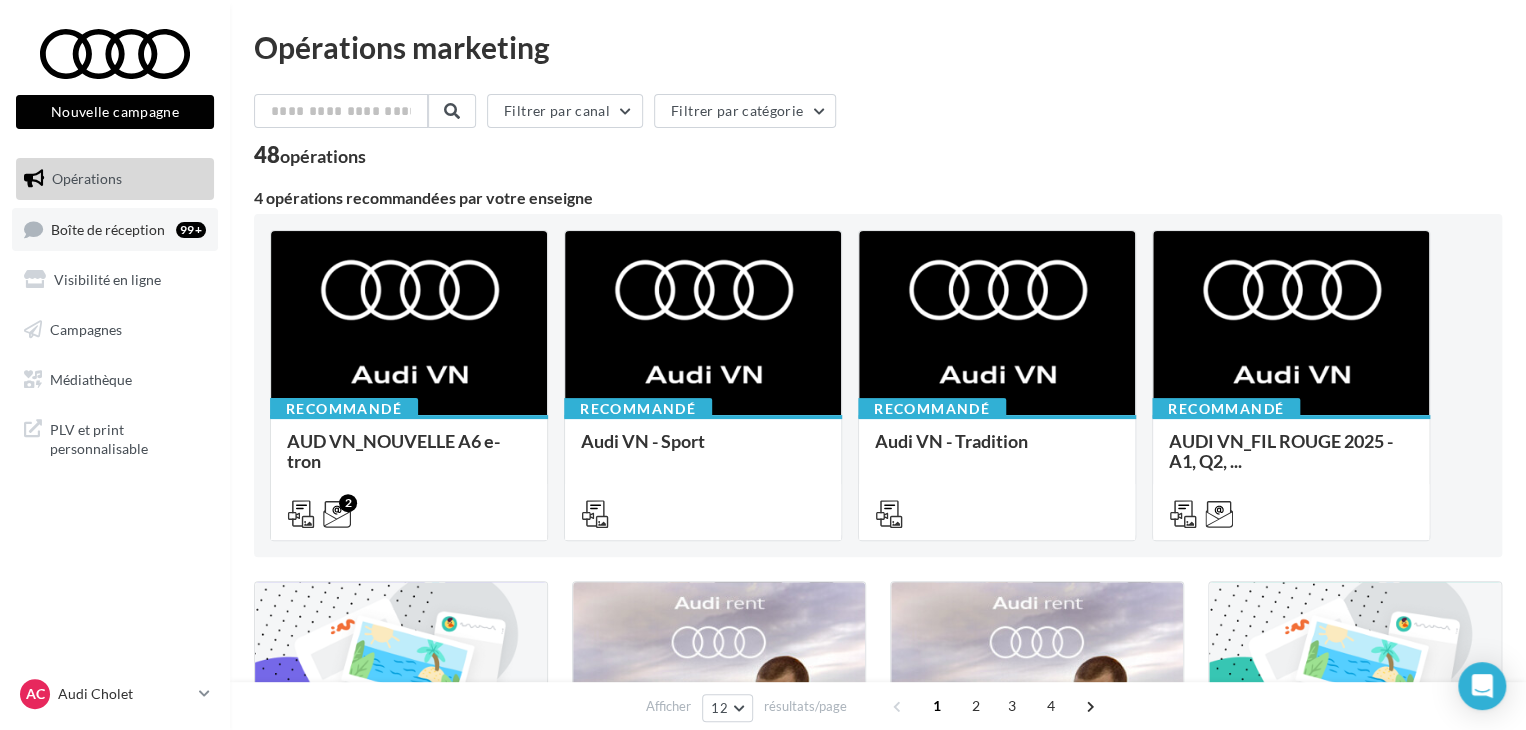 click on "Boîte de réception" at bounding box center (108, 228) 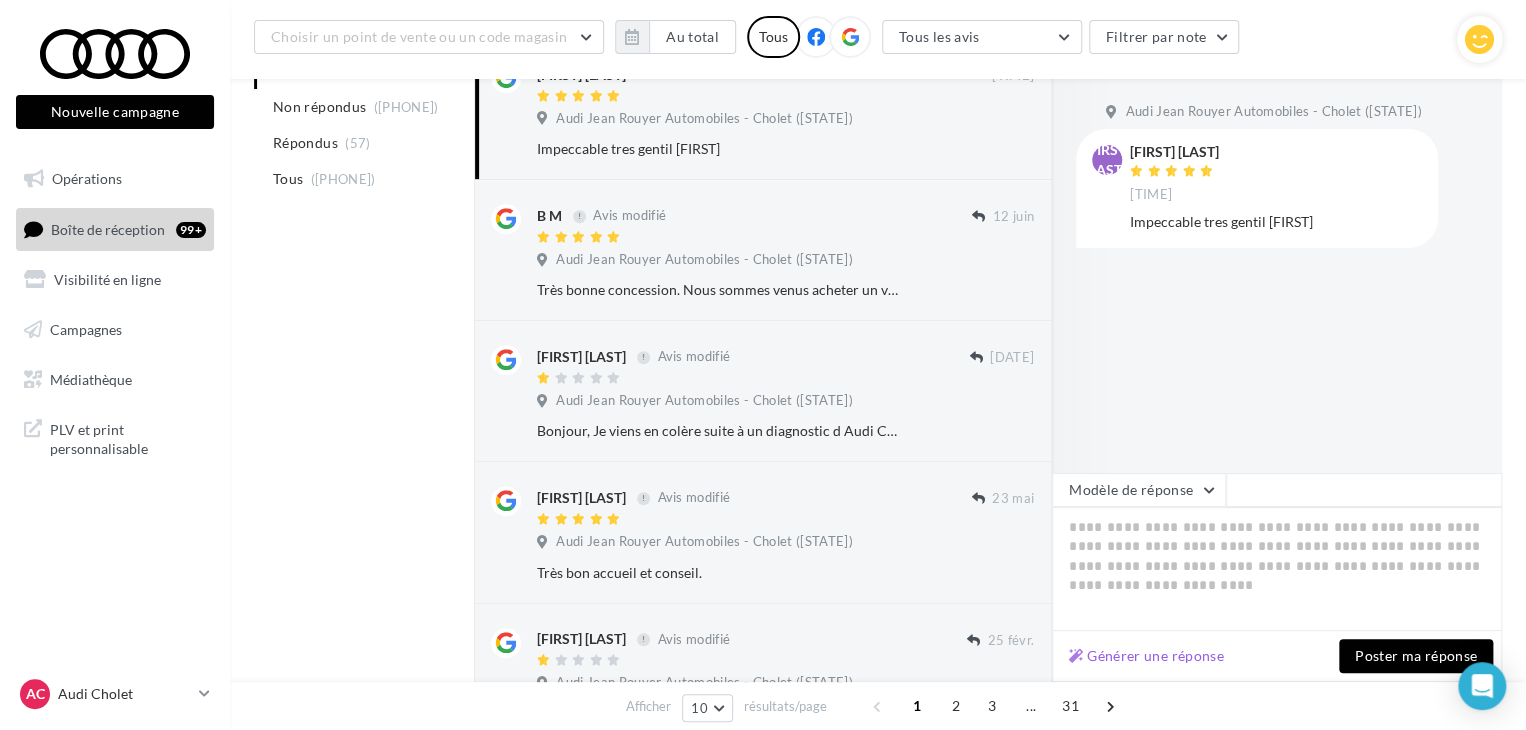 scroll, scrollTop: 300, scrollLeft: 0, axis: vertical 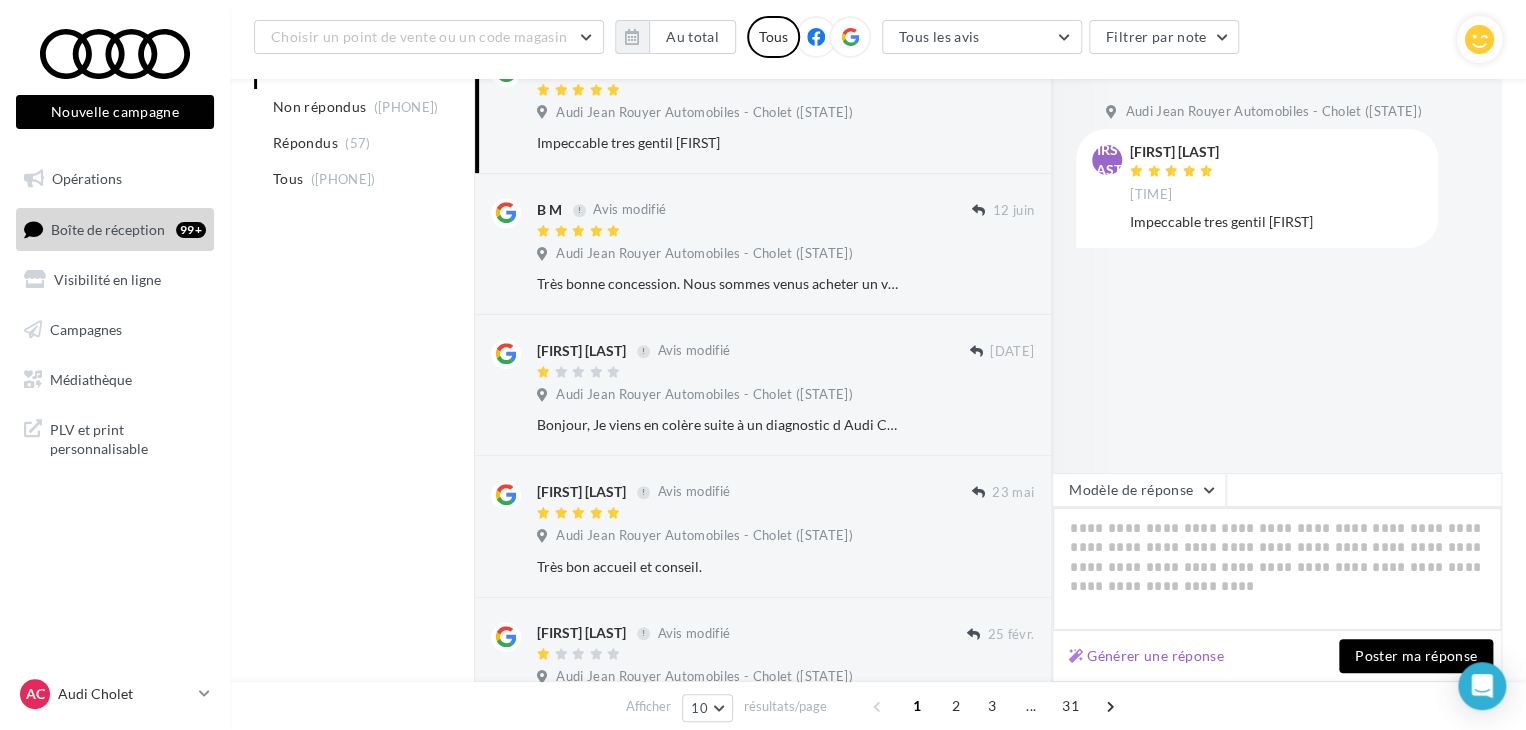 click at bounding box center (1277, 569) 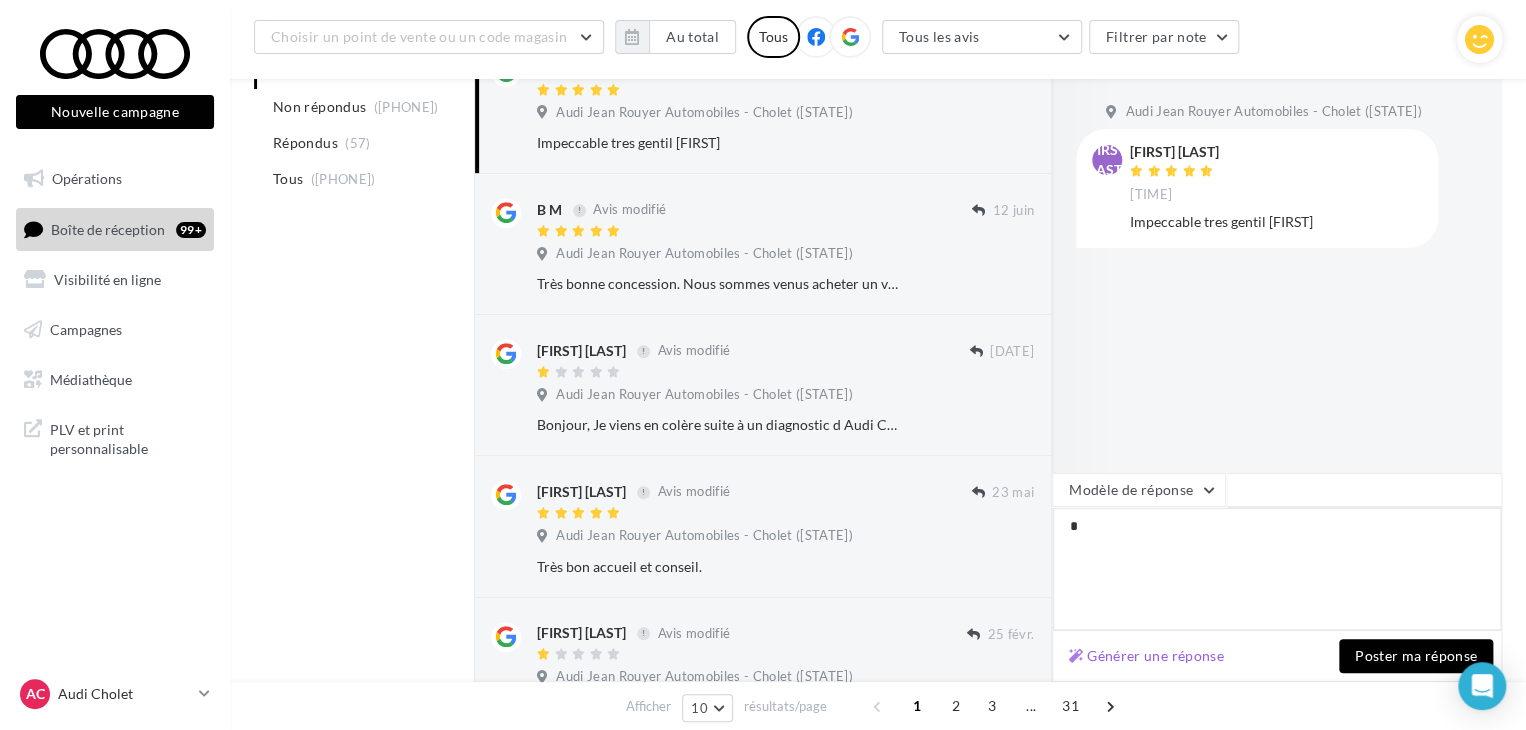 type on "**" 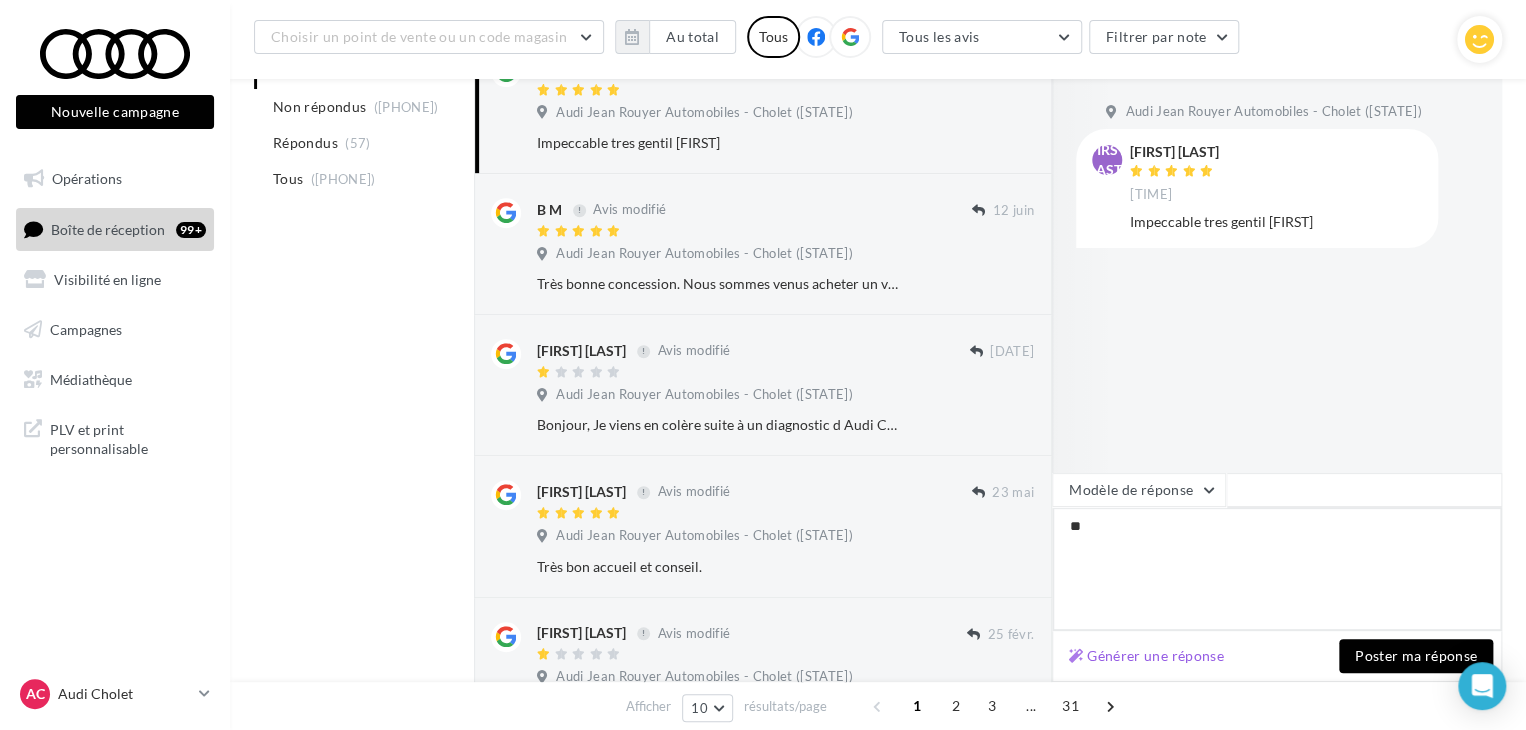 type on "***" 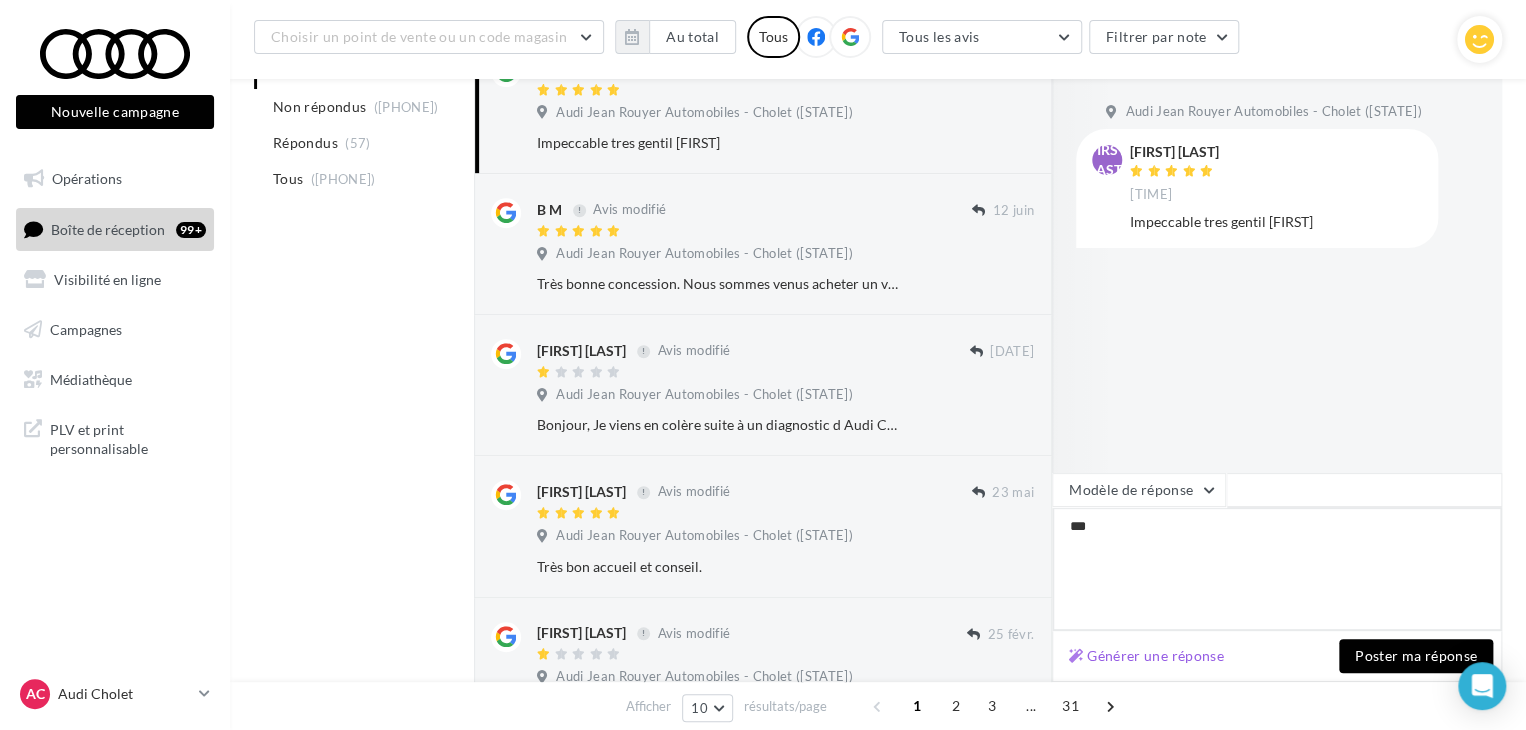 type on "****" 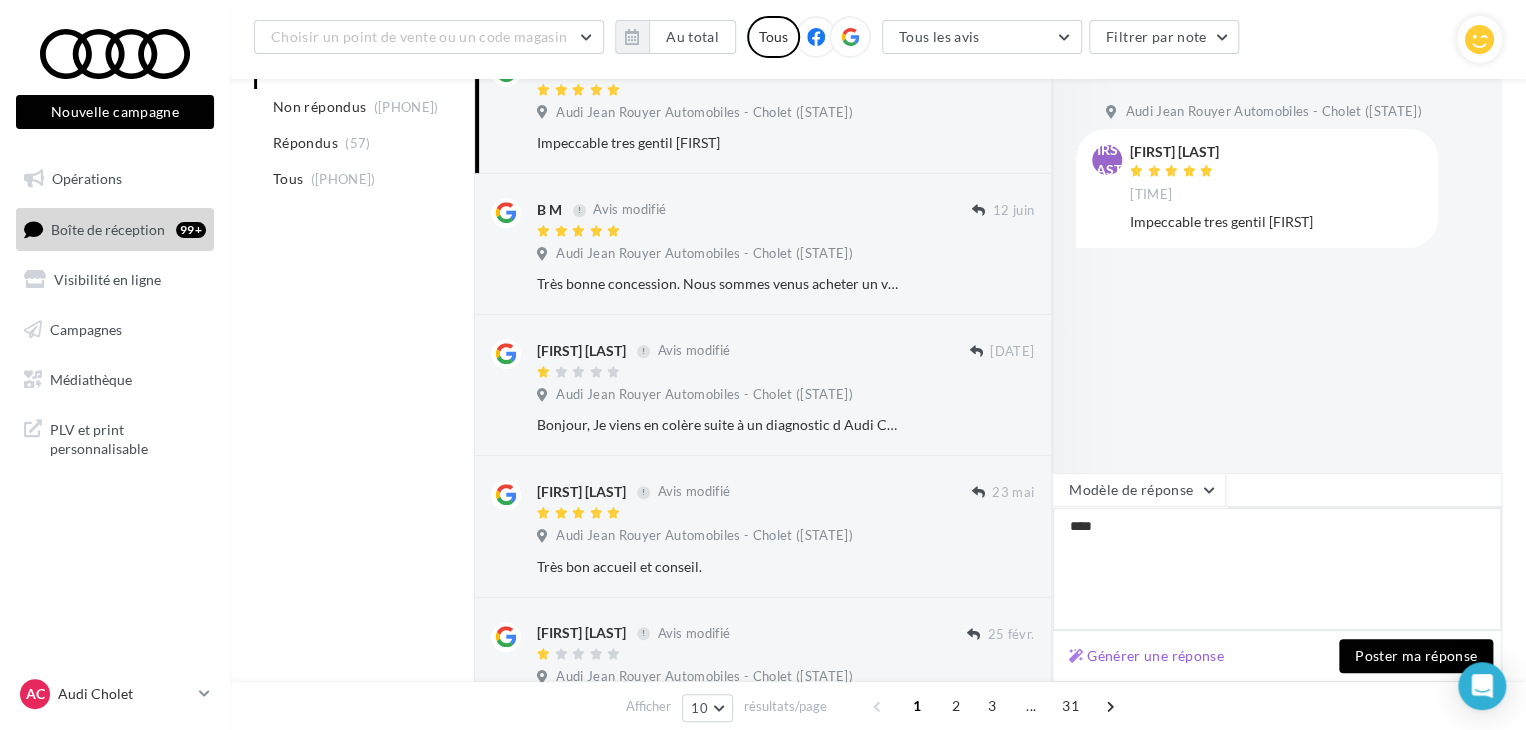 type on "*****" 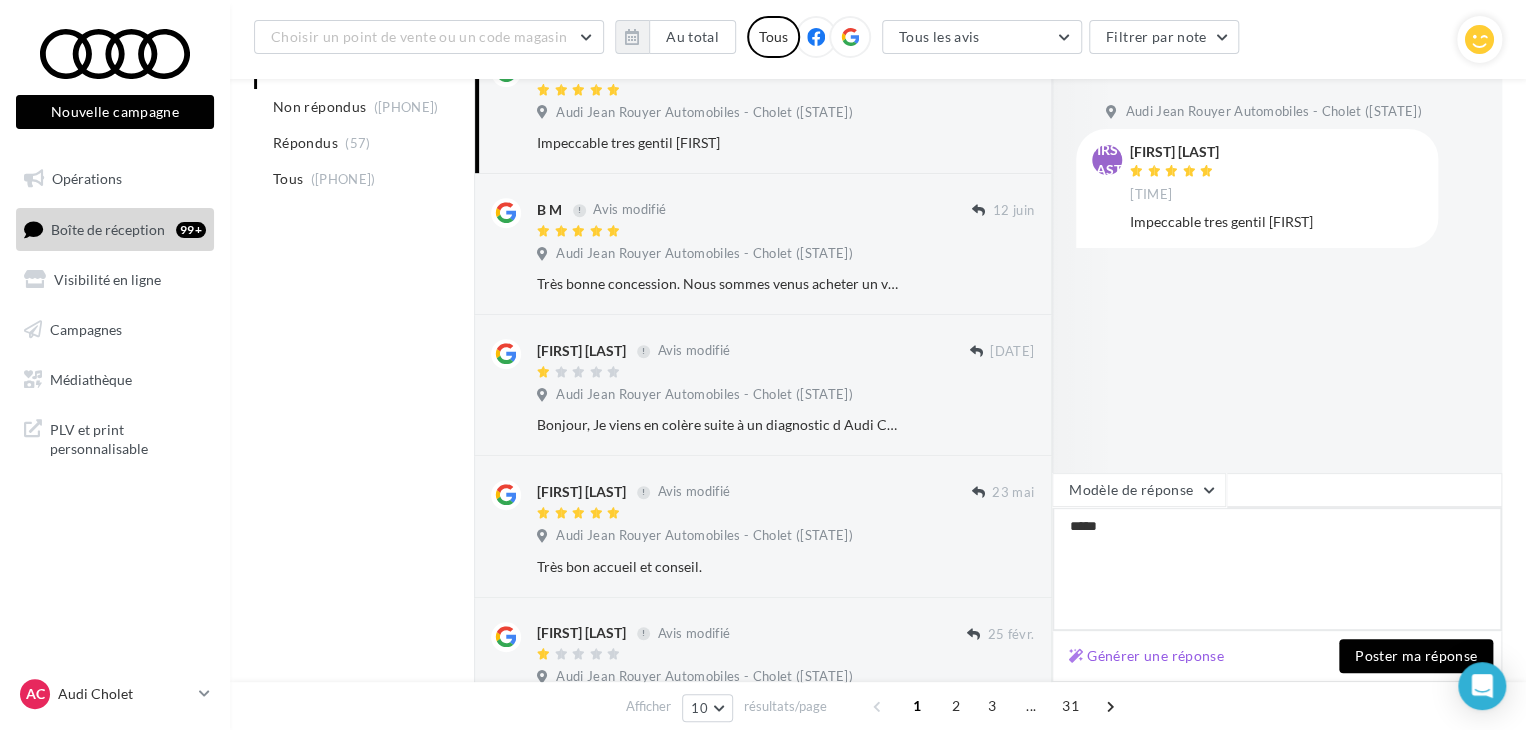 type on "******" 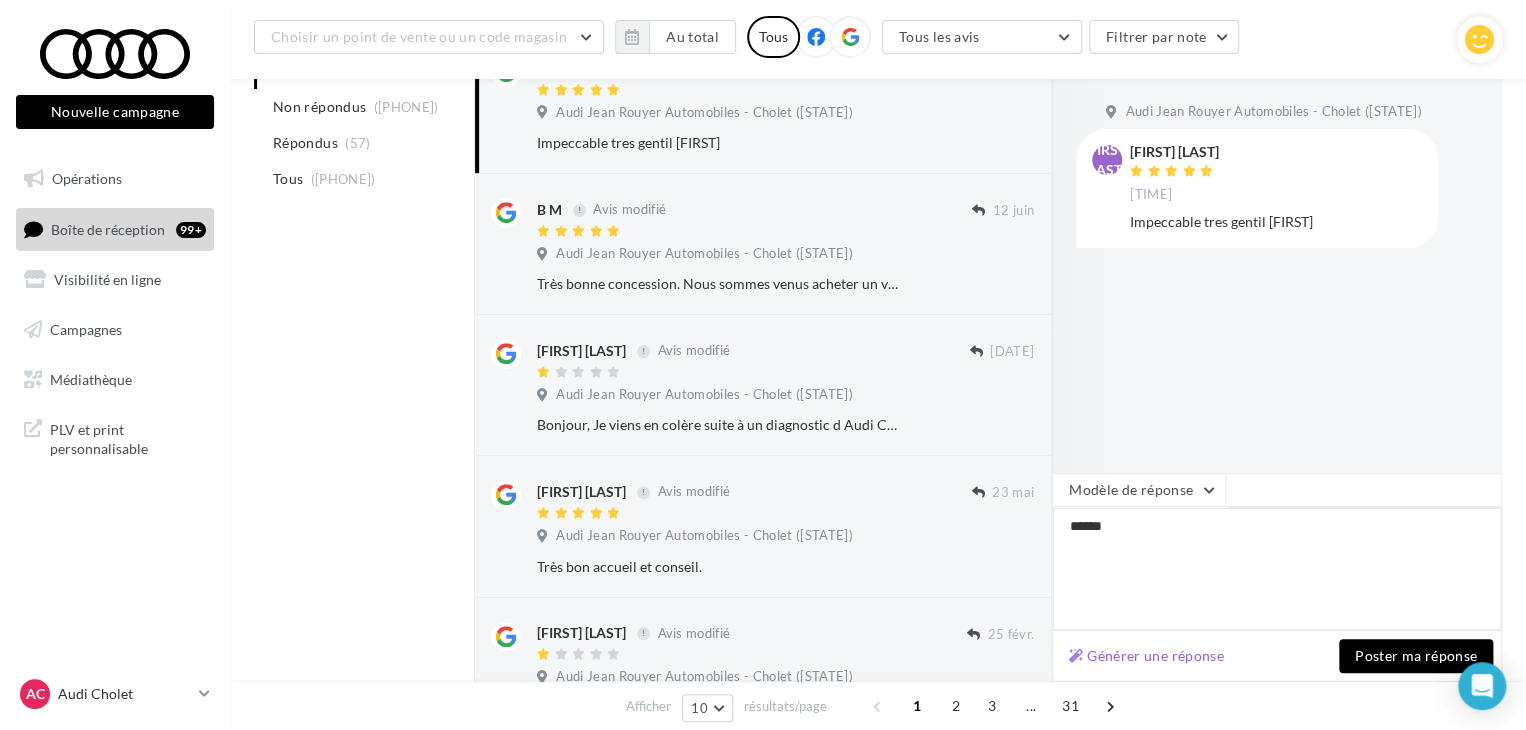 type on "*******" 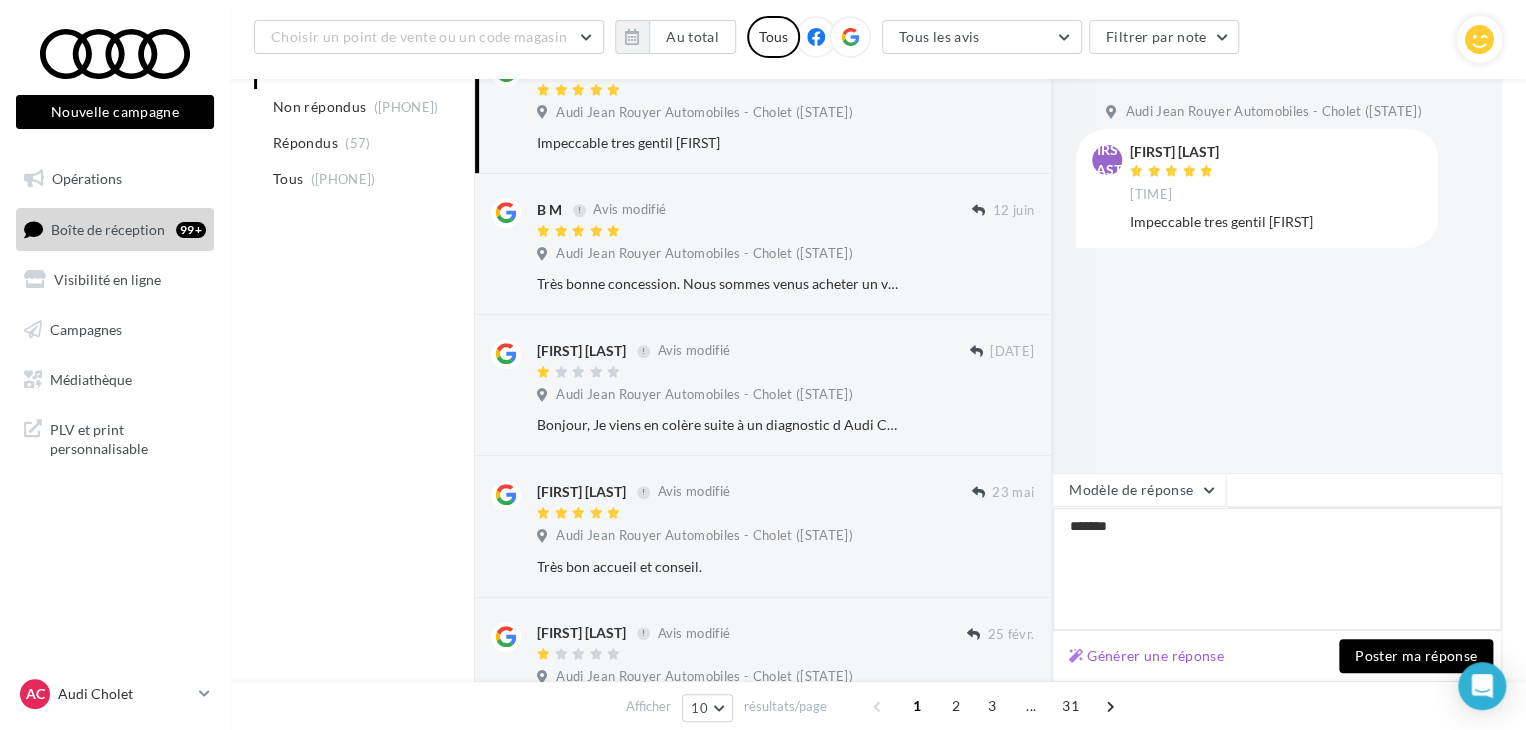 type on "*******" 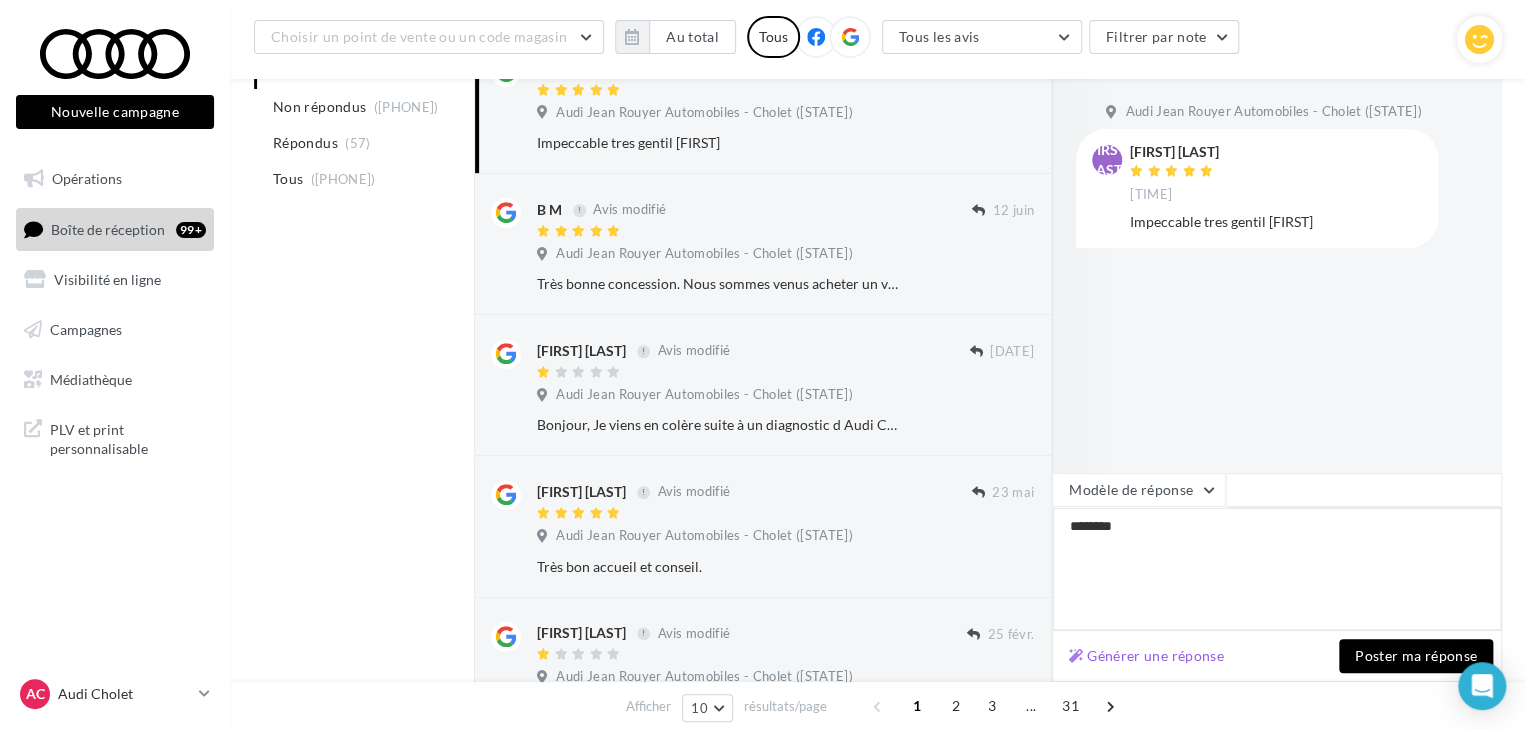 type on "*********" 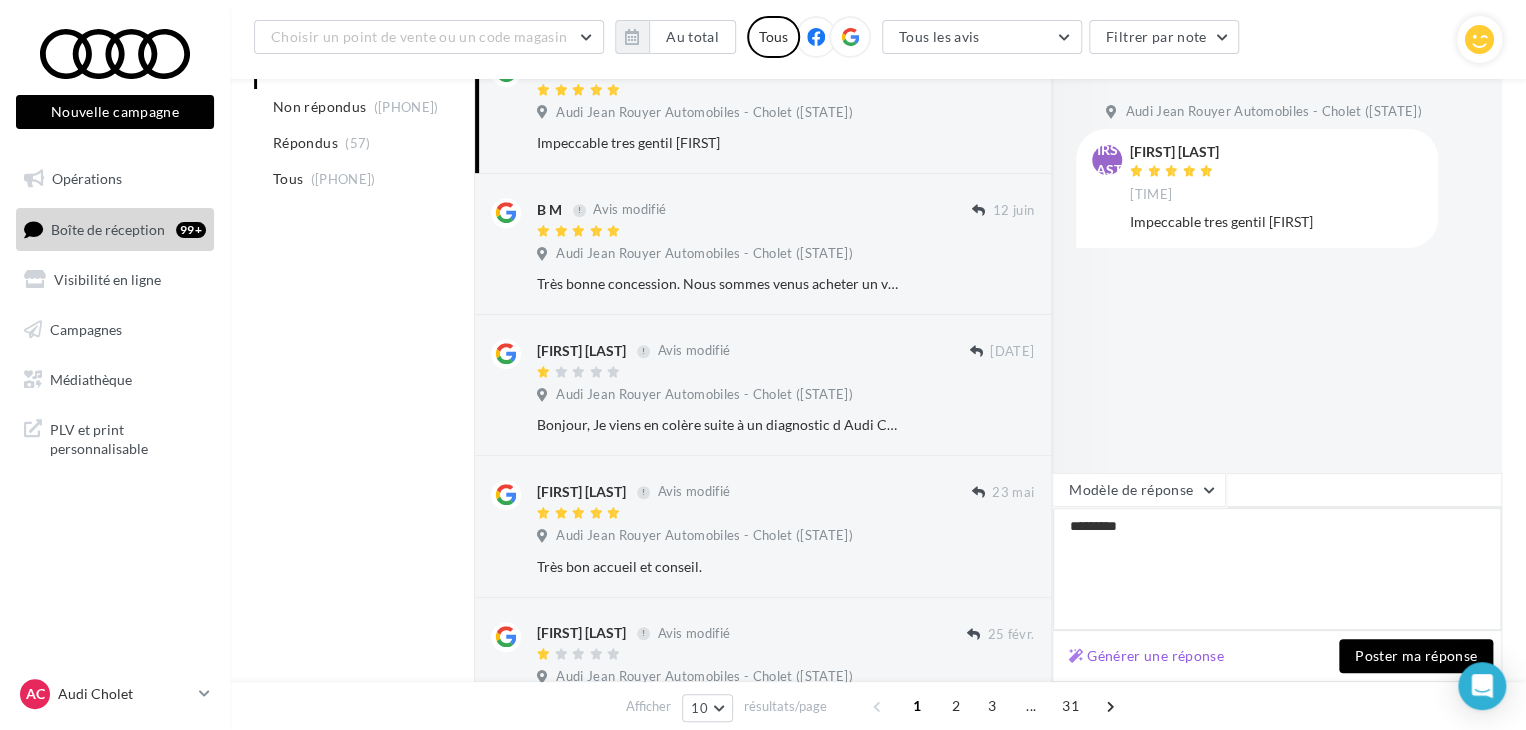 type on "**********" 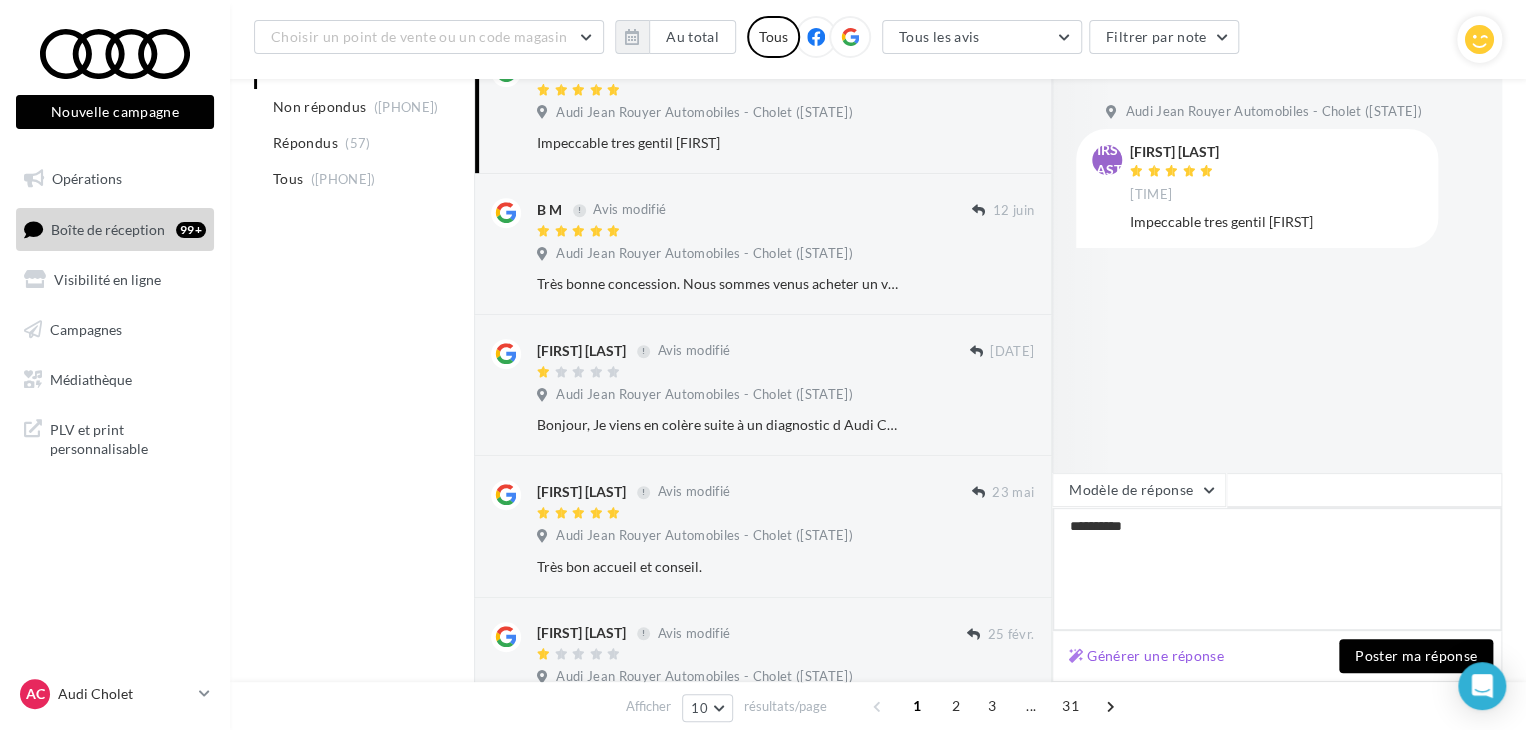 type on "**********" 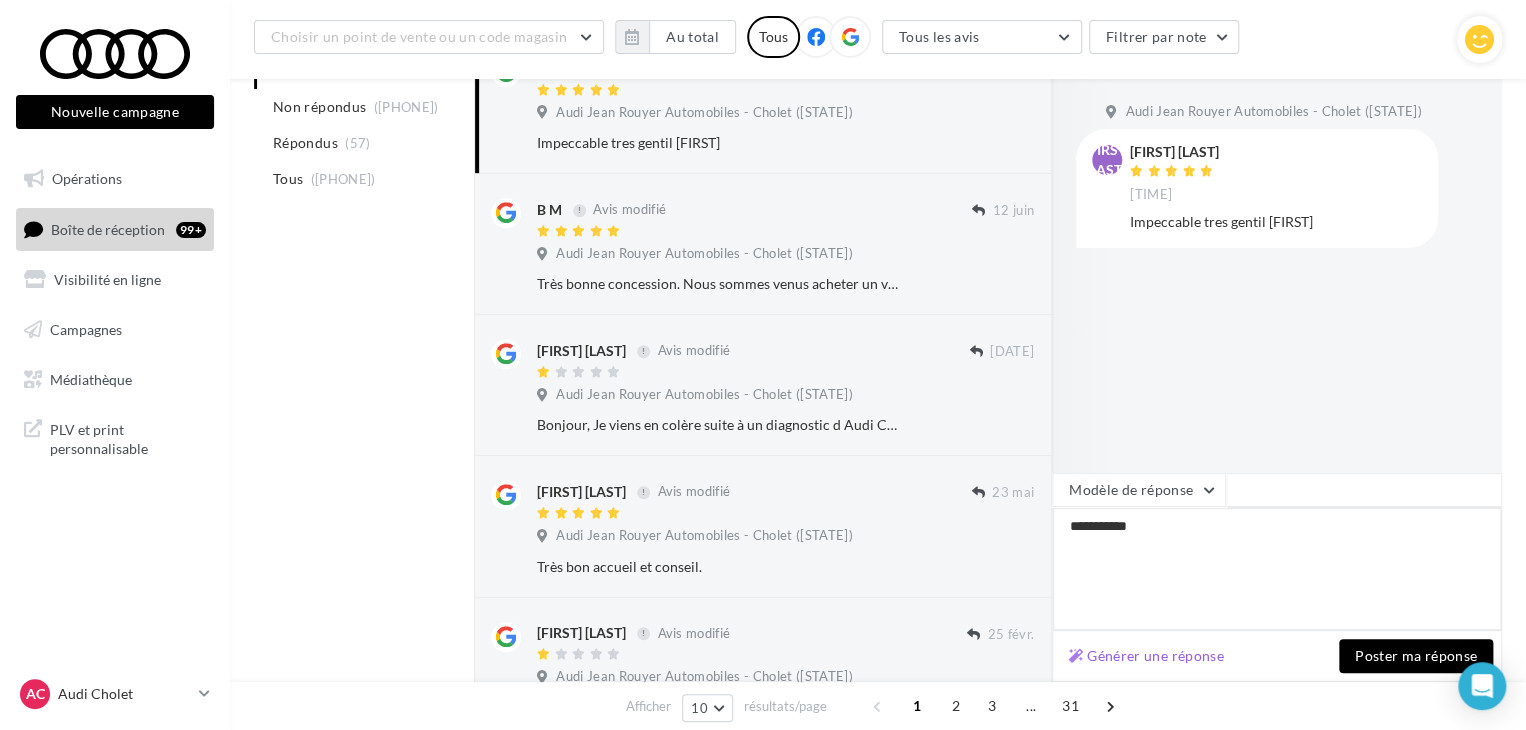 type on "**********" 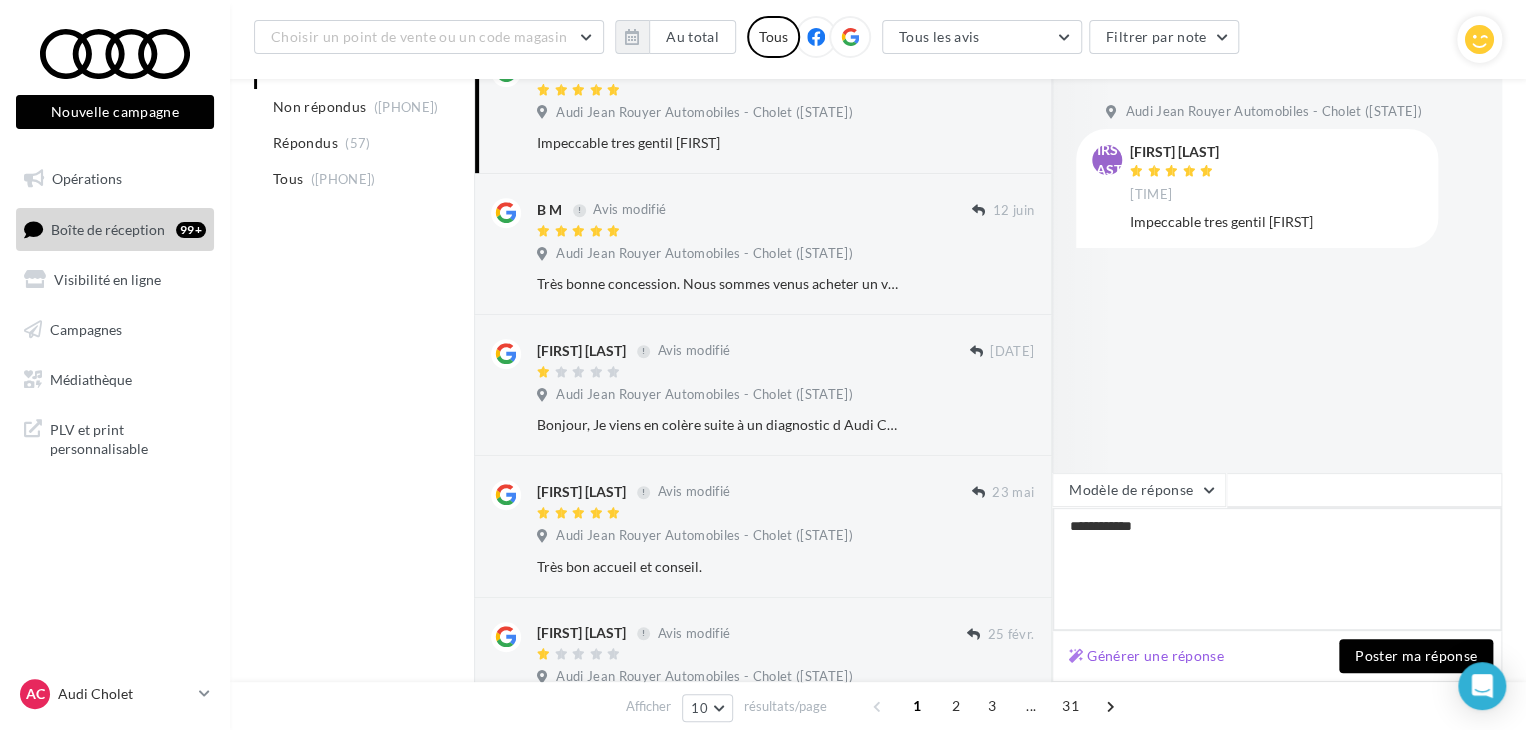 type on "**********" 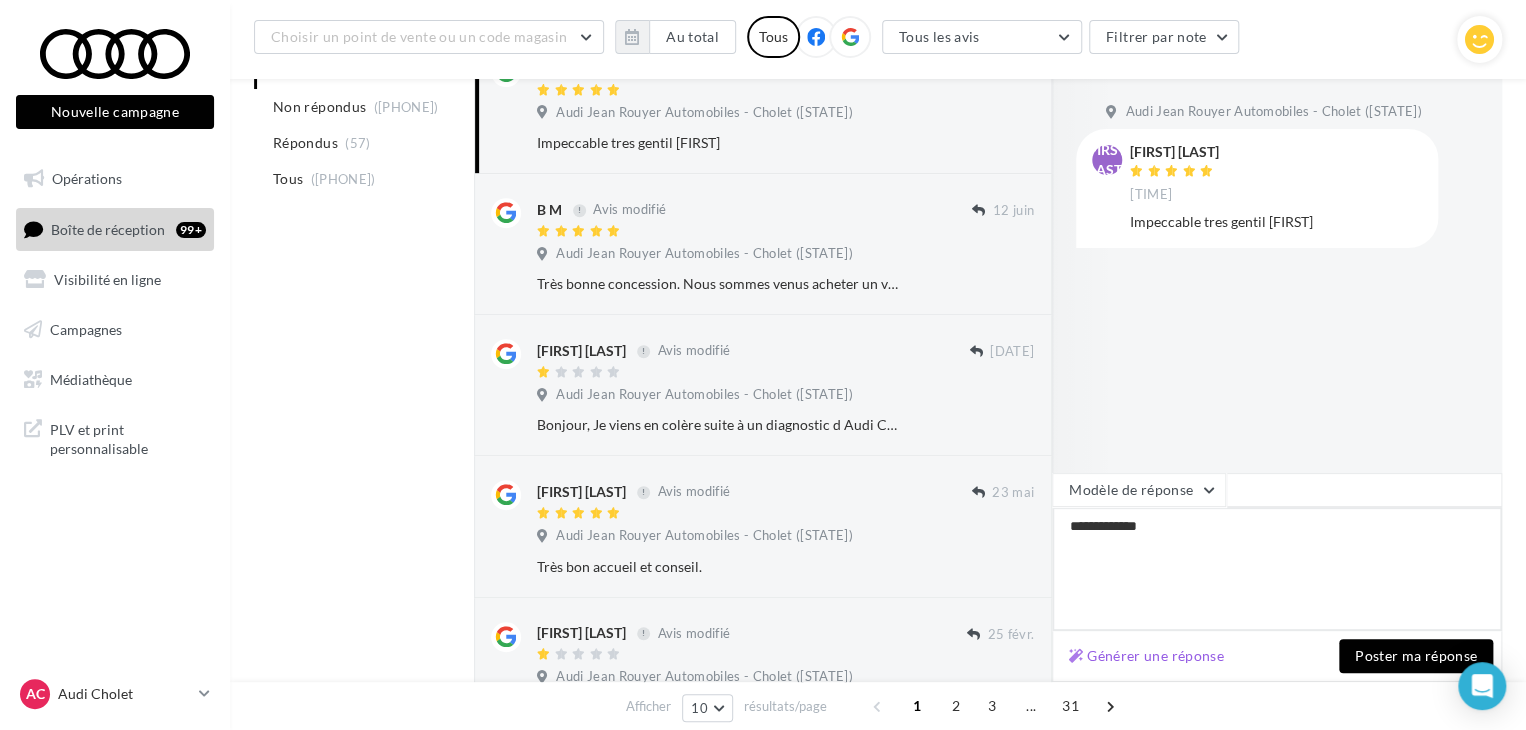 type on "**********" 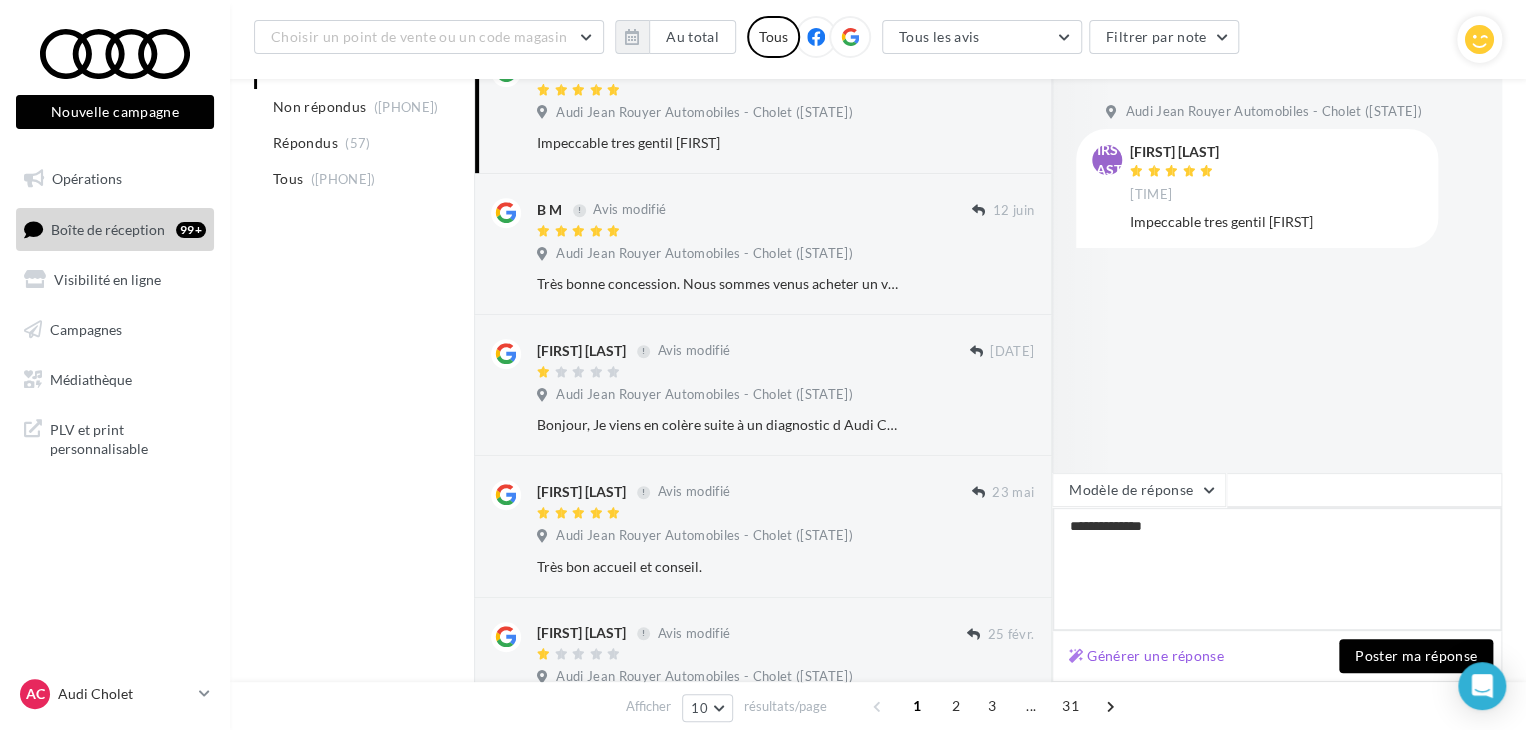 type on "**********" 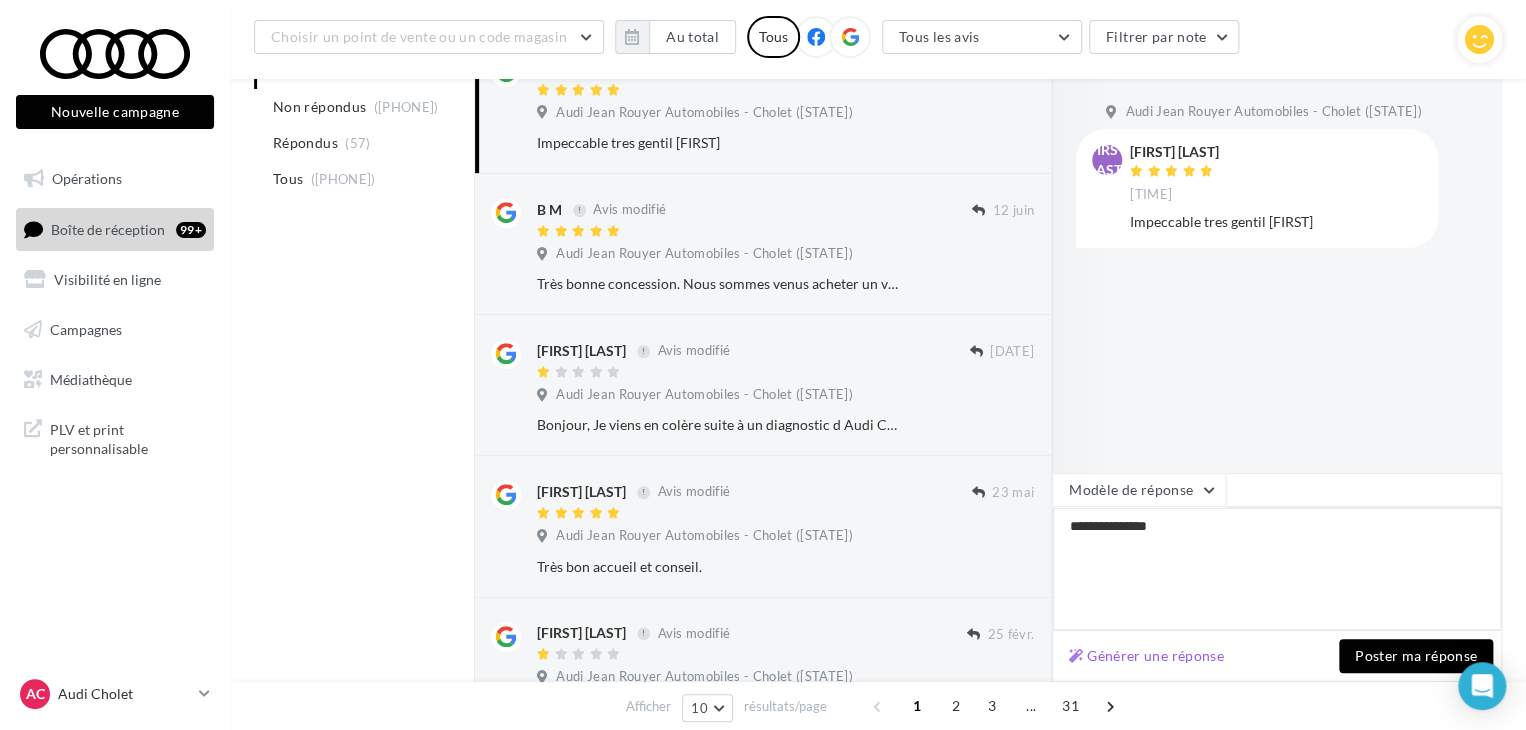 type on "**********" 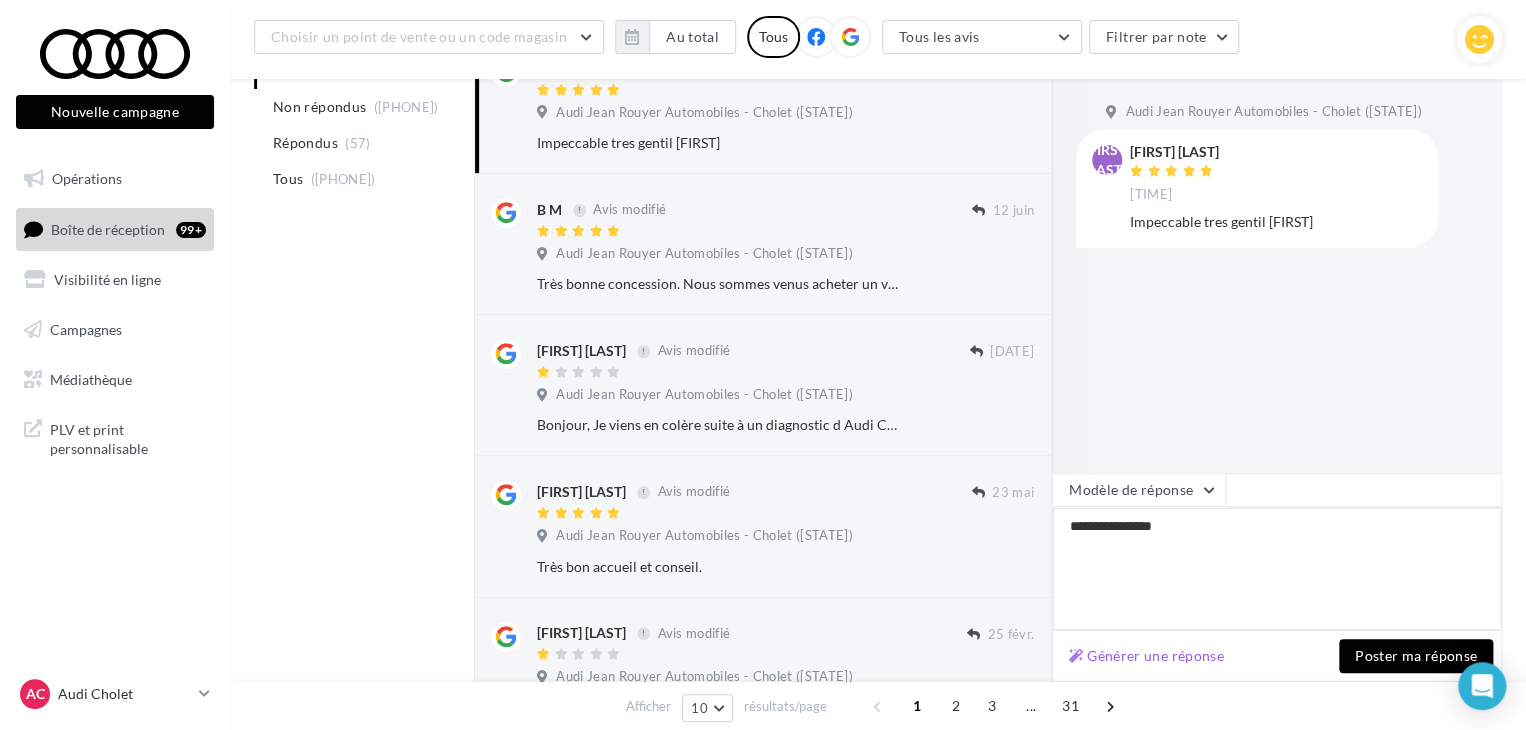 type on "**********" 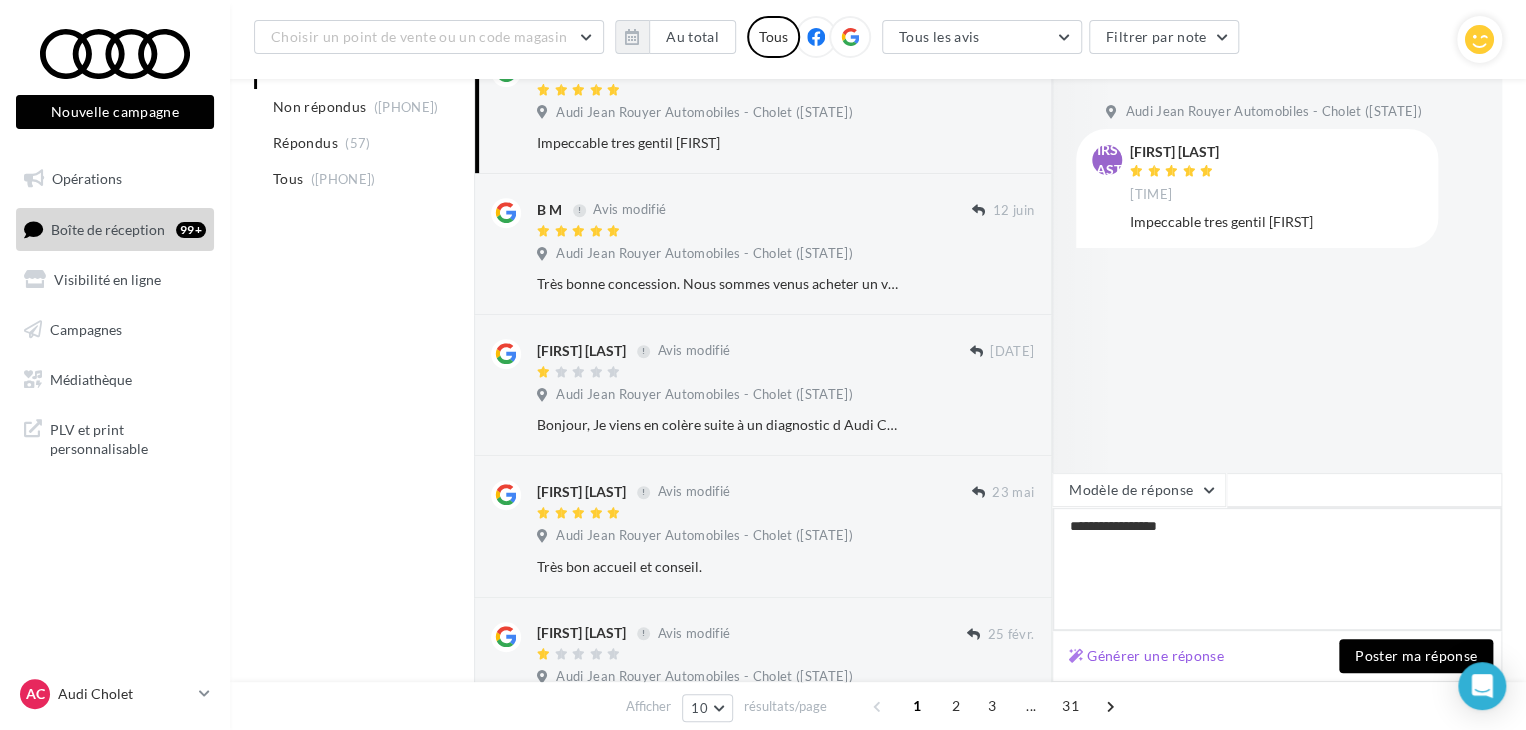 type on "**********" 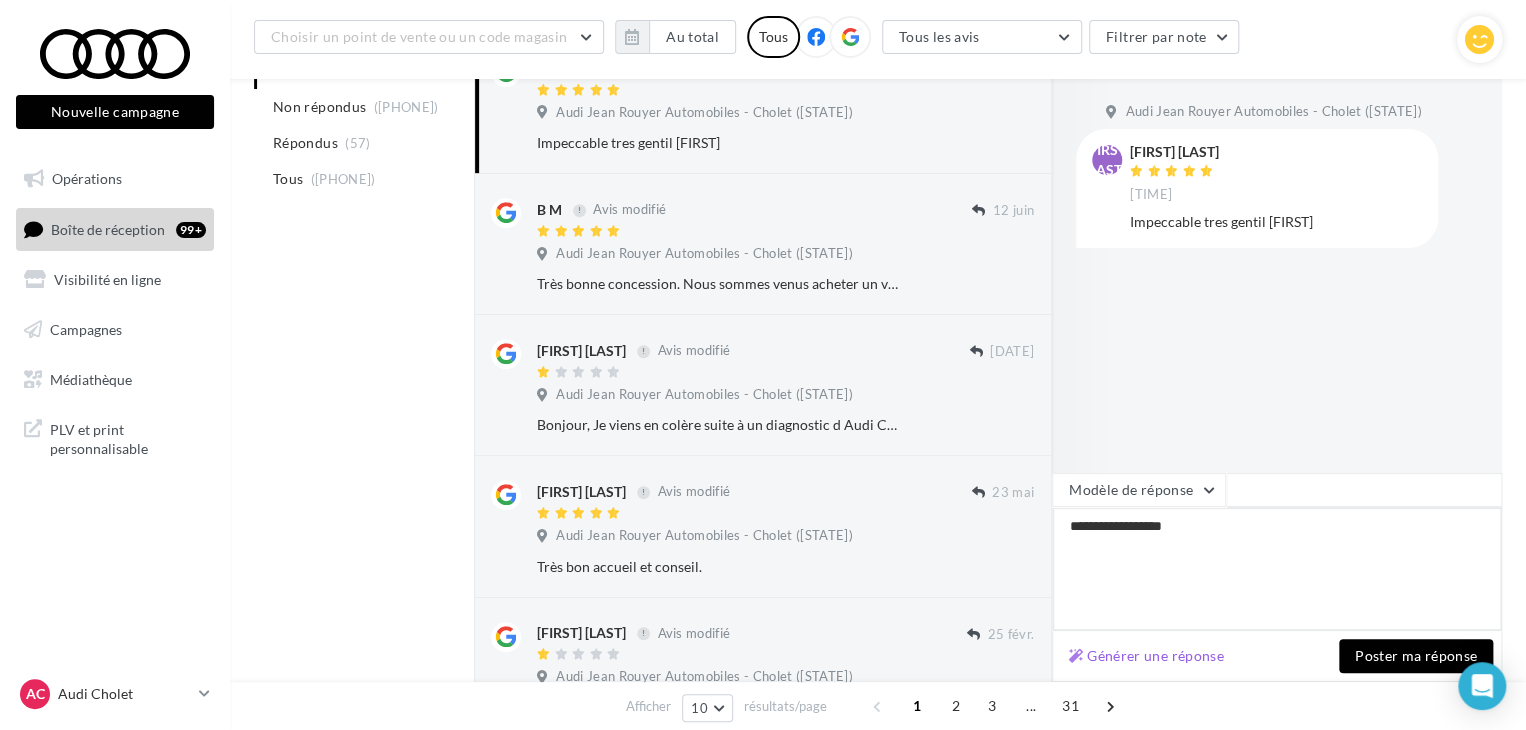 type on "[FIRST] [LAST]" 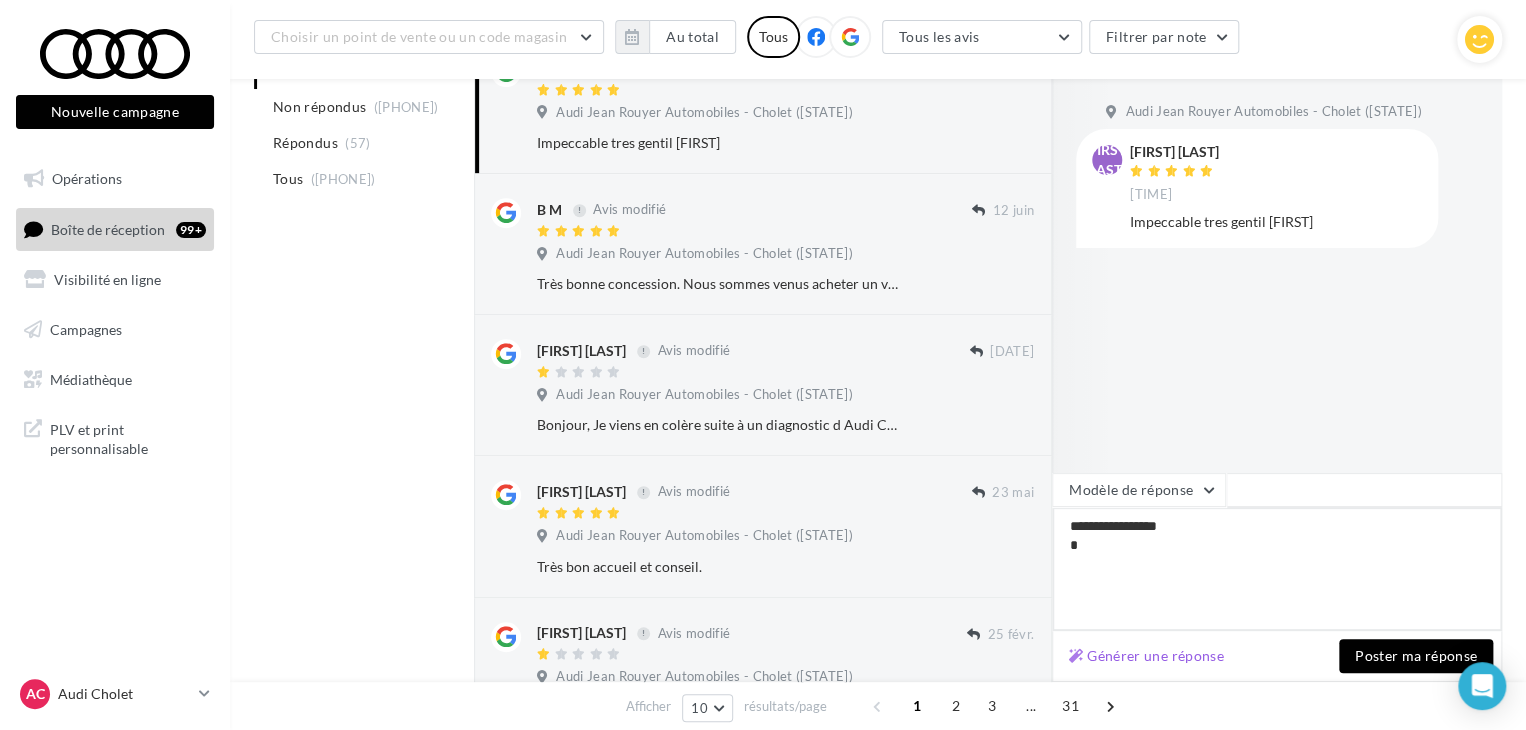 type on "[FIRST] [LAST]" 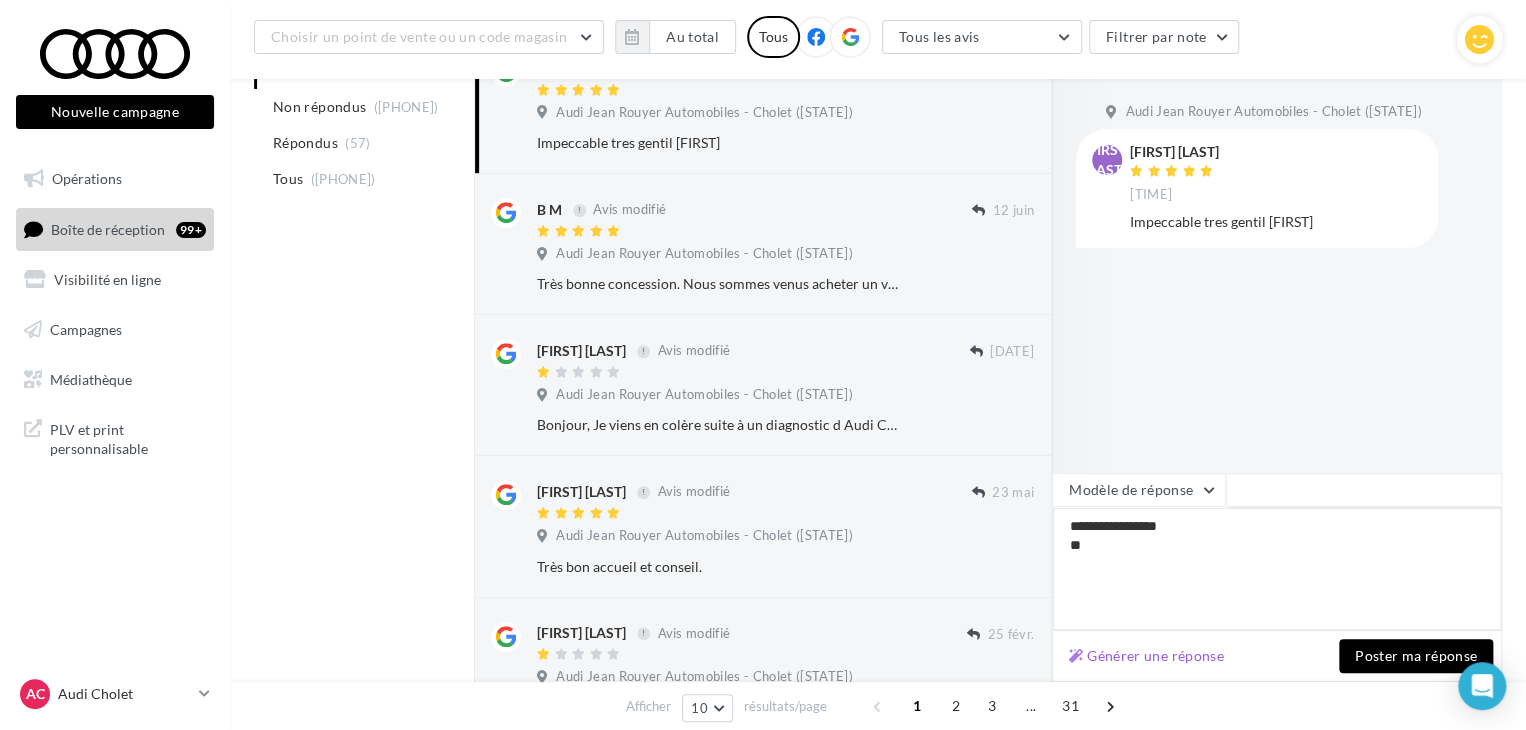 type on "[FIRST] [LAST]" 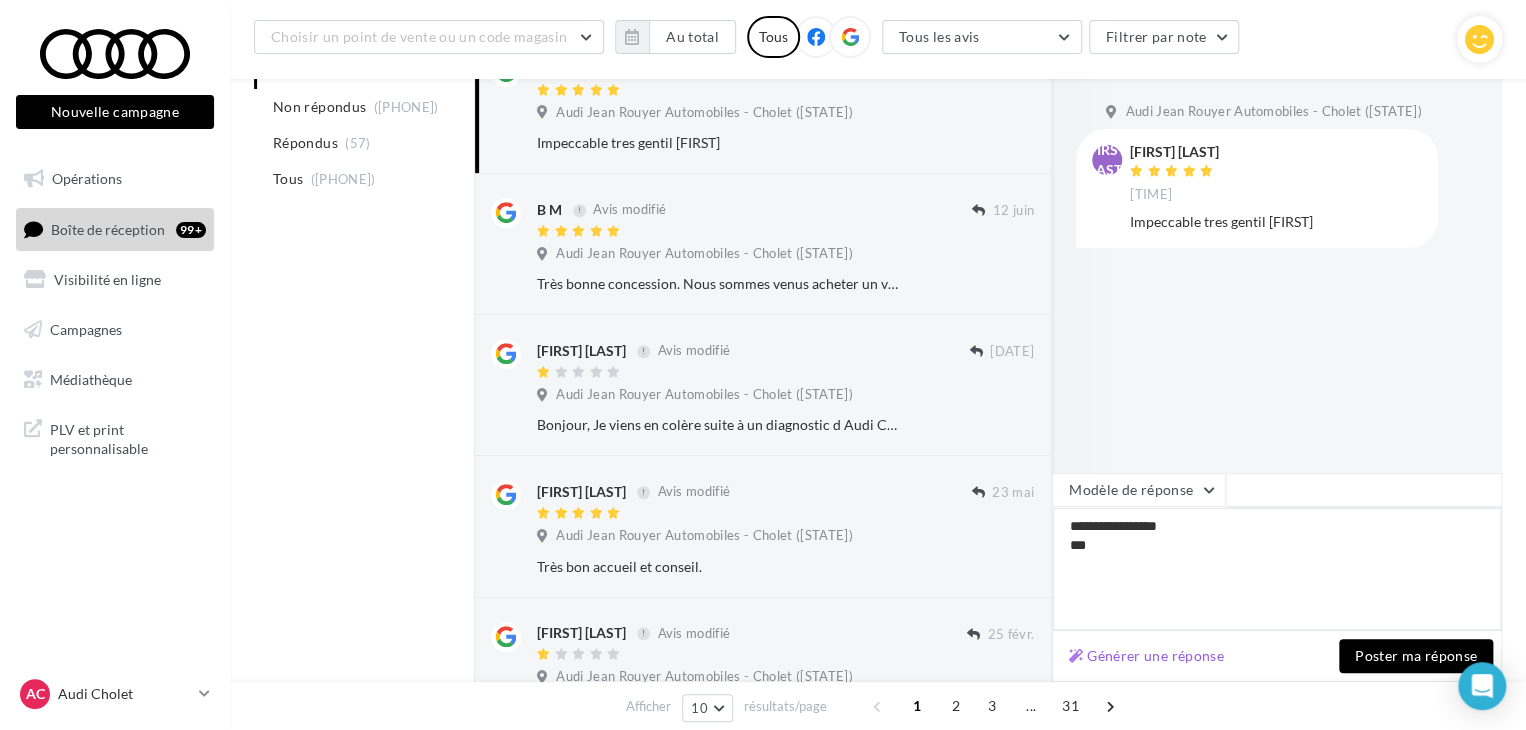 type on "[FIRST] [LAST]" 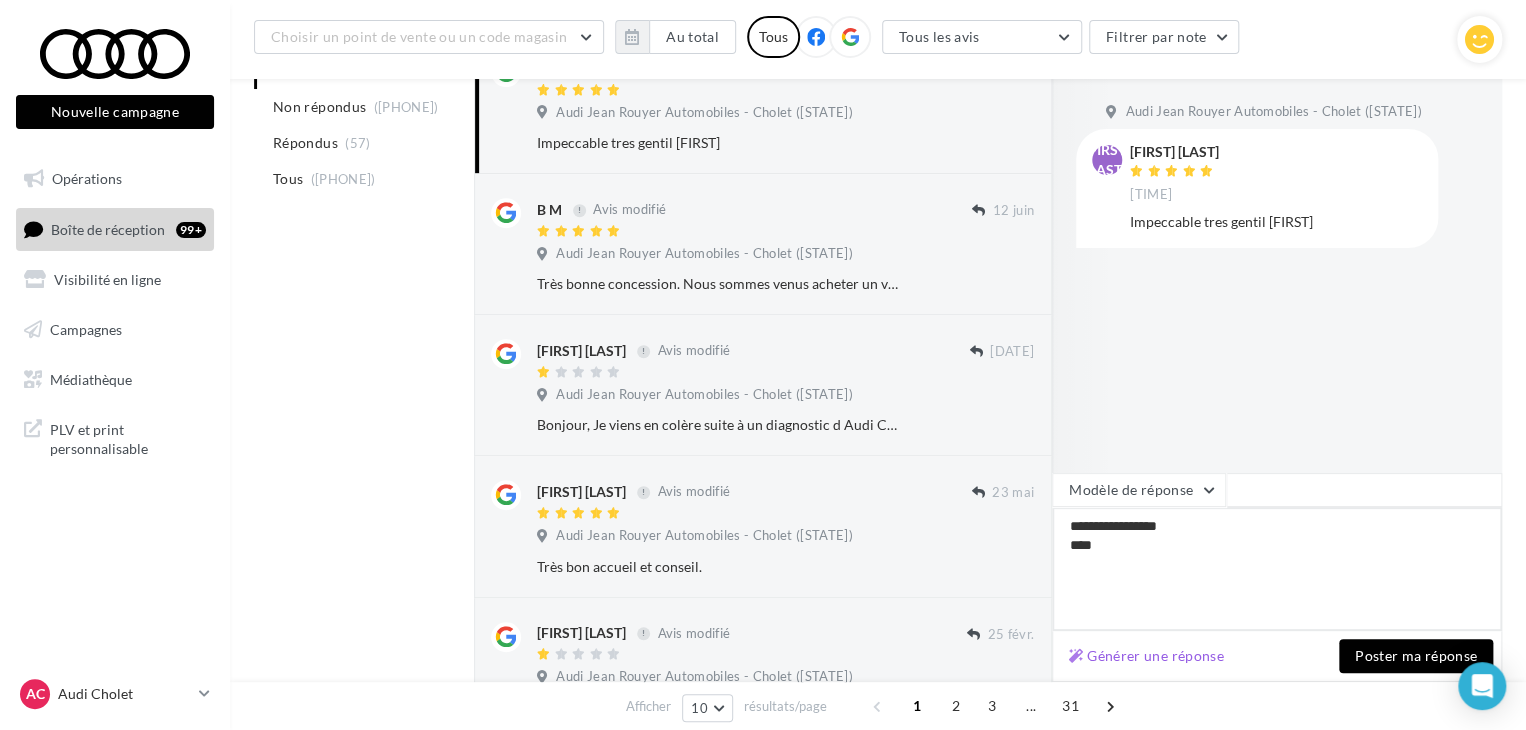 type on "[FIRST] [LAST]" 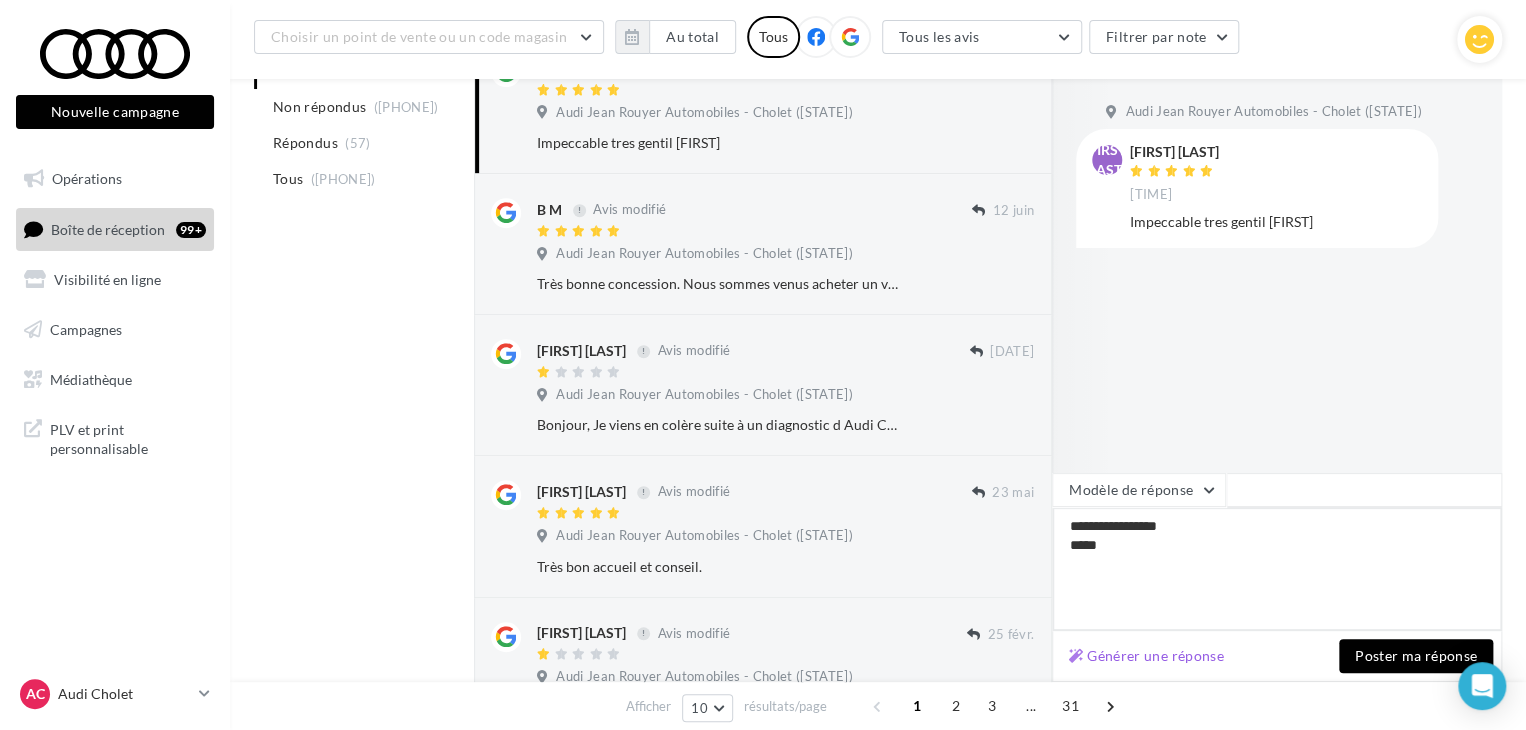 type on "[FIRST] [LAST]" 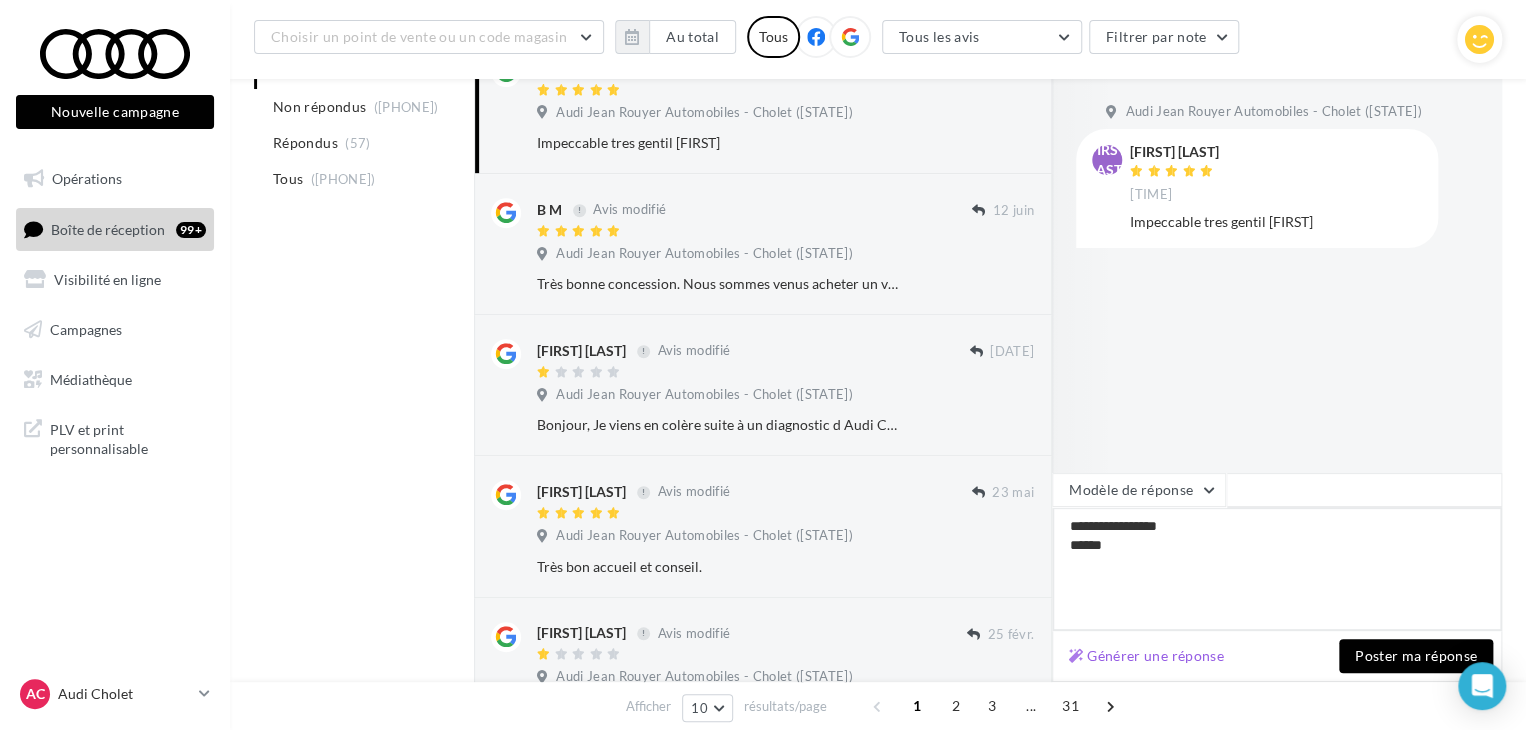 type on "[FIRST] [LAST]" 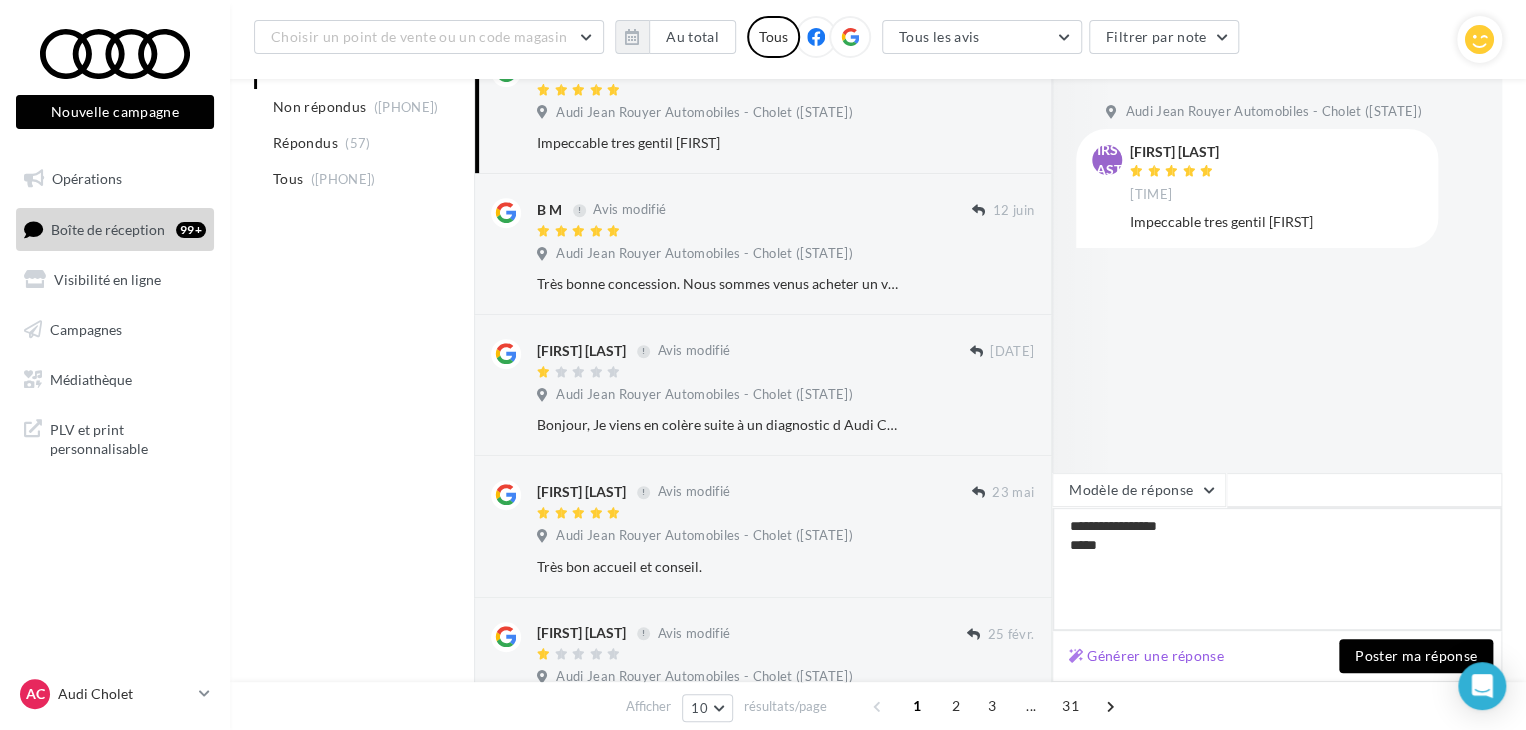type on "[FIRST] [LAST]" 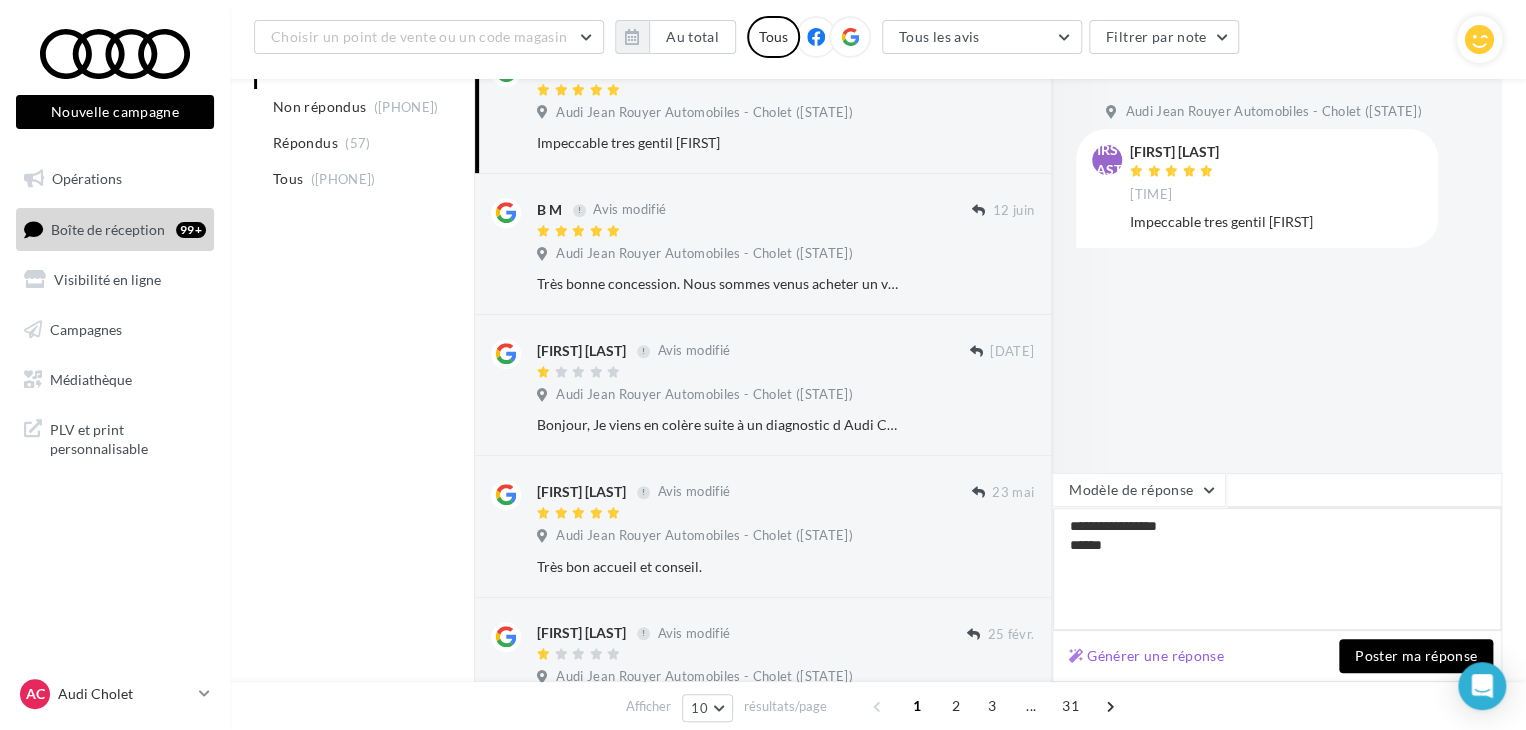 type on "[FIRST] [LAST]" 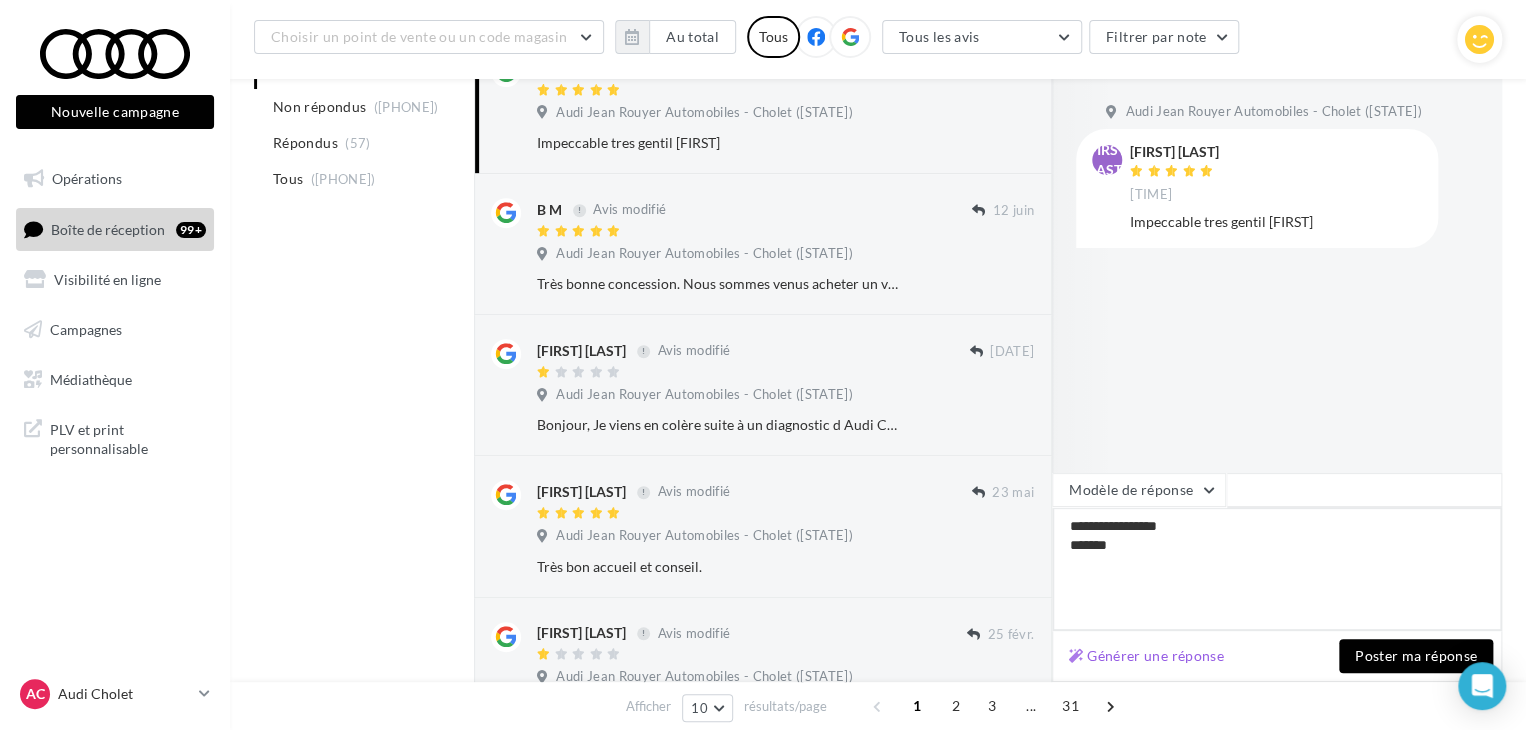 type on "[FIRST] [LAST]" 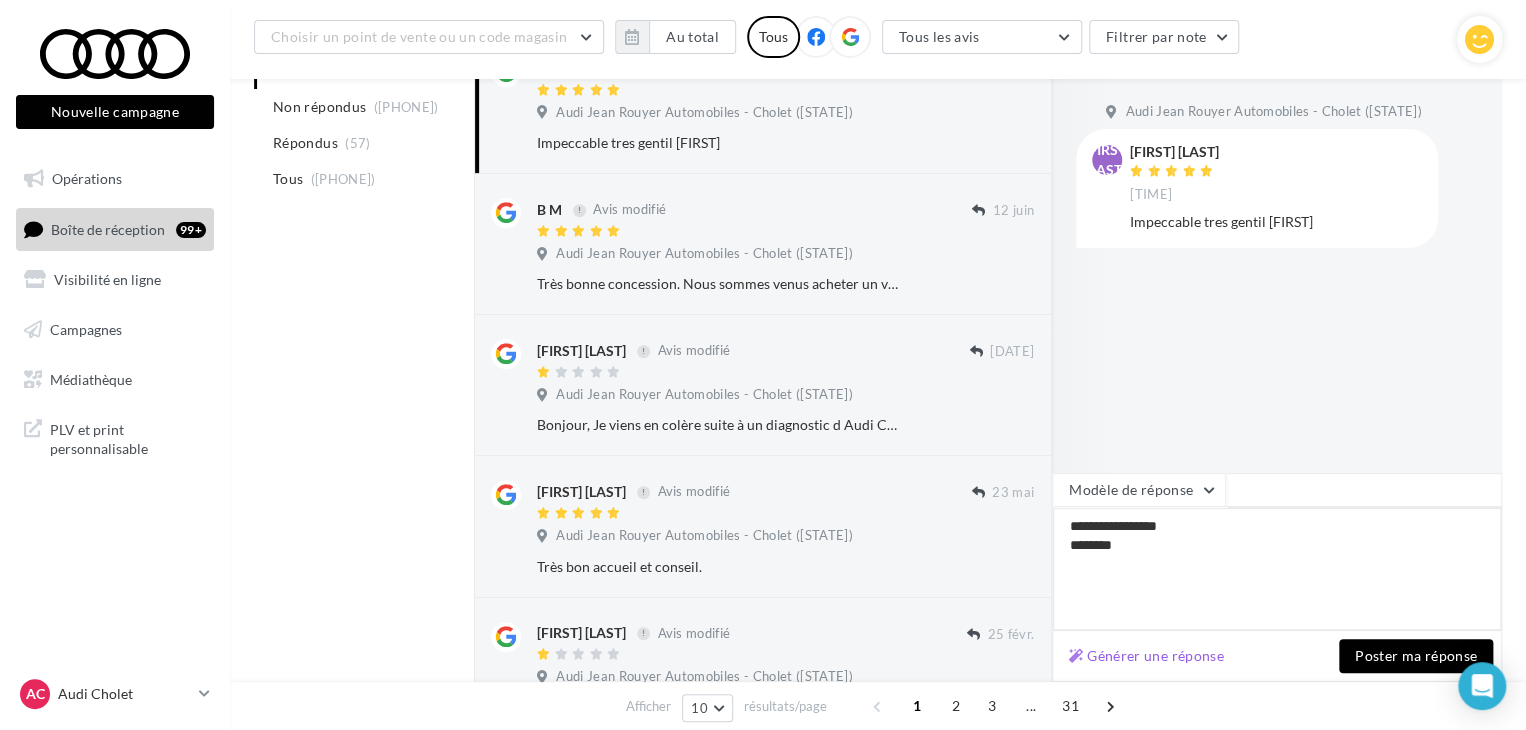 type on "[FIRST] [LAST]" 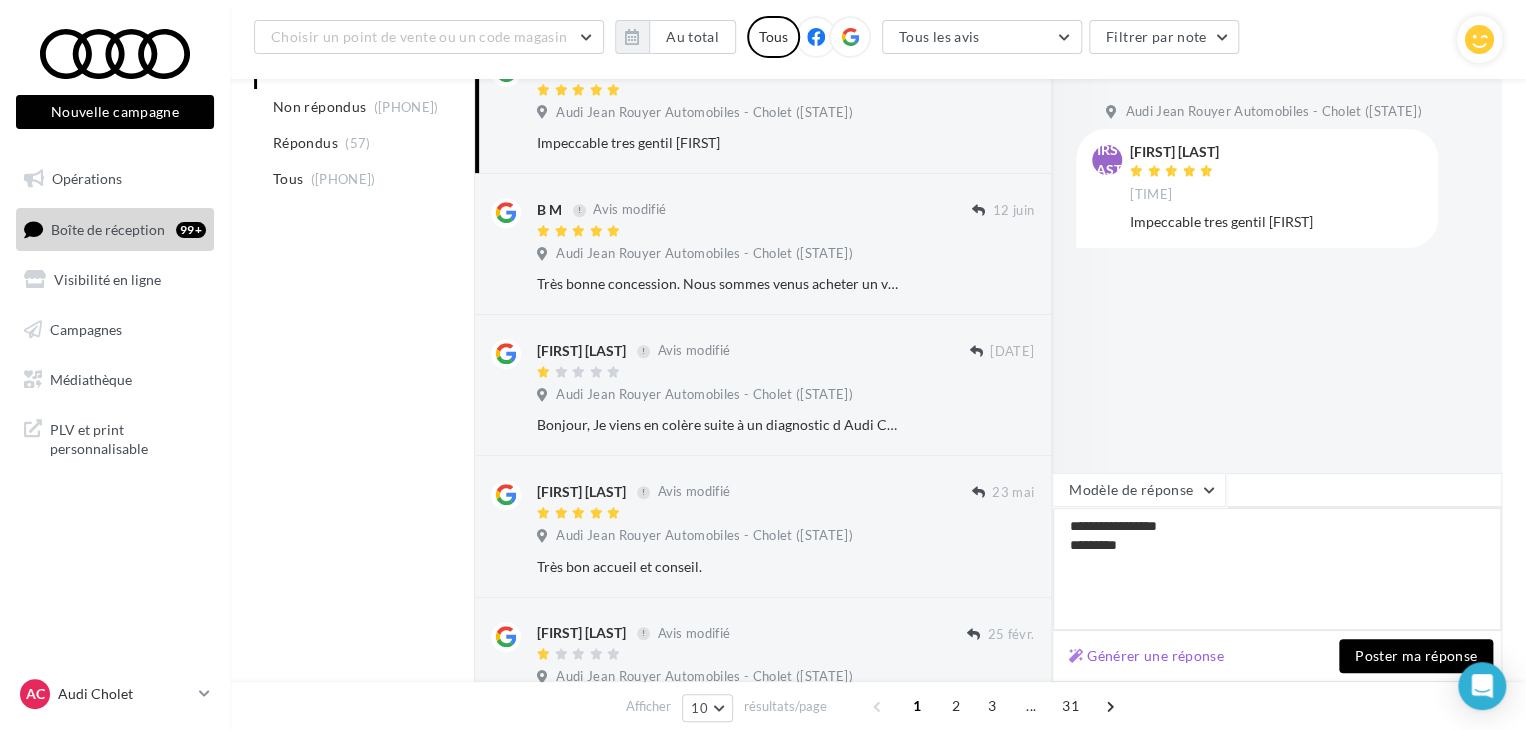 type on "[FIRST] [LAST]" 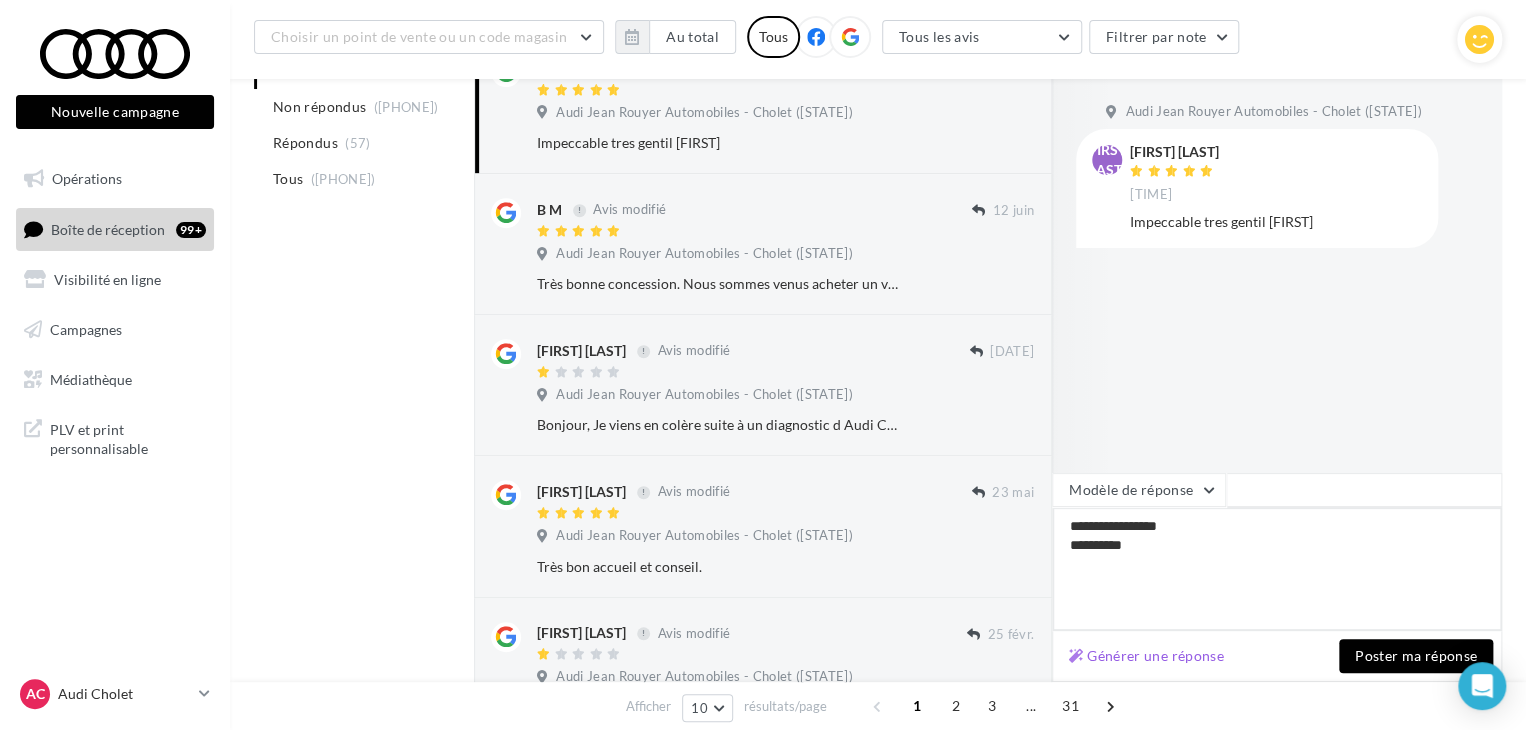 type on "[FIRST] [LAST]" 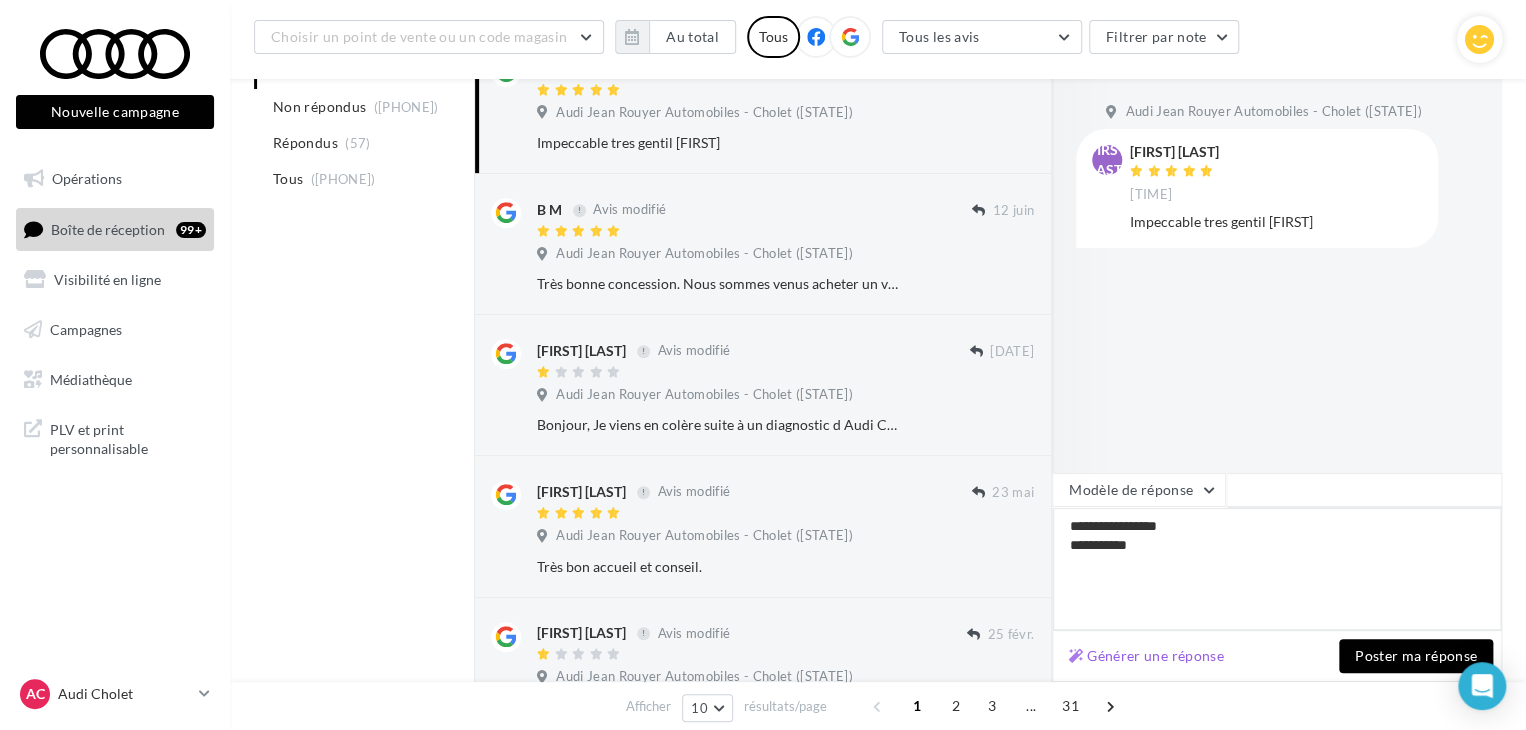 type on "[FIRST] [LAST]" 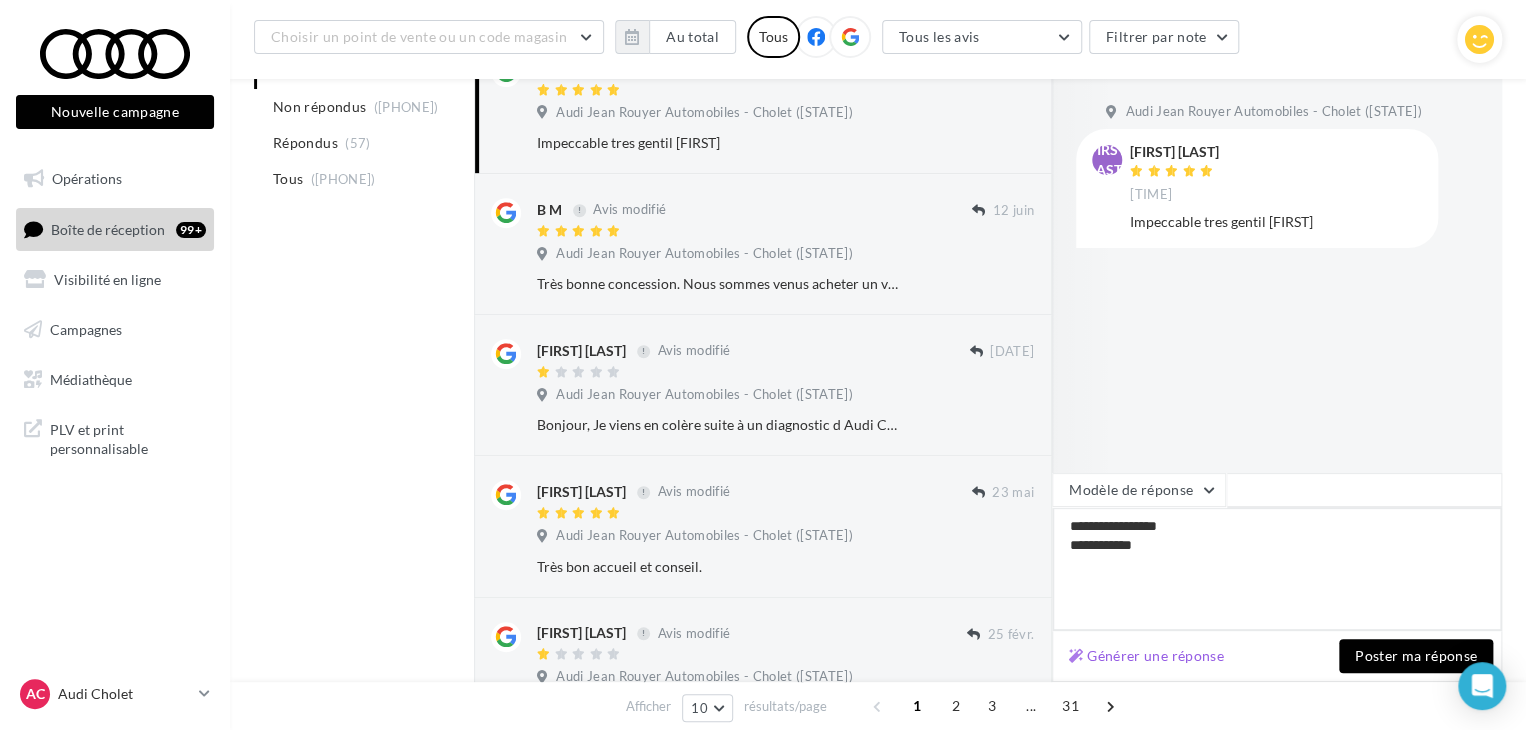 type on "[FIRST] [LAST]" 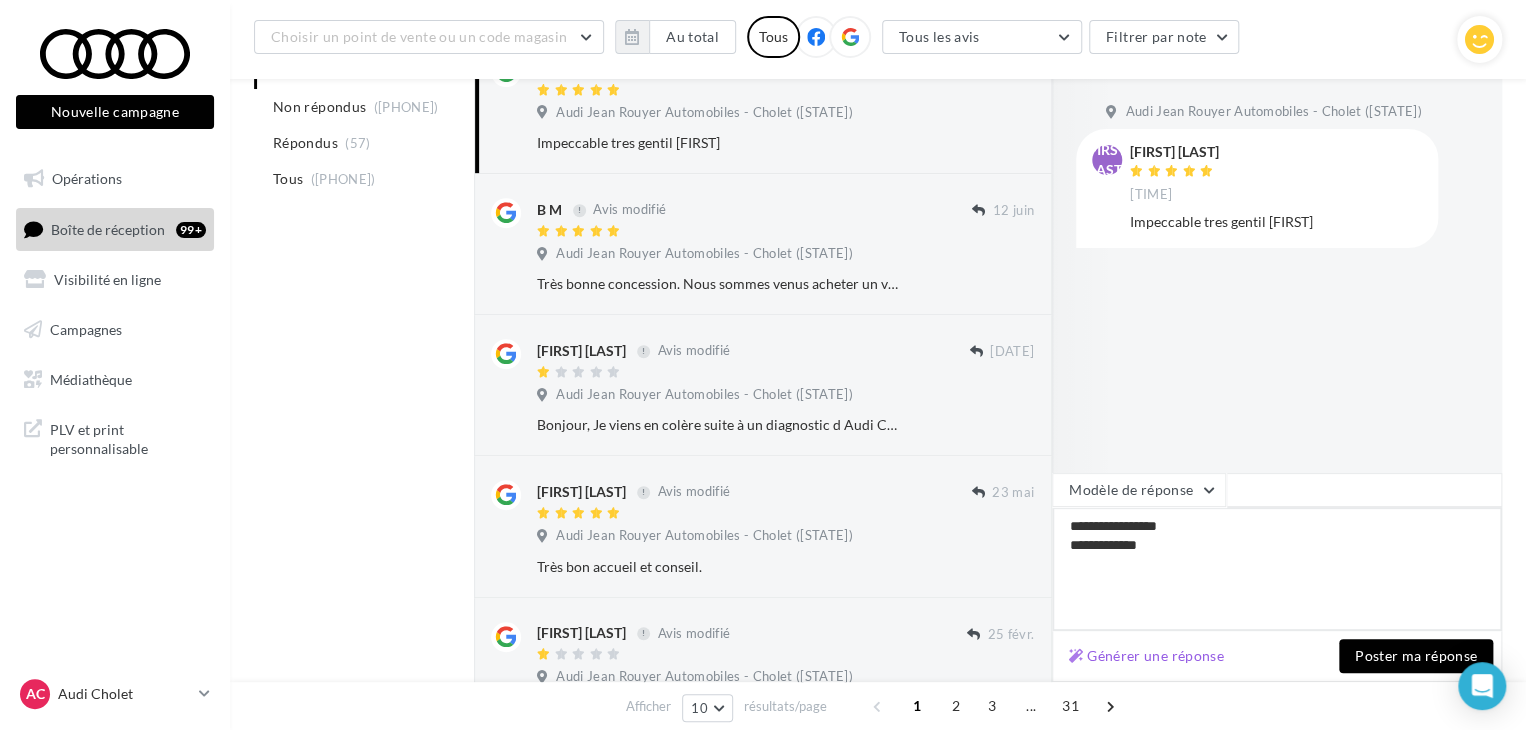 type on "[FIRST] [LAST]" 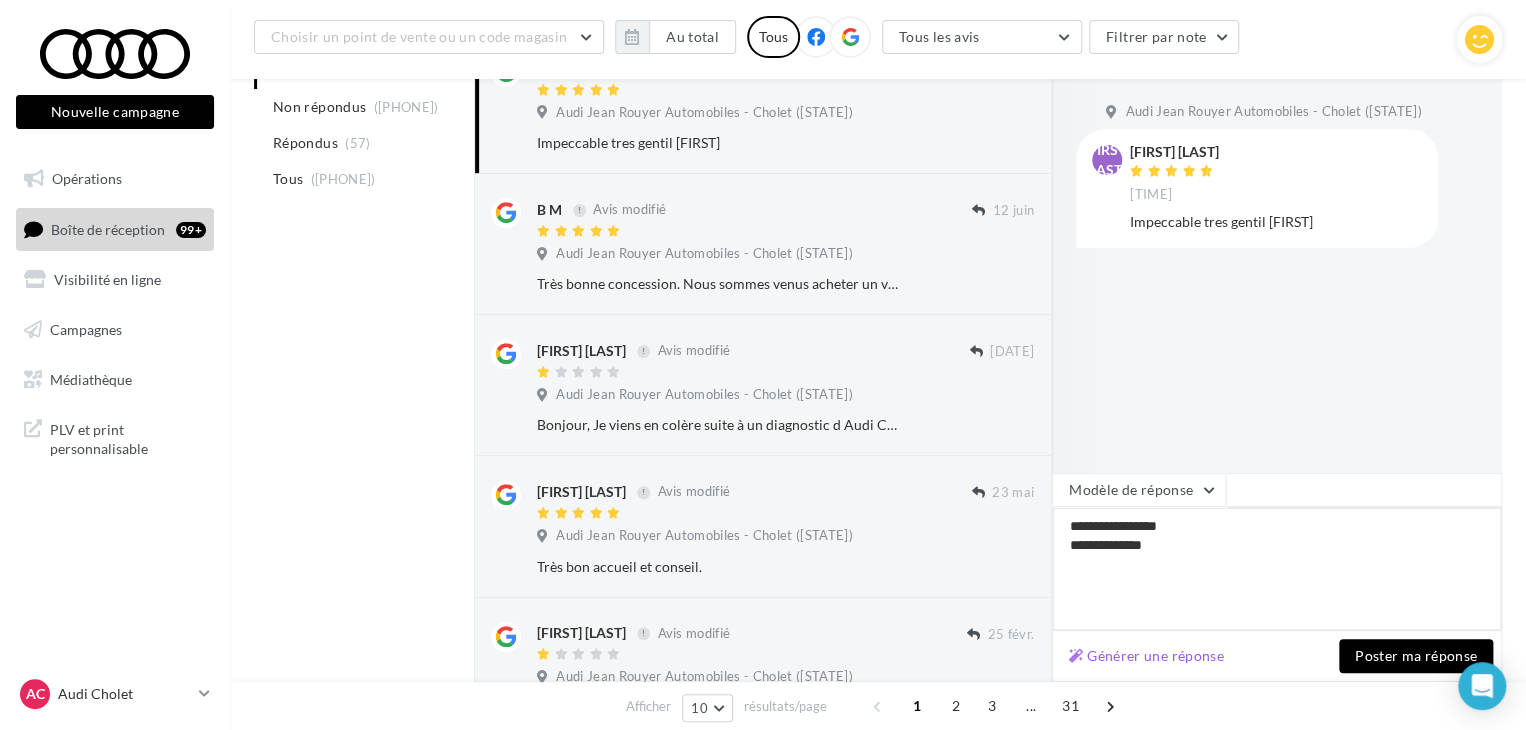 type on "[FIRST] [LAST]" 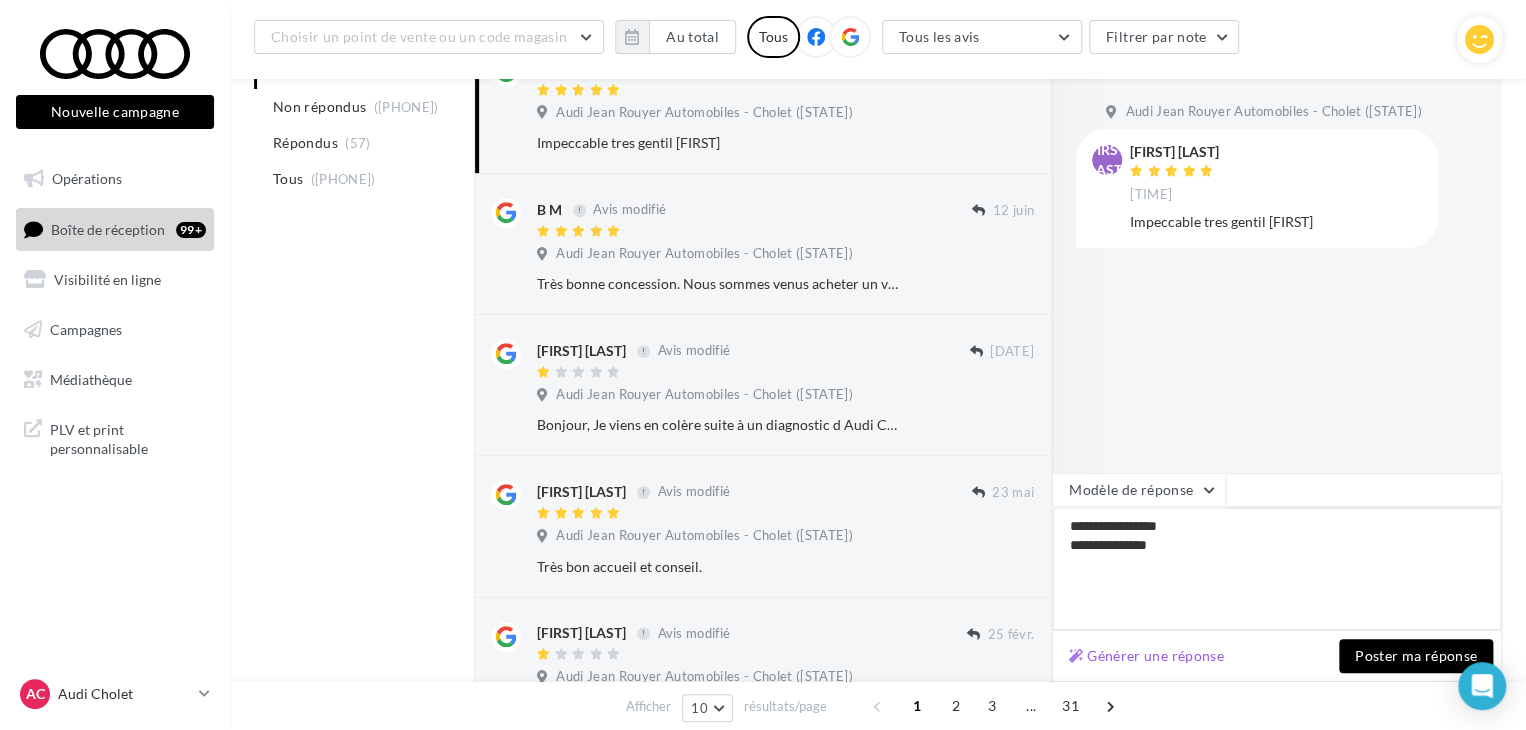 type on "[FIRST] [LAST]" 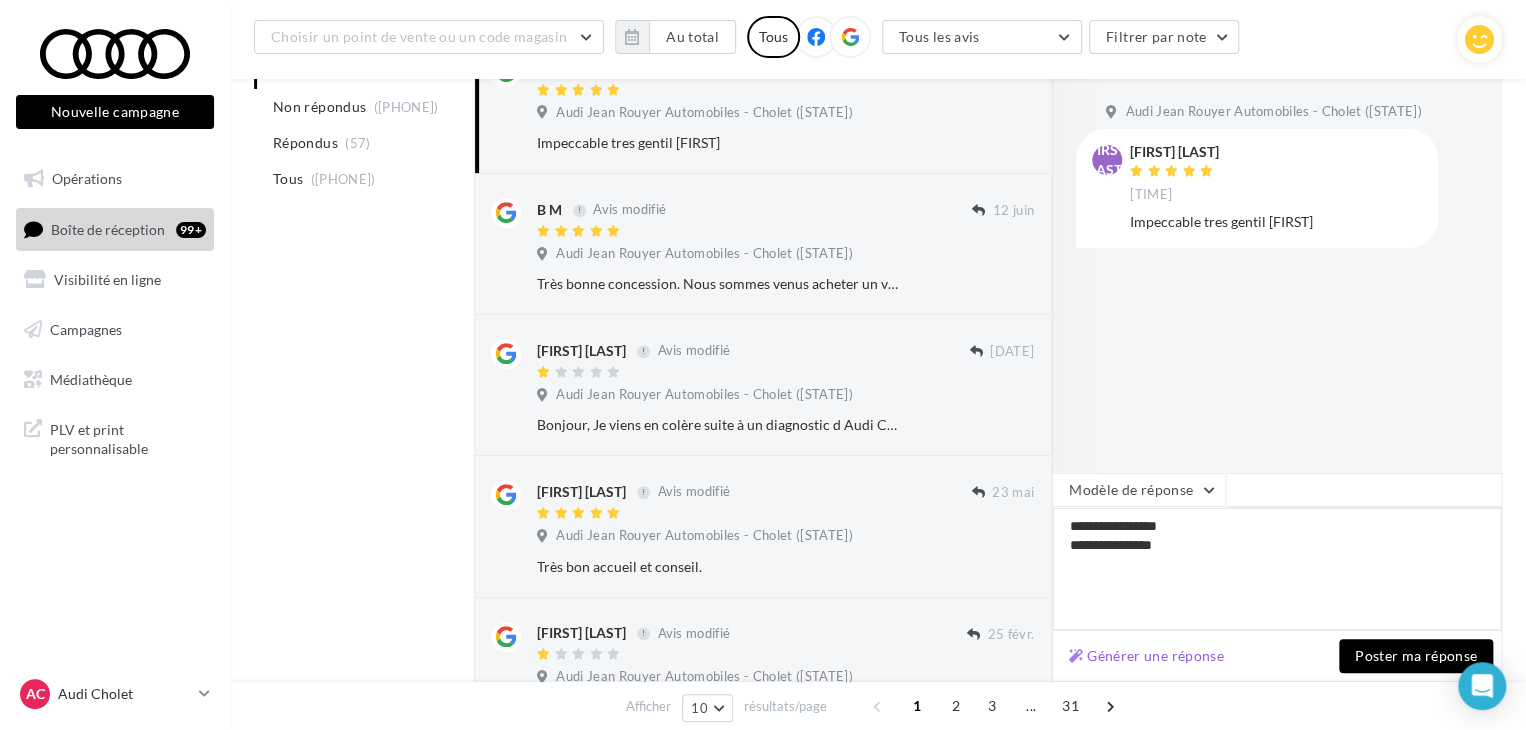 type on "[FIRST] [LAST]" 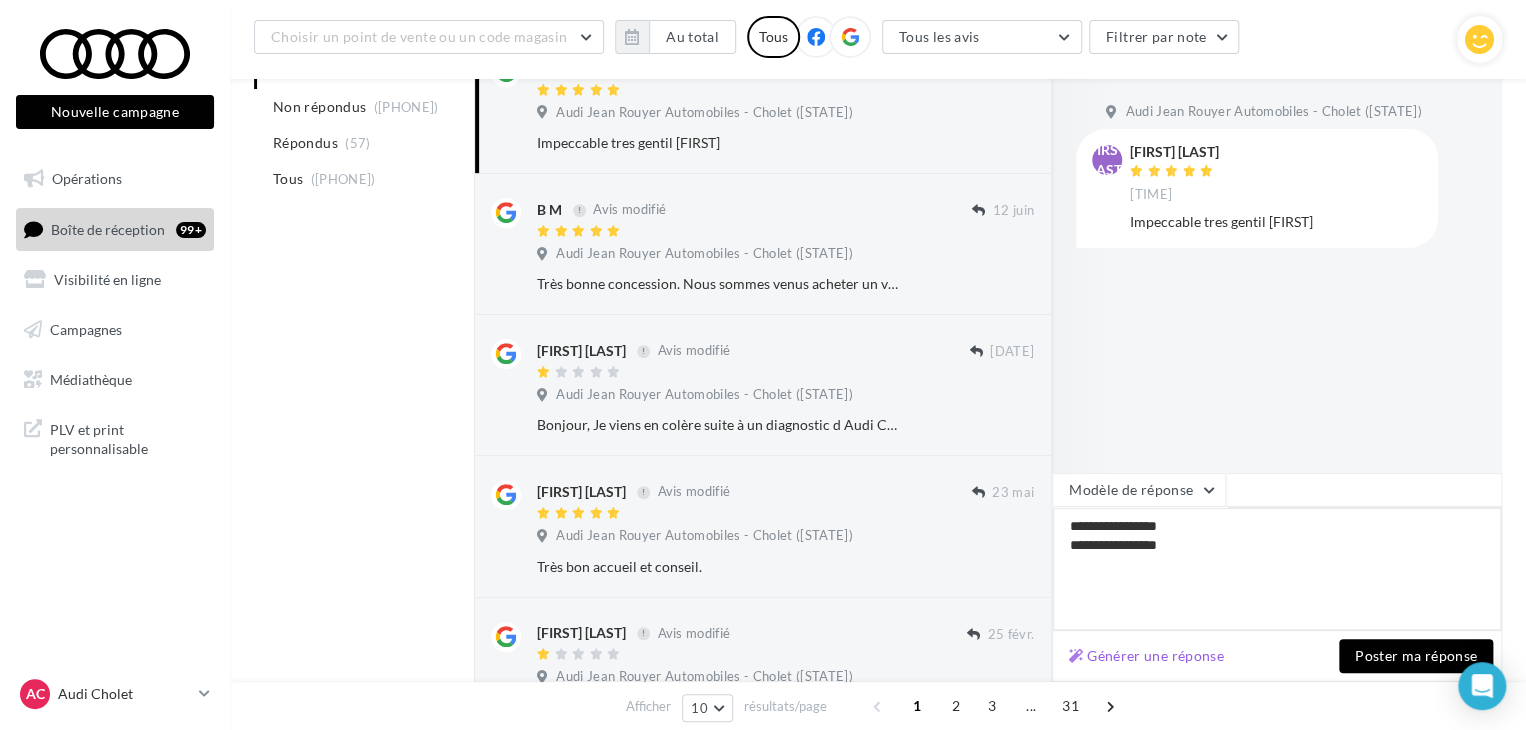 type on "[FIRST] [LAST]" 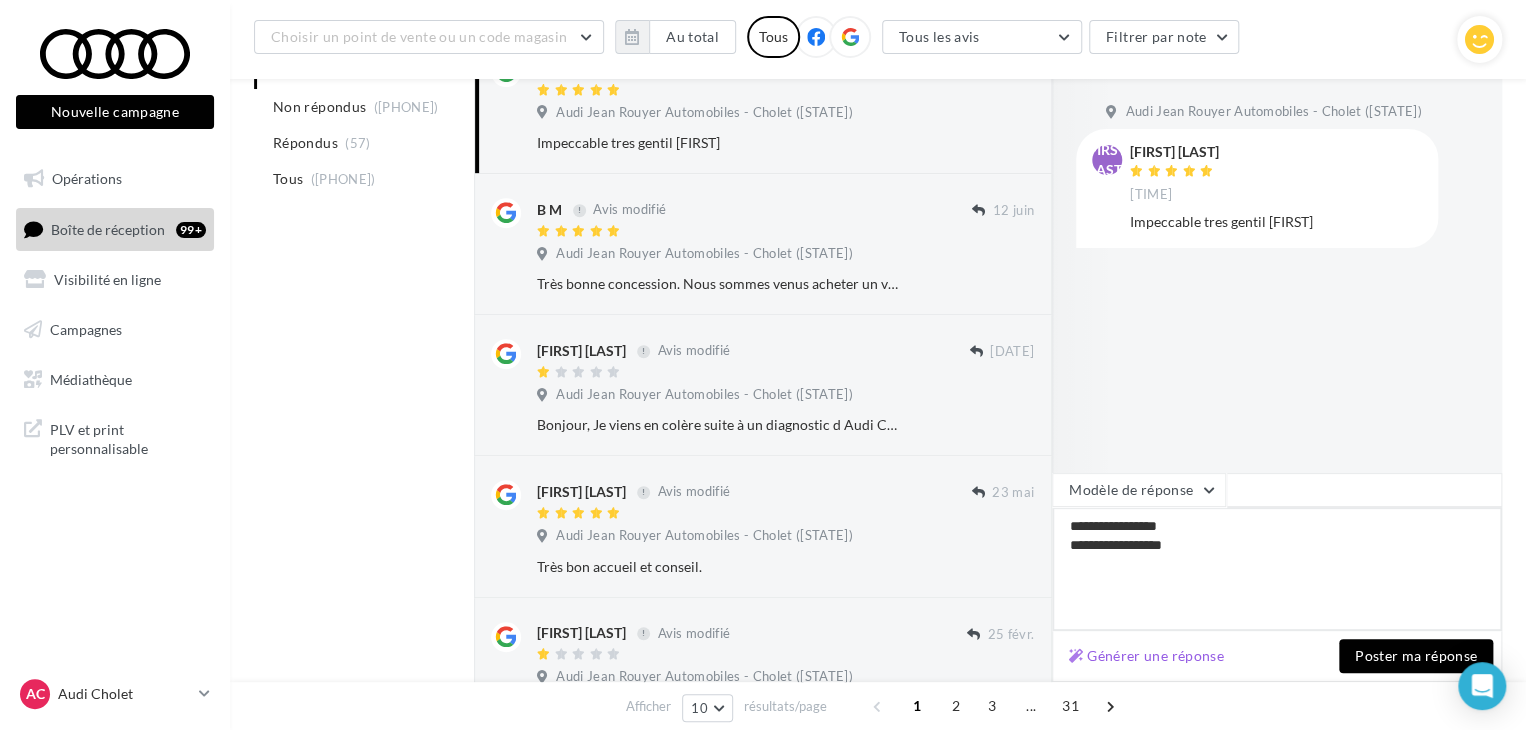 type on "[FIRST] [LAST]" 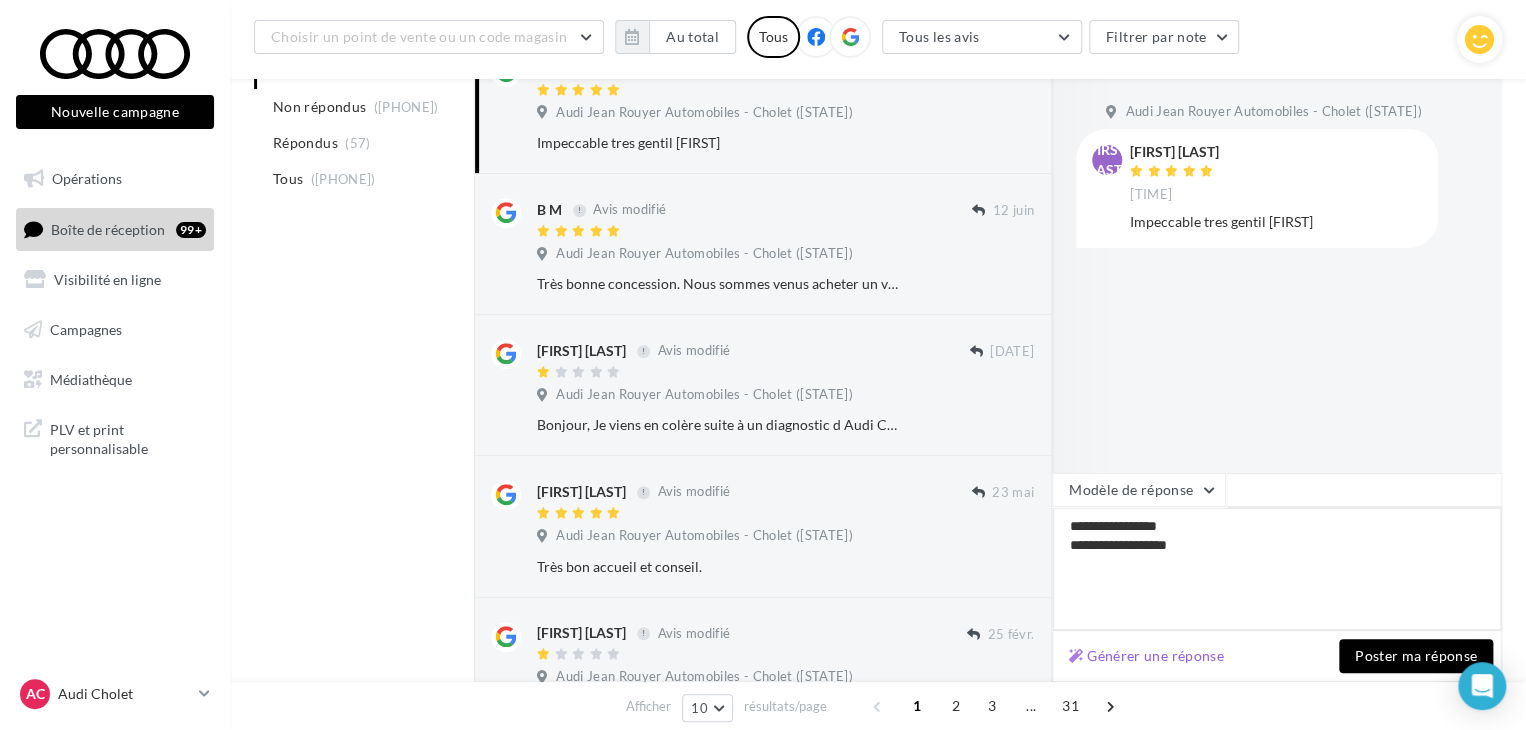 type on "[FIRST] [LAST]" 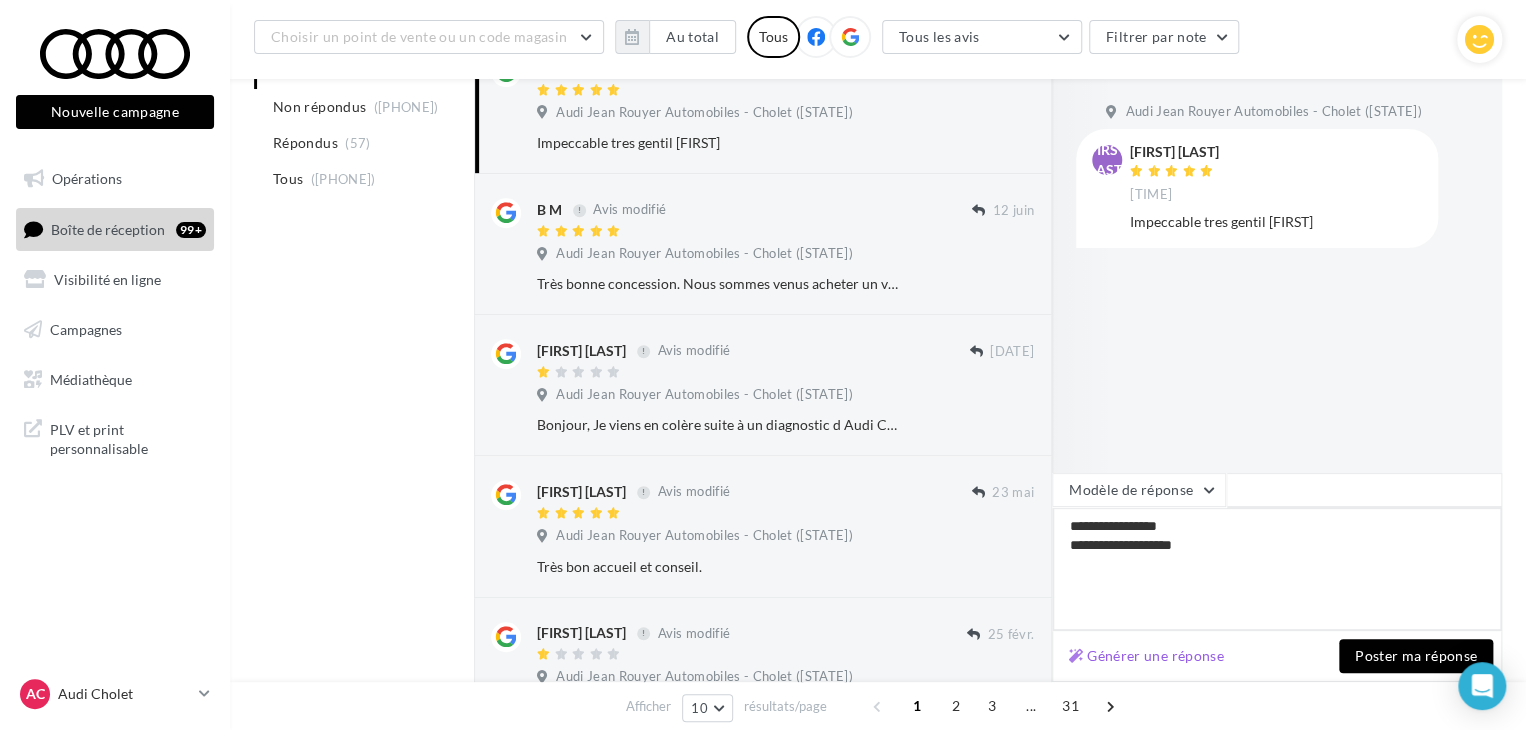 type on "[FIRST] [LAST]" 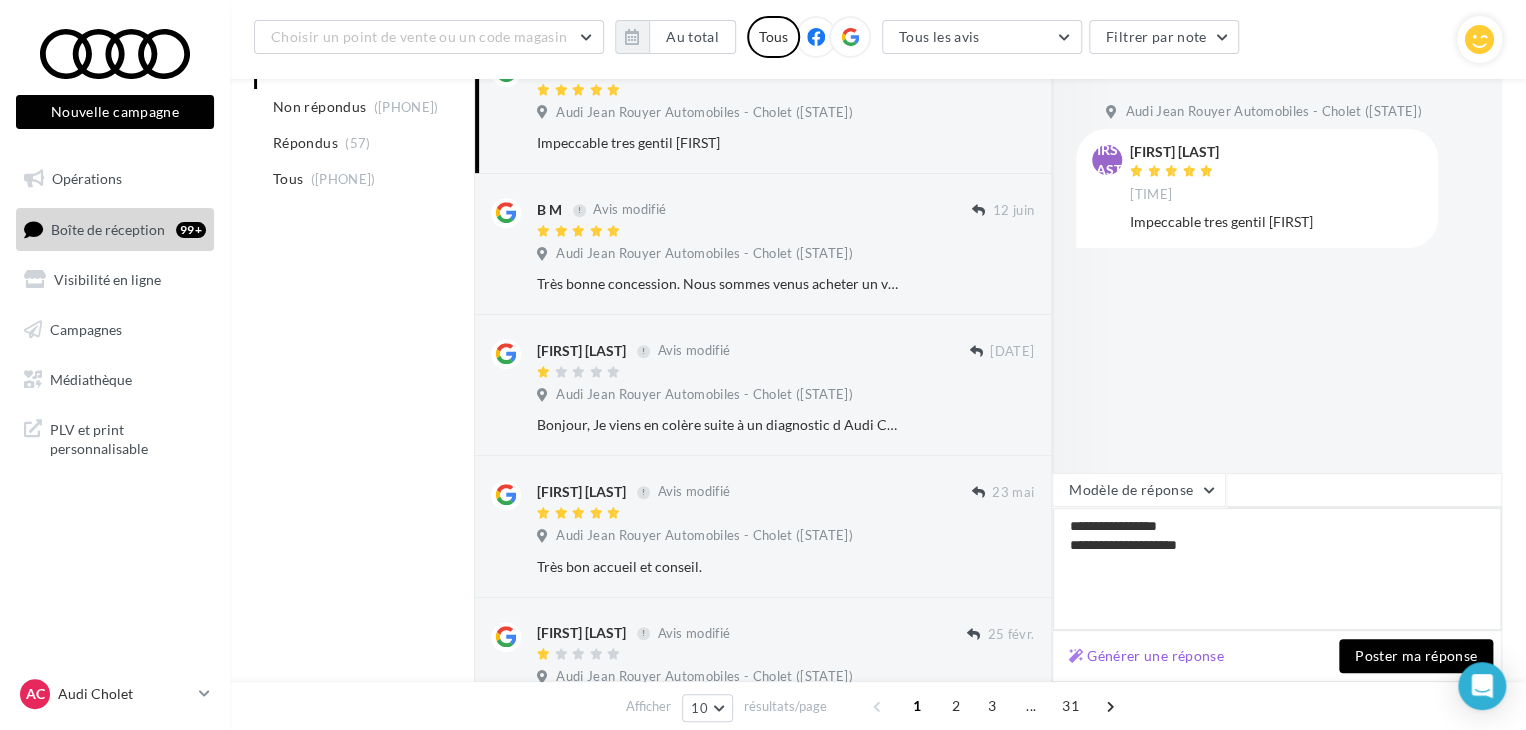 type on "[FIRST] [LAST]" 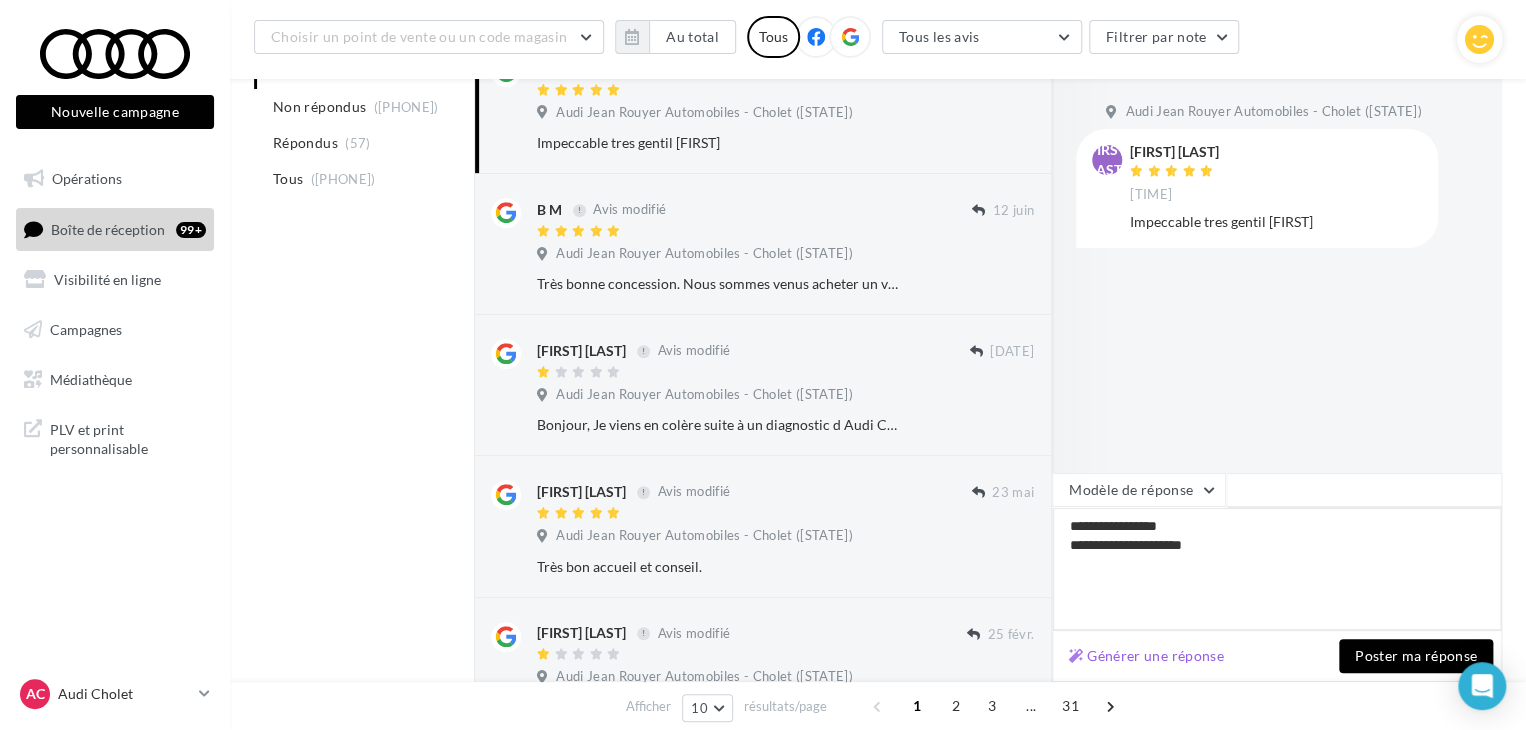 type on "[FIRST] [LAST]" 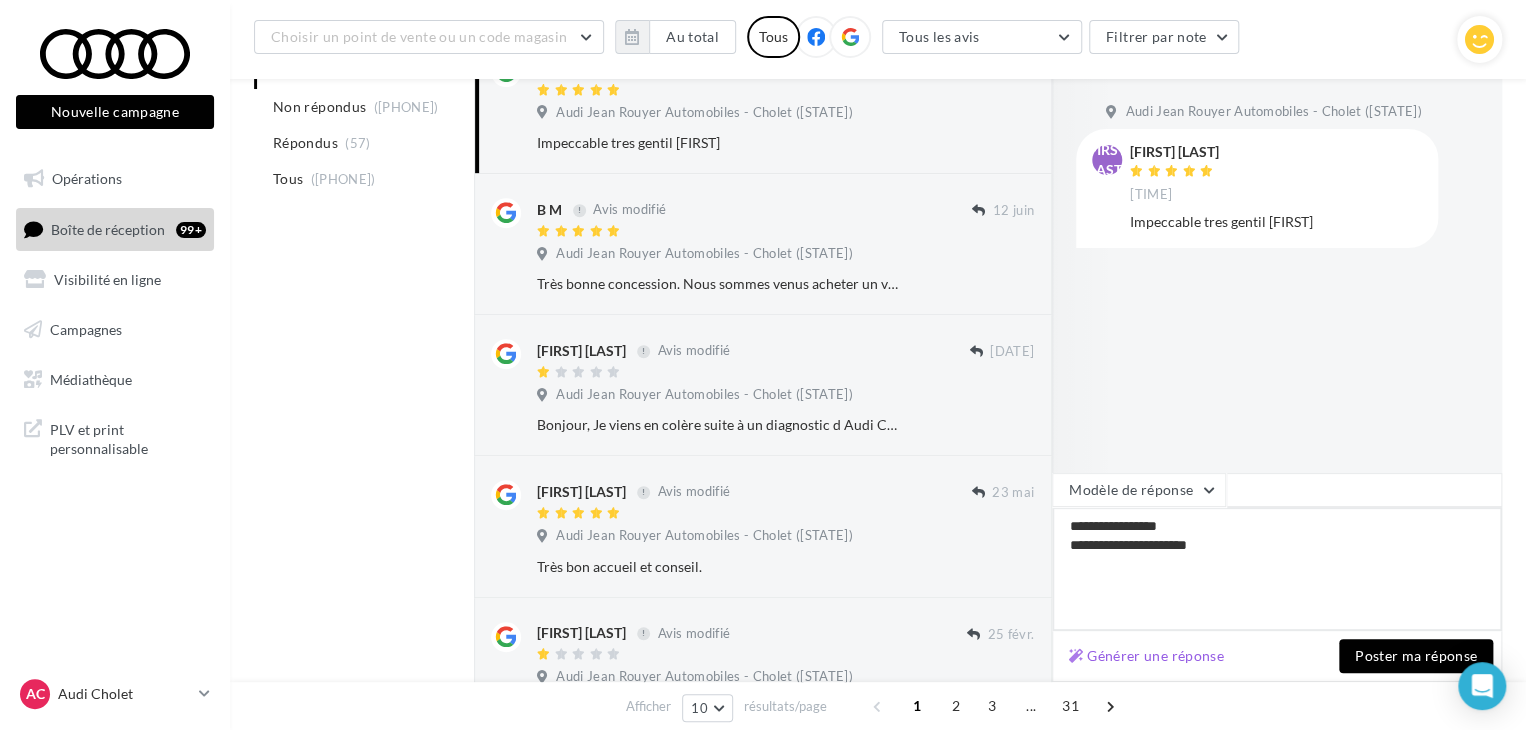 type on "[FIRST] [LAST]" 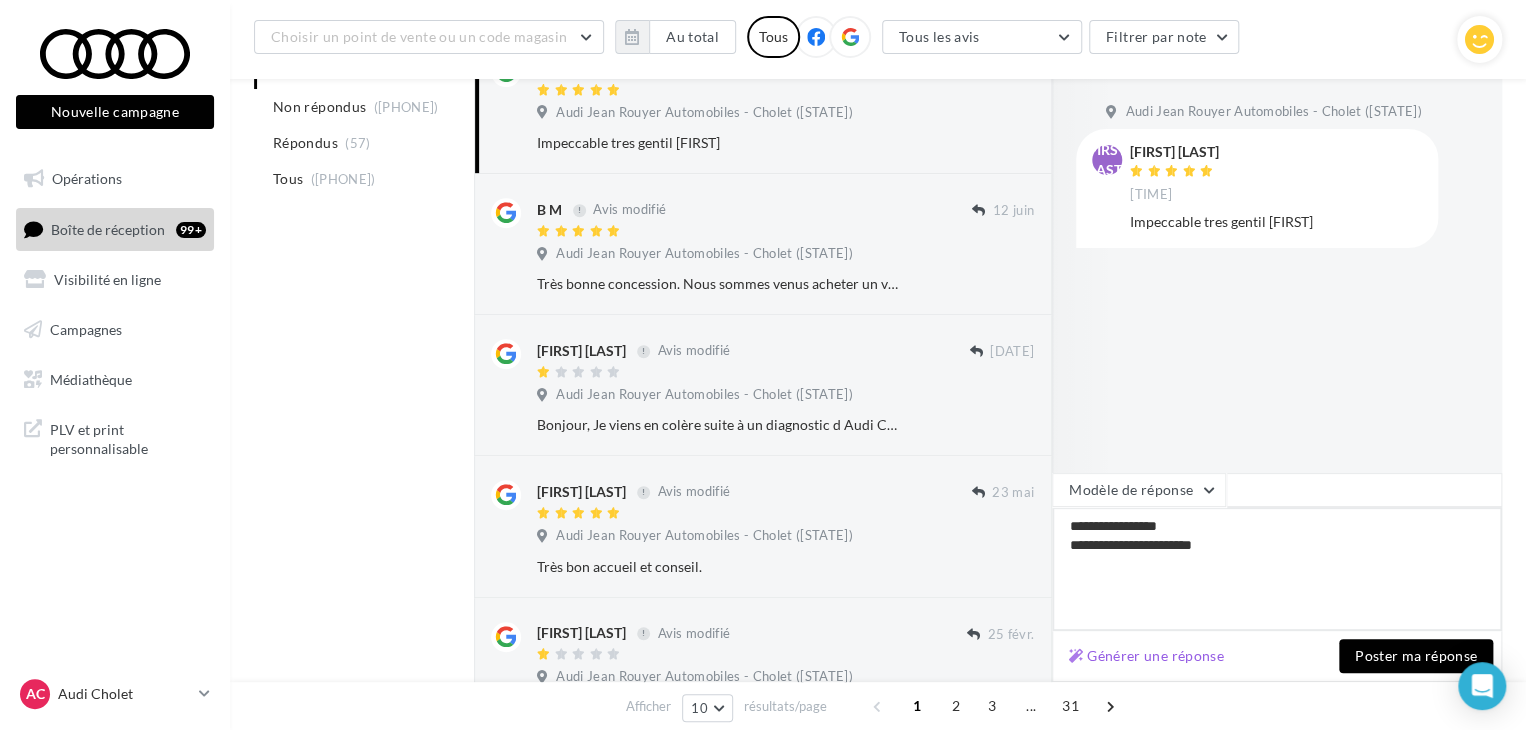 type on "[FIRST] [LAST]" 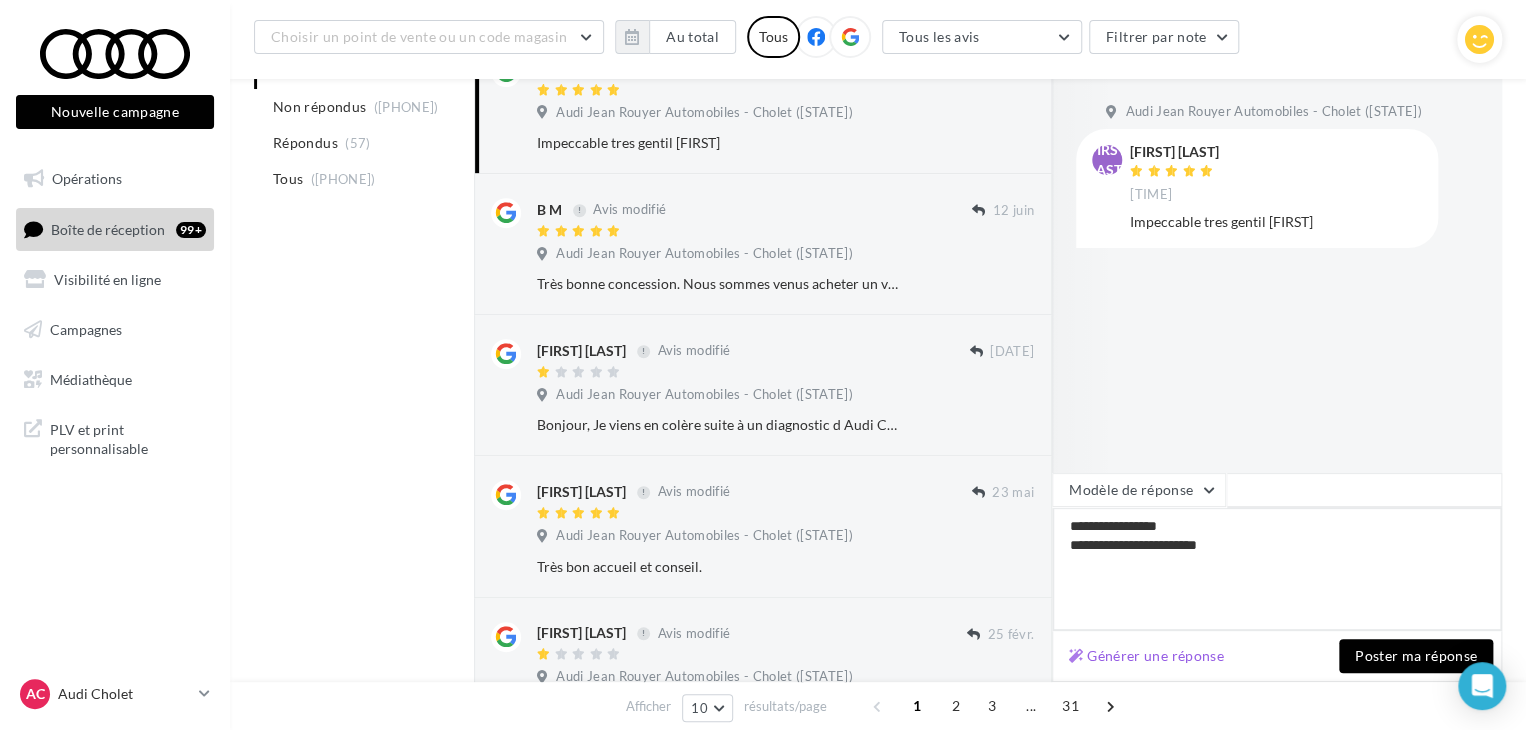 type on "**********" 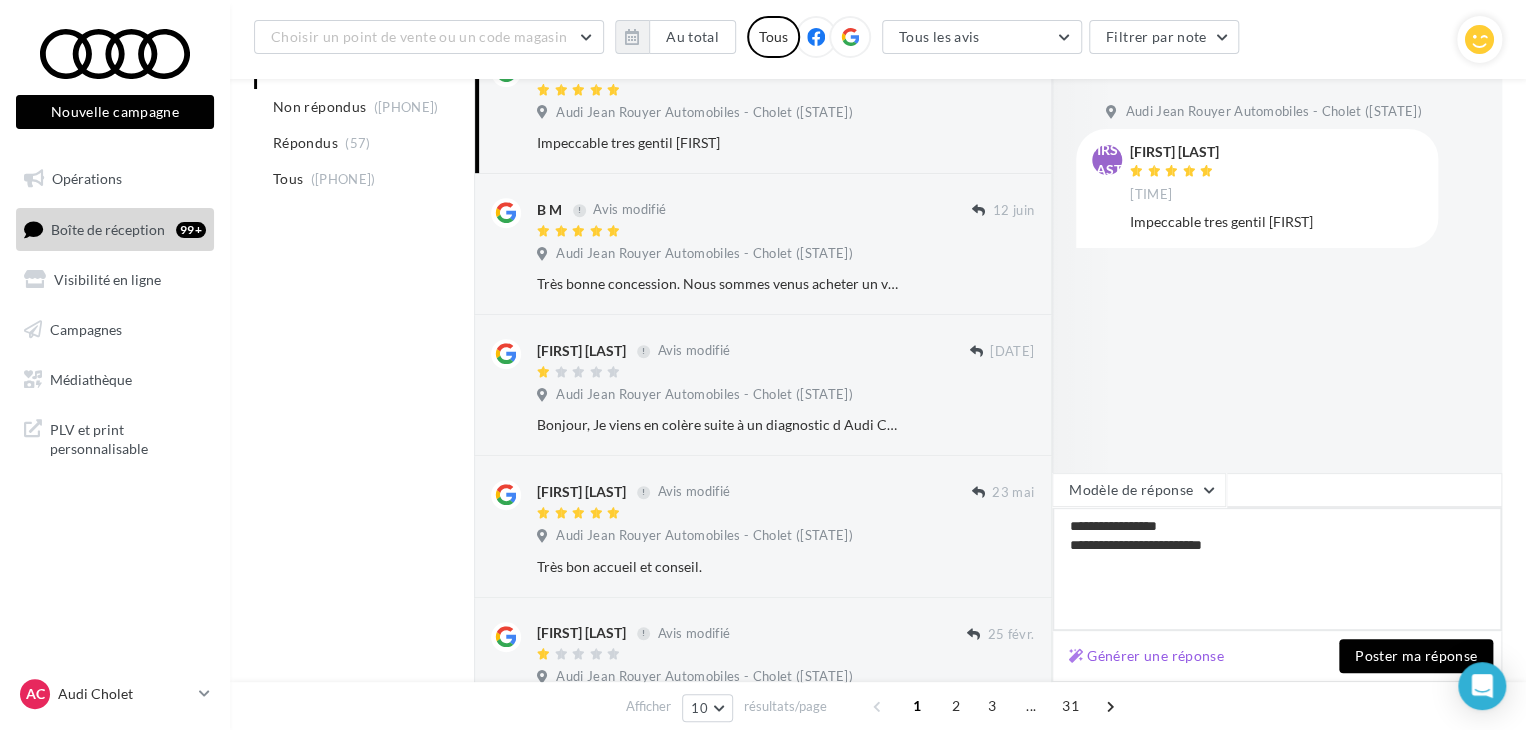 type on "[FIRST] [LAST]" 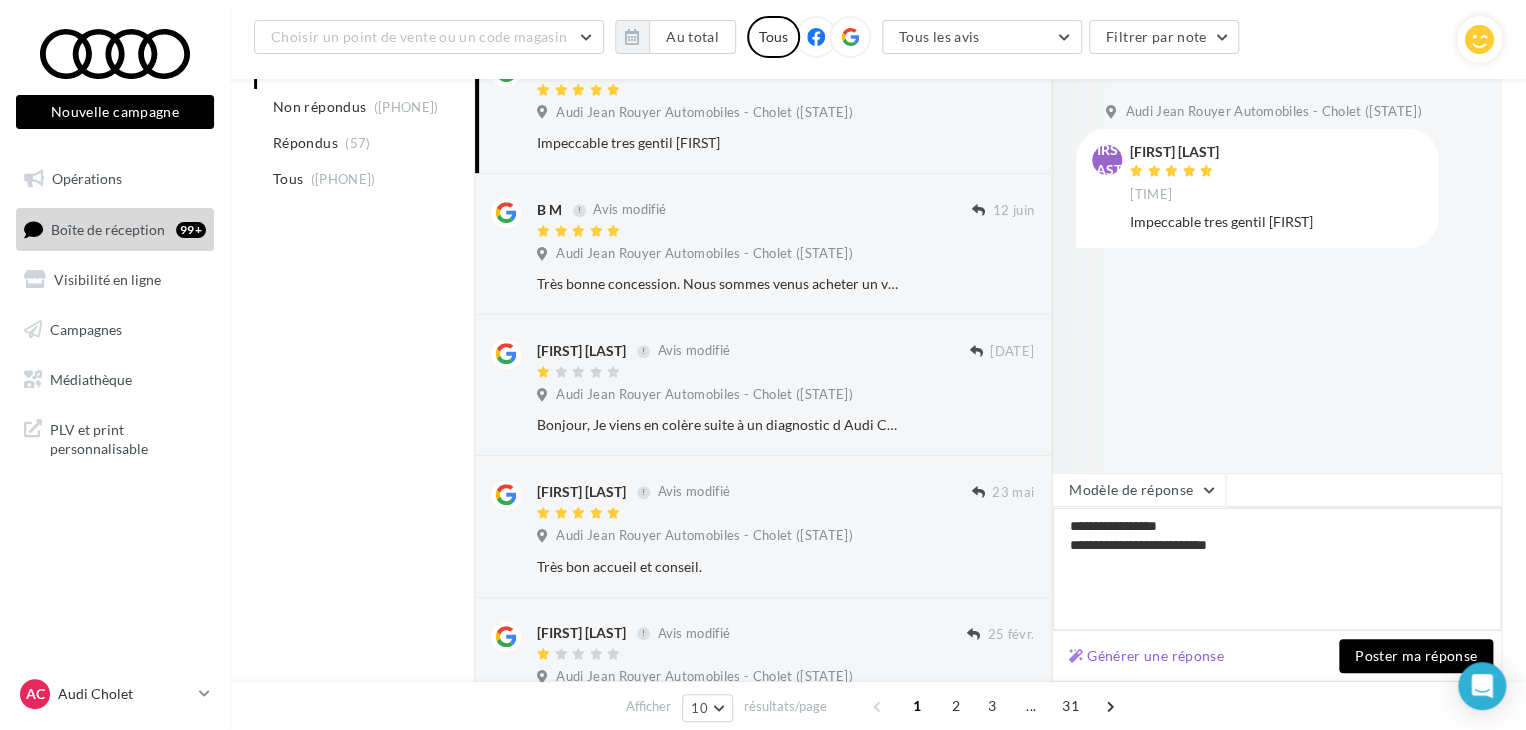 type on "[FIRST] [LAST]" 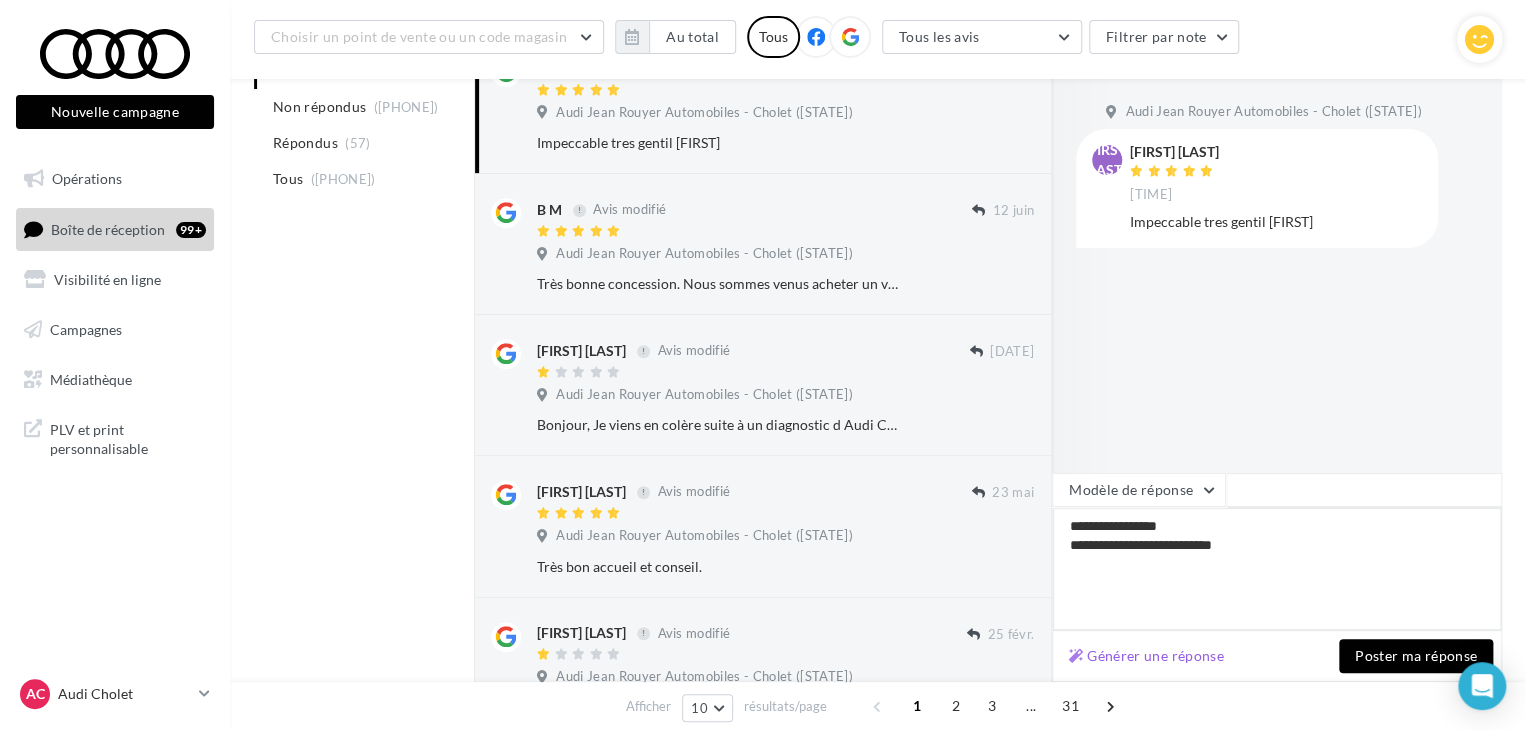type on "[FIRST] [LAST]" 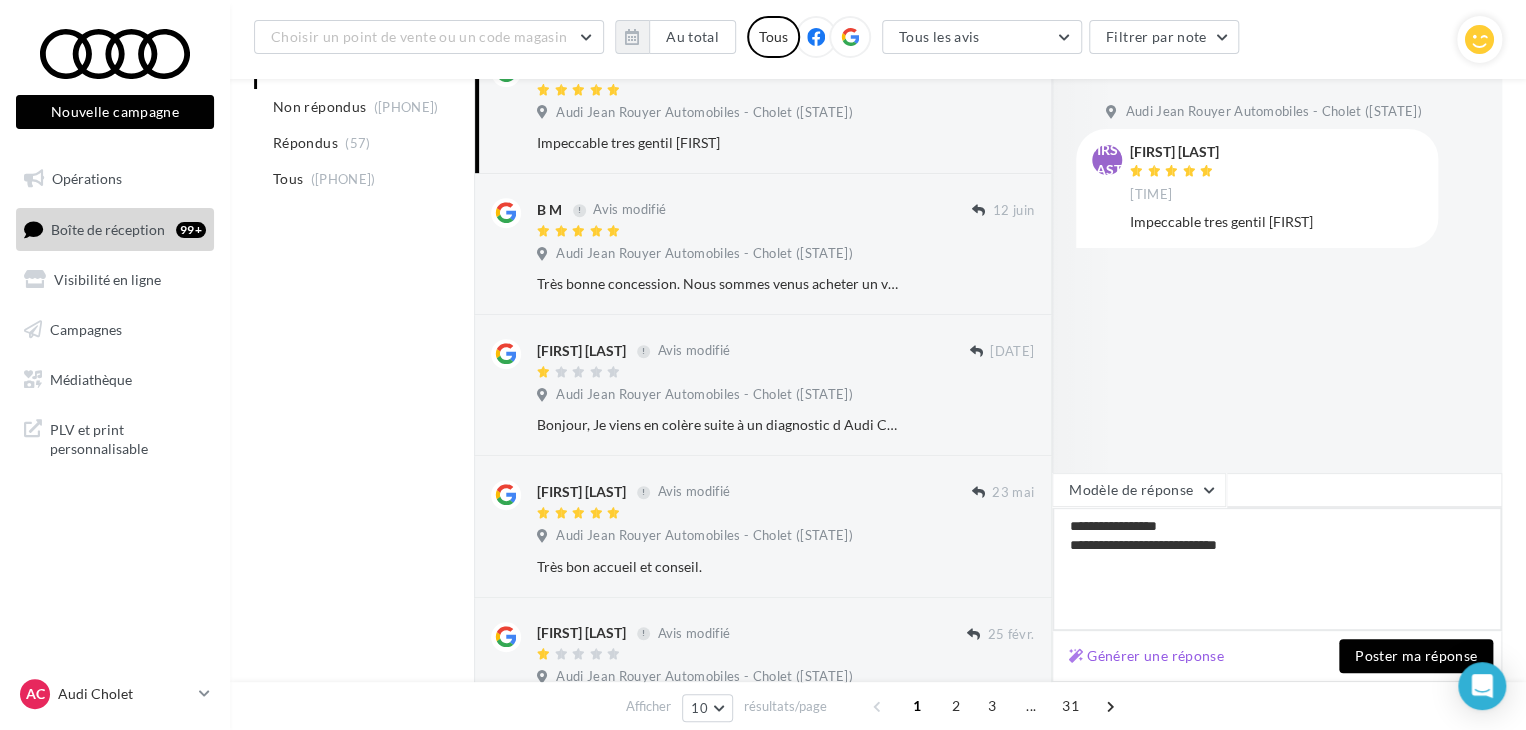 type on "[FIRST] [LAST]" 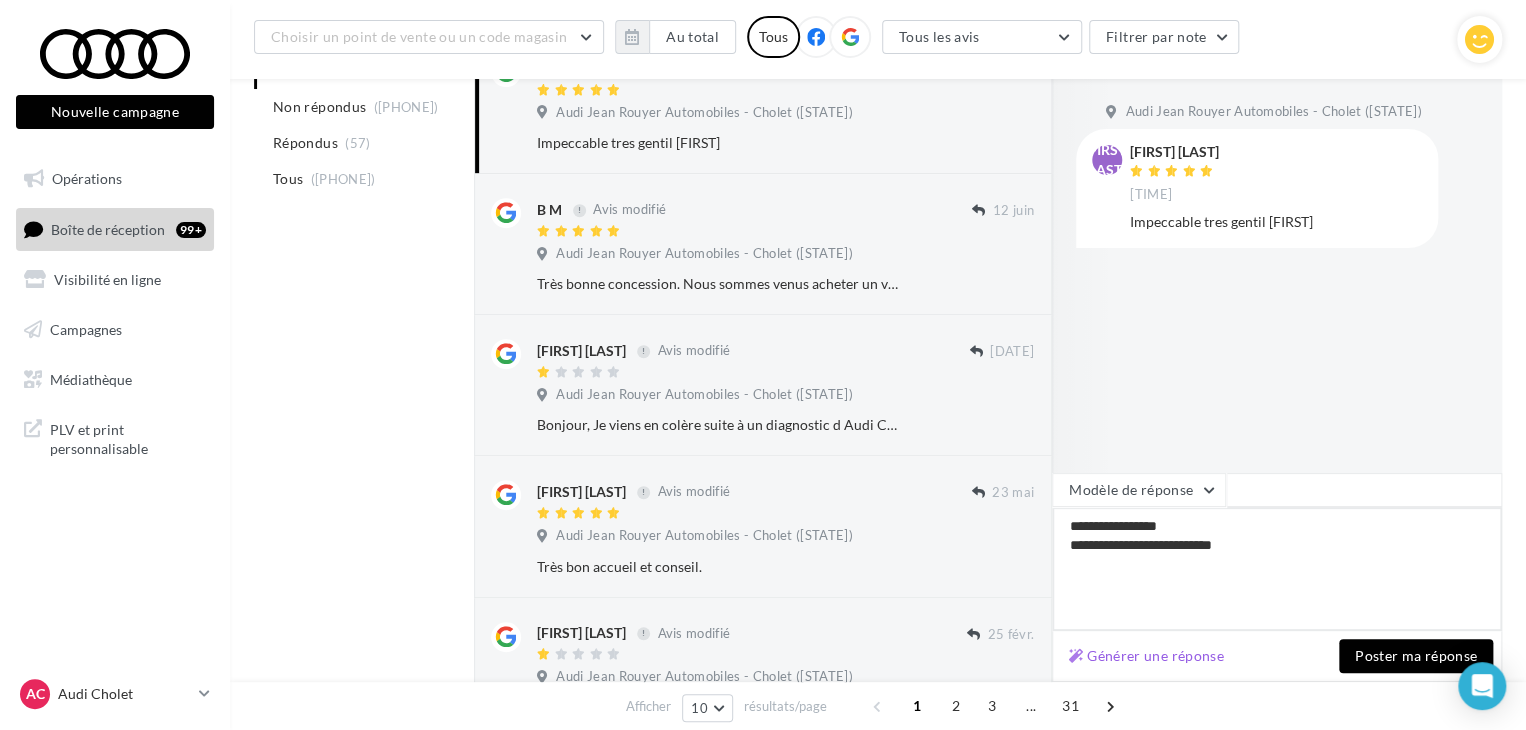 type on "[FIRST] [LAST]" 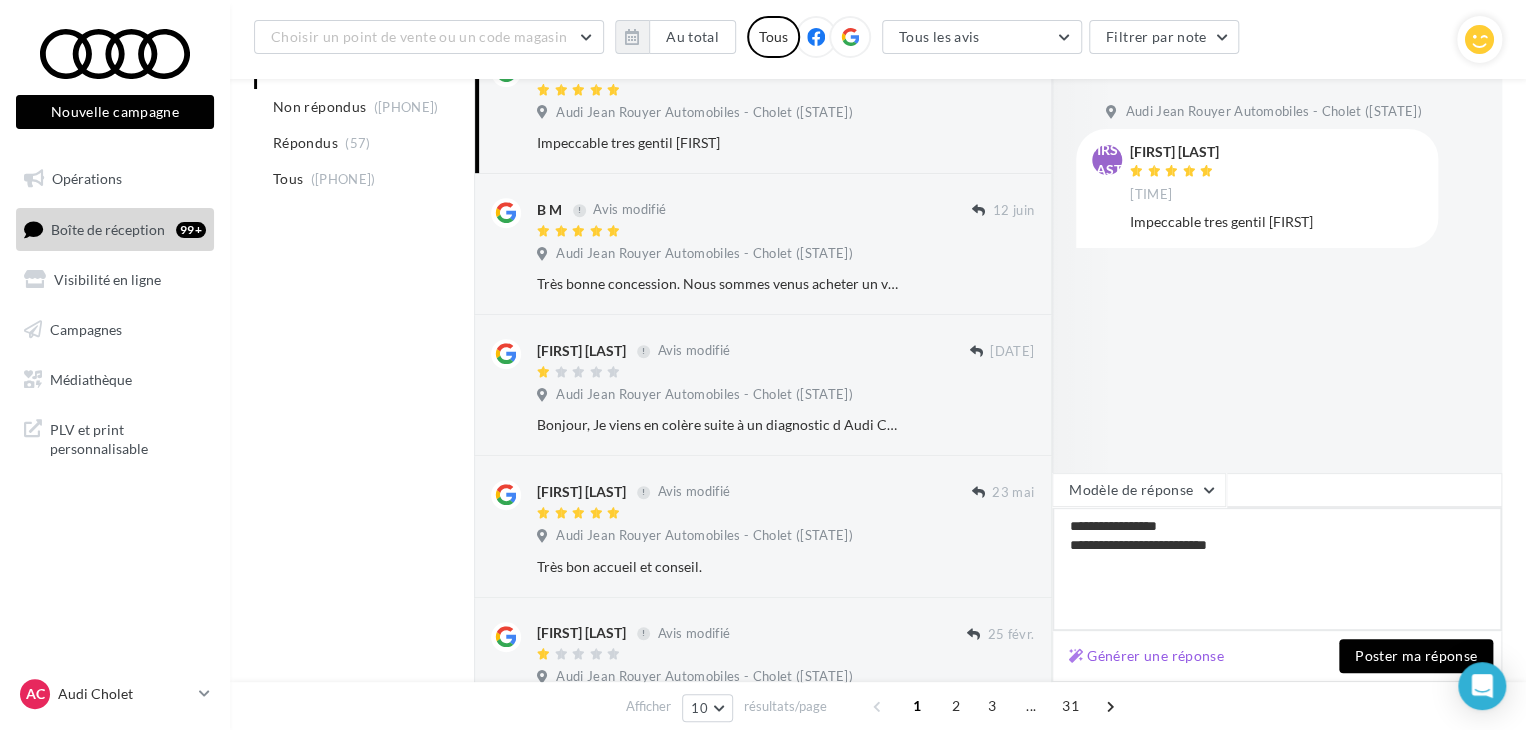 type on "**********" 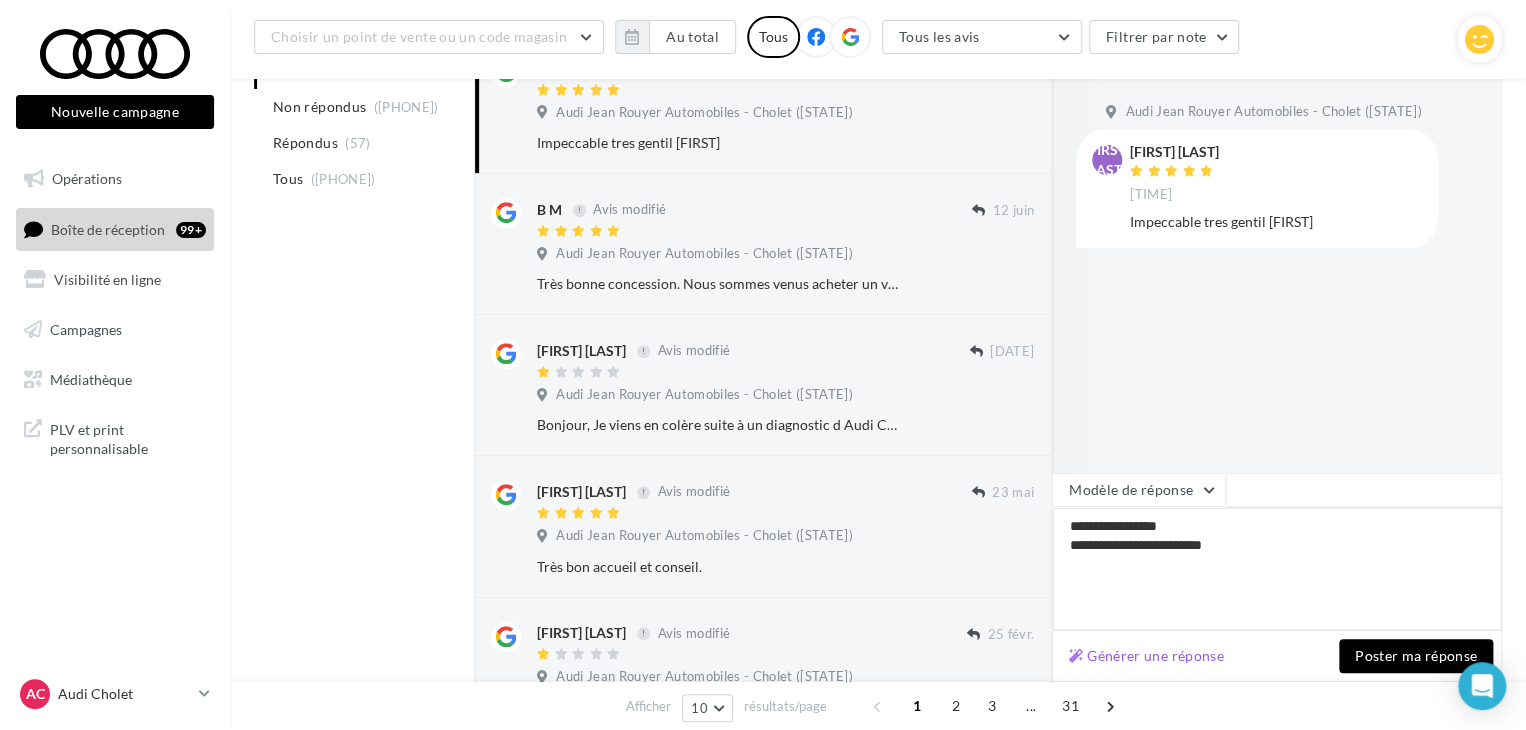 type on "[FIRST] [LAST]" 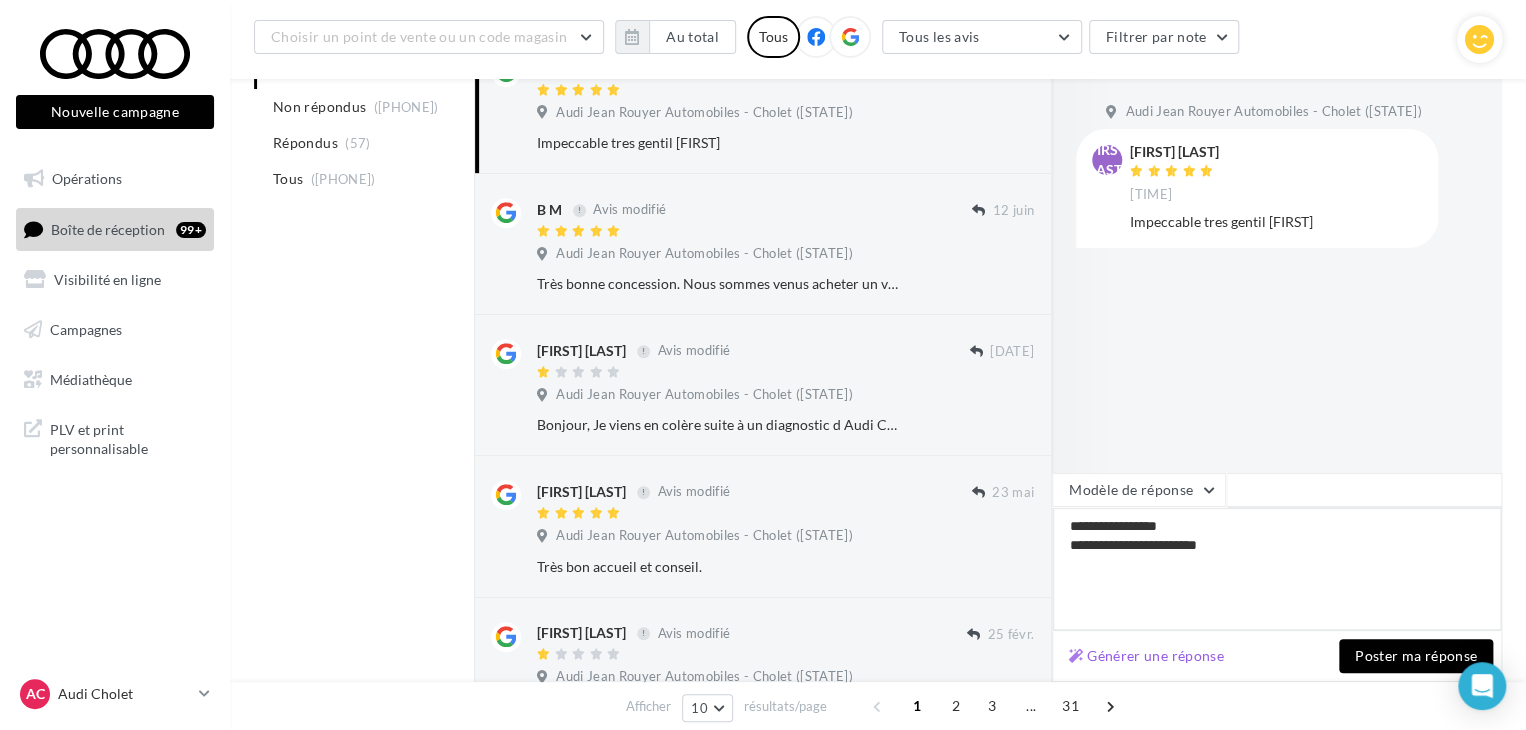 type on "[FIRST] [LAST]" 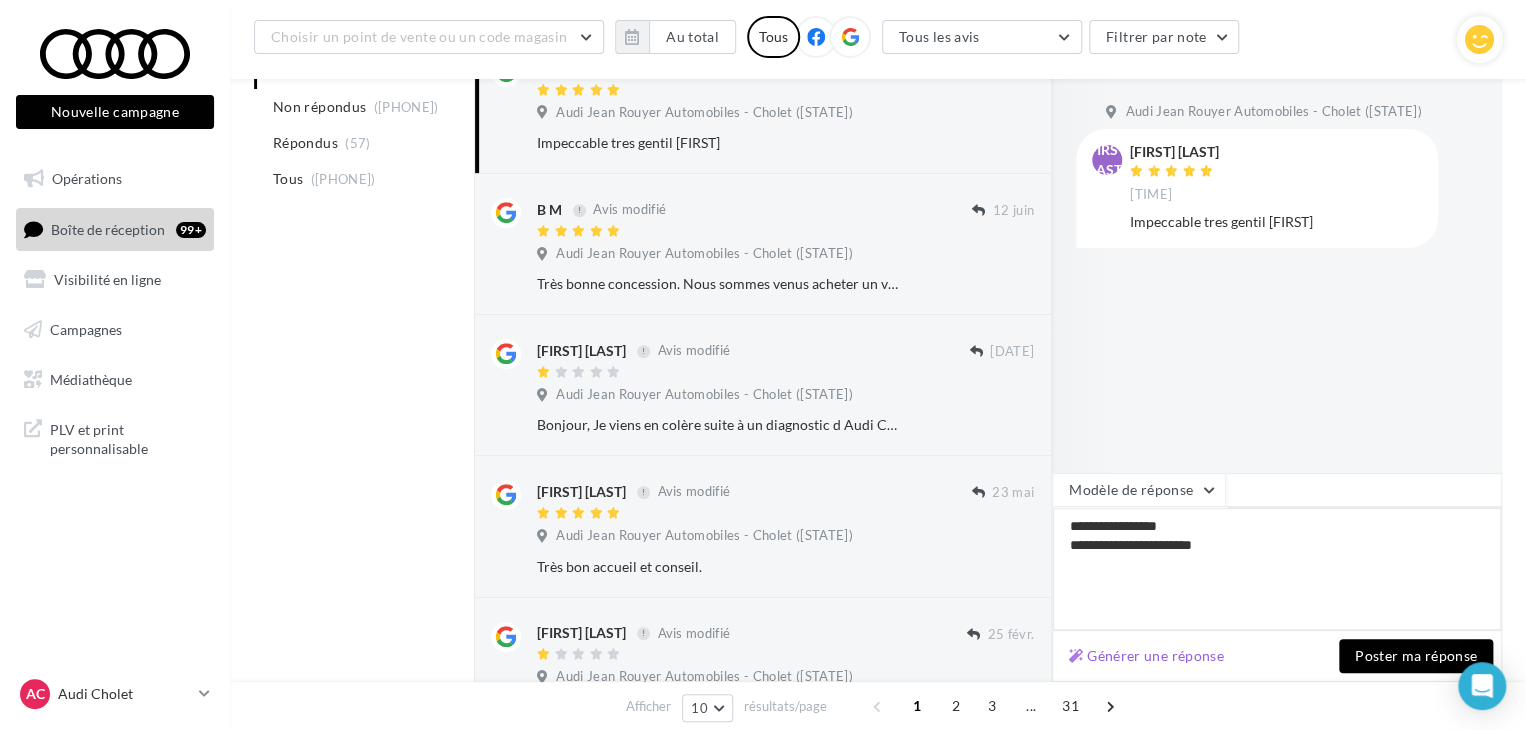type on "[FIRST] [LAST]" 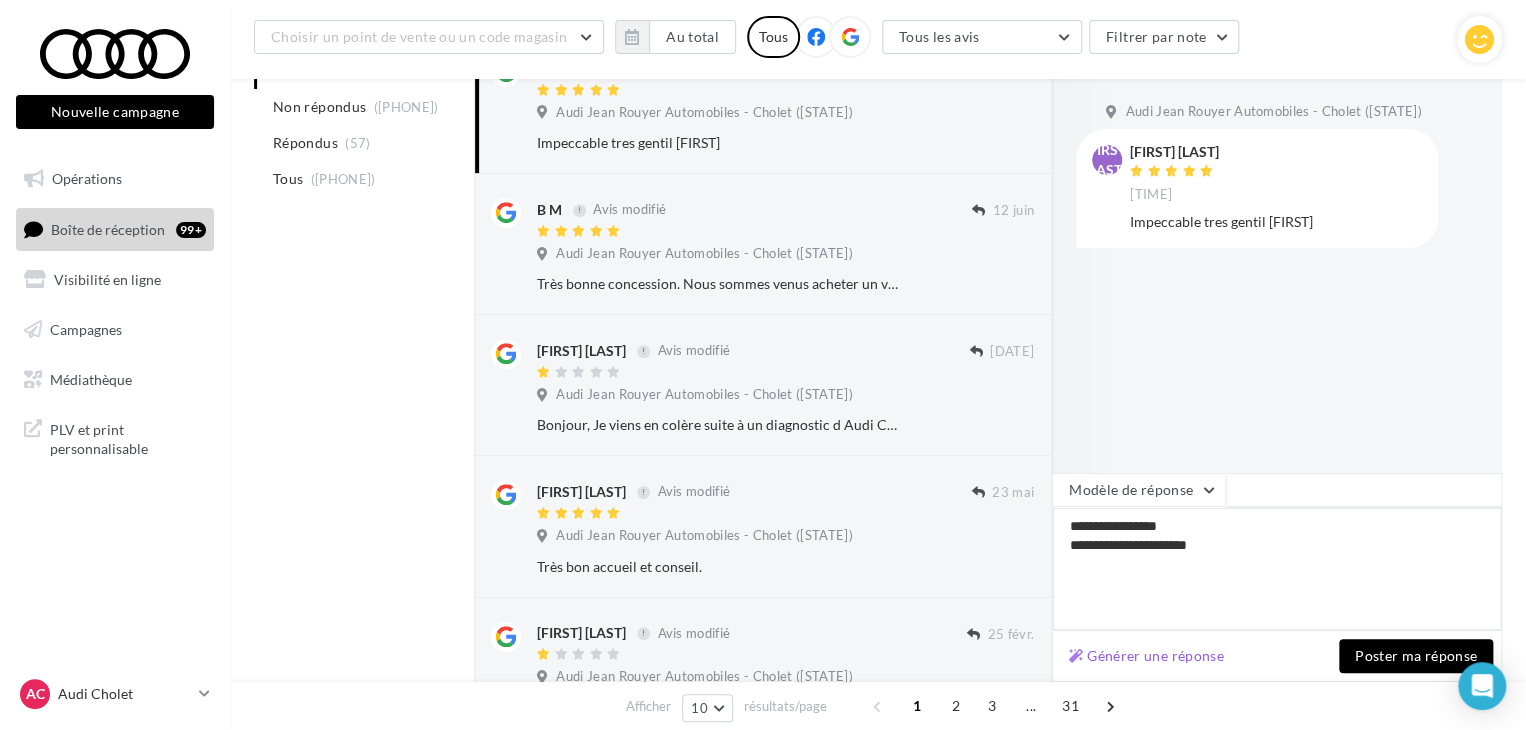 type on "[FIRST] [LAST]" 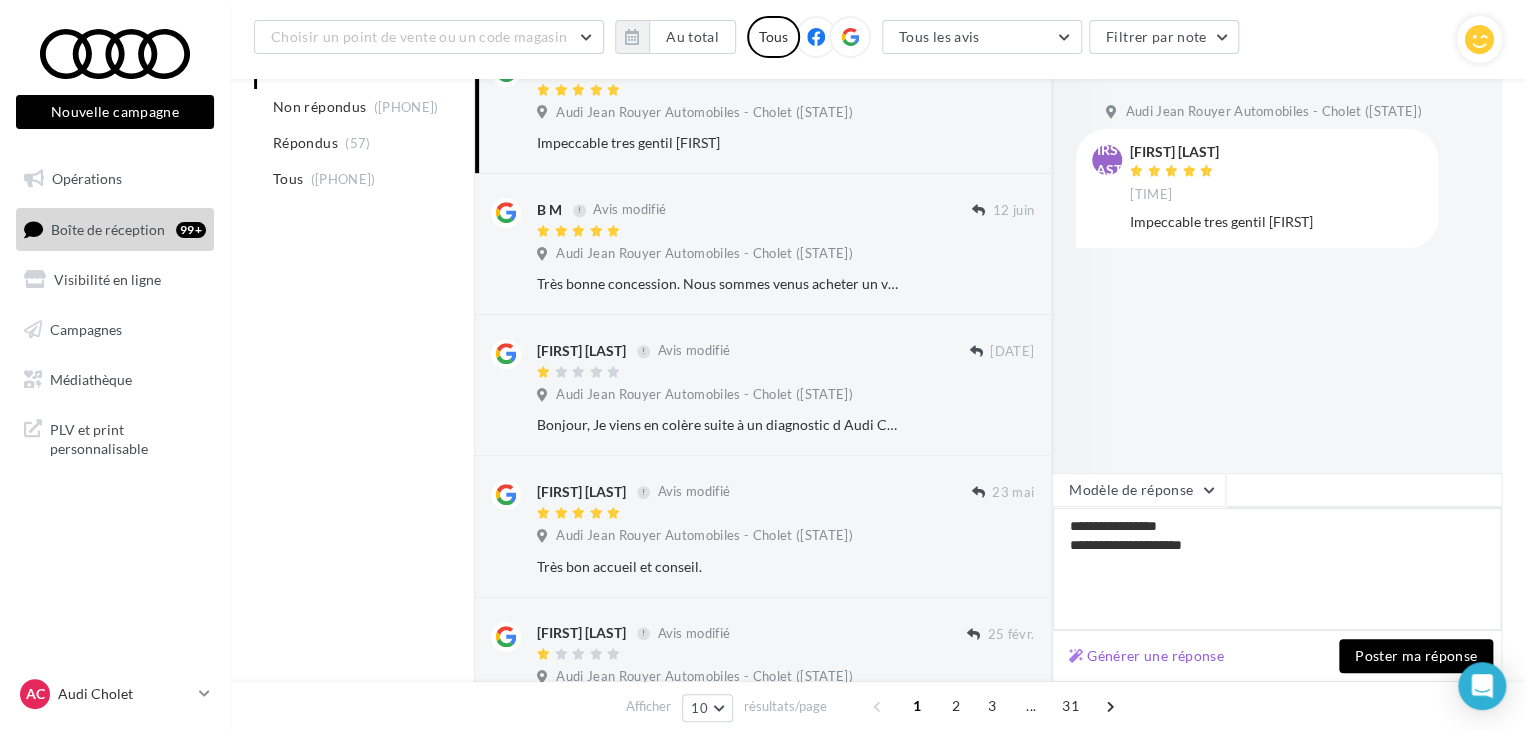 type on "[FIRST] [LAST]" 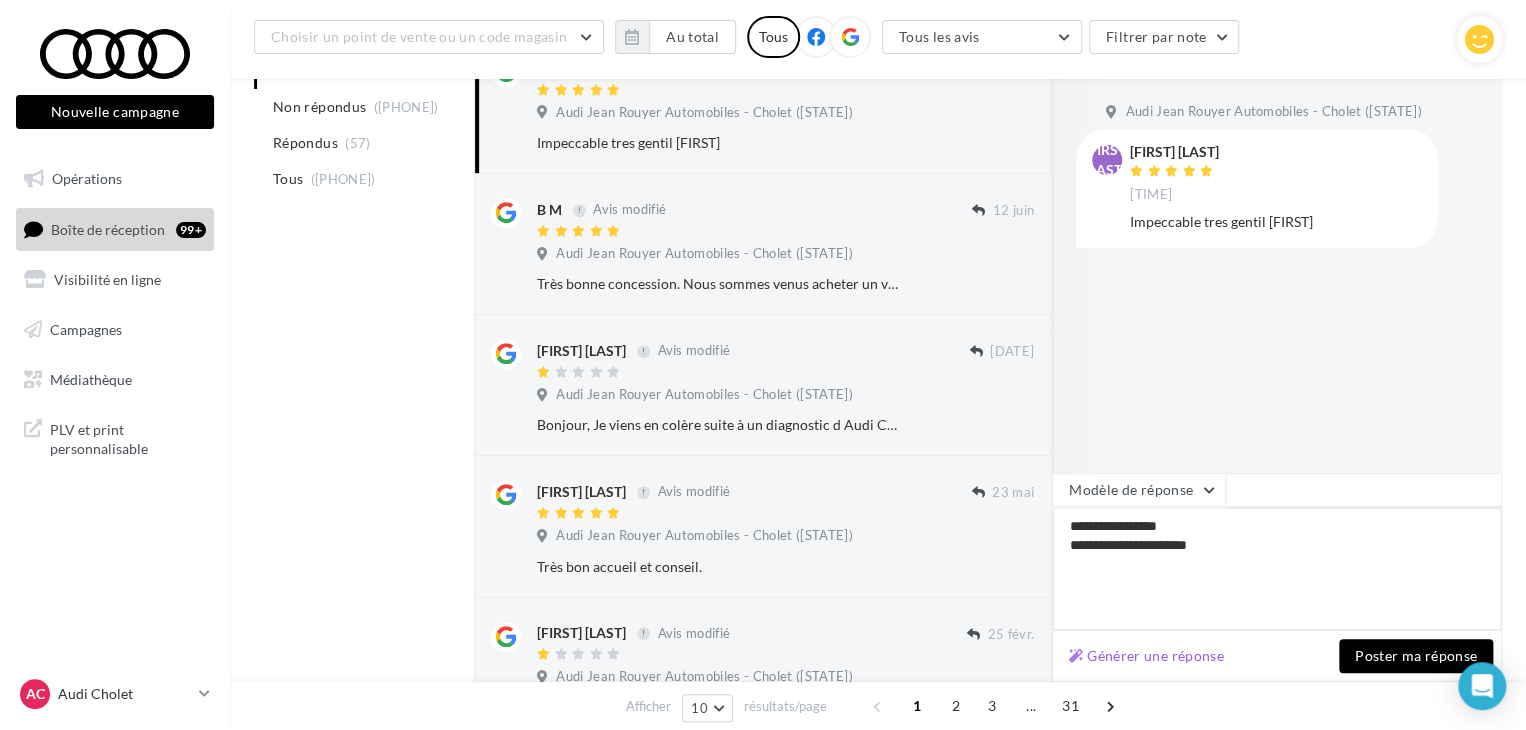 type on "[FIRST] [LAST]" 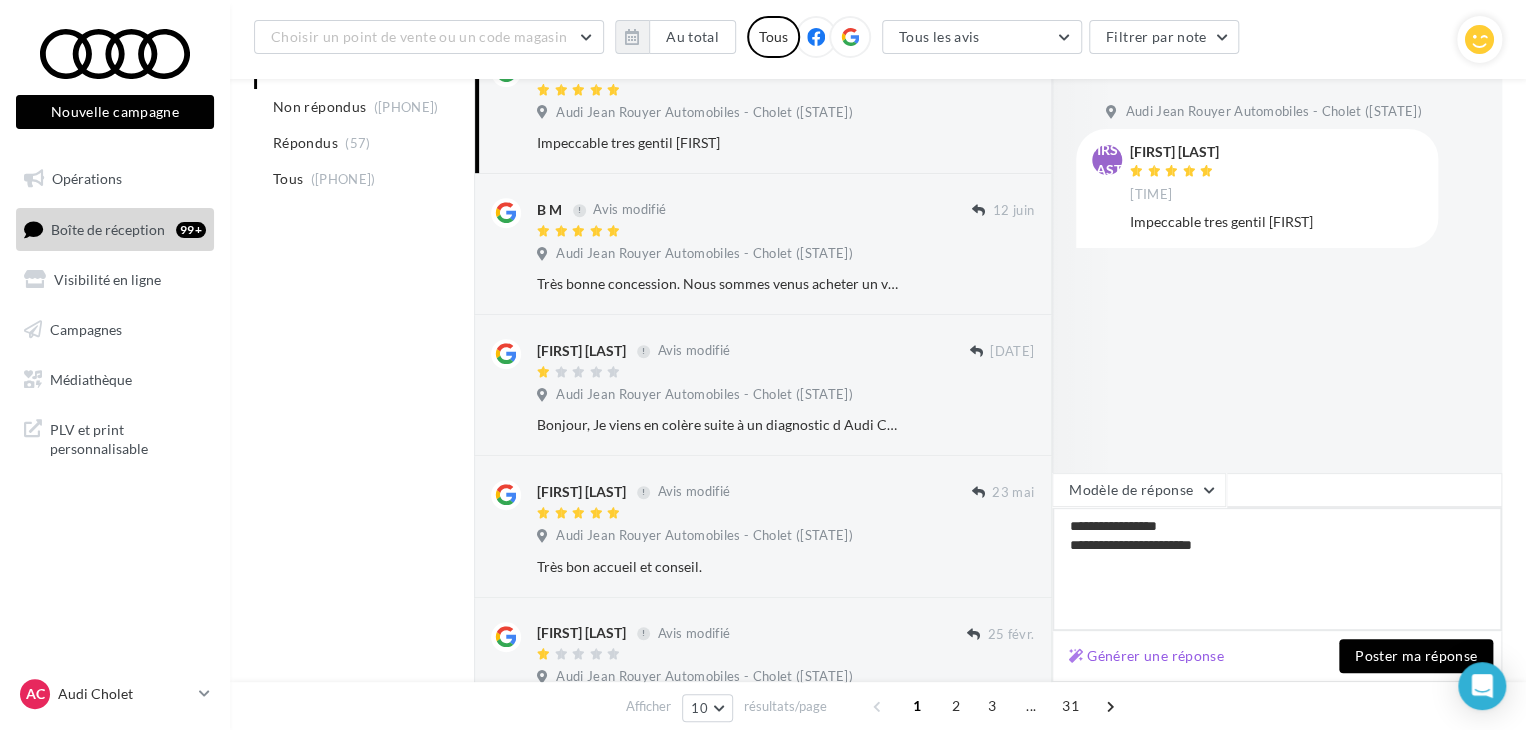 type on "[FIRST] [LAST]" 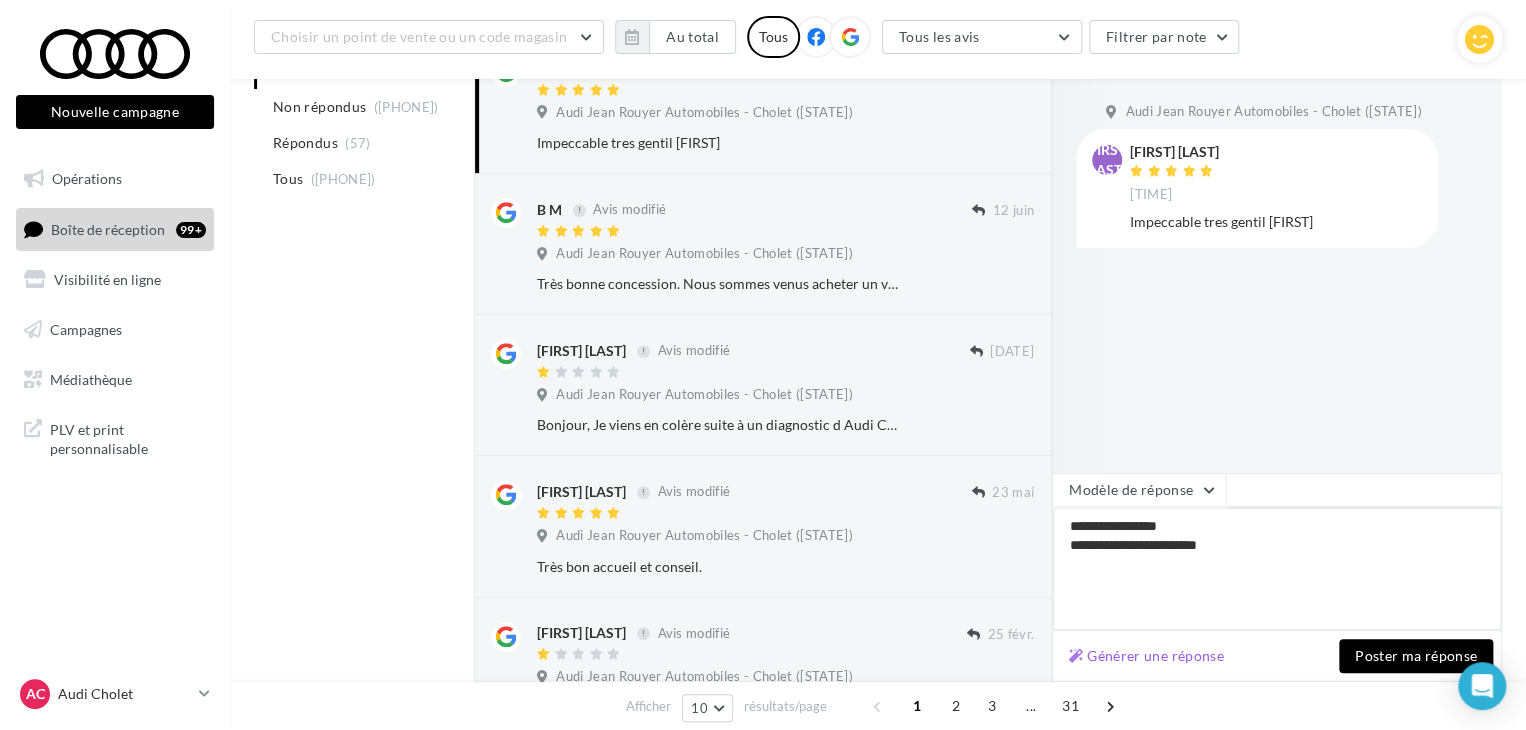 type on "**********" 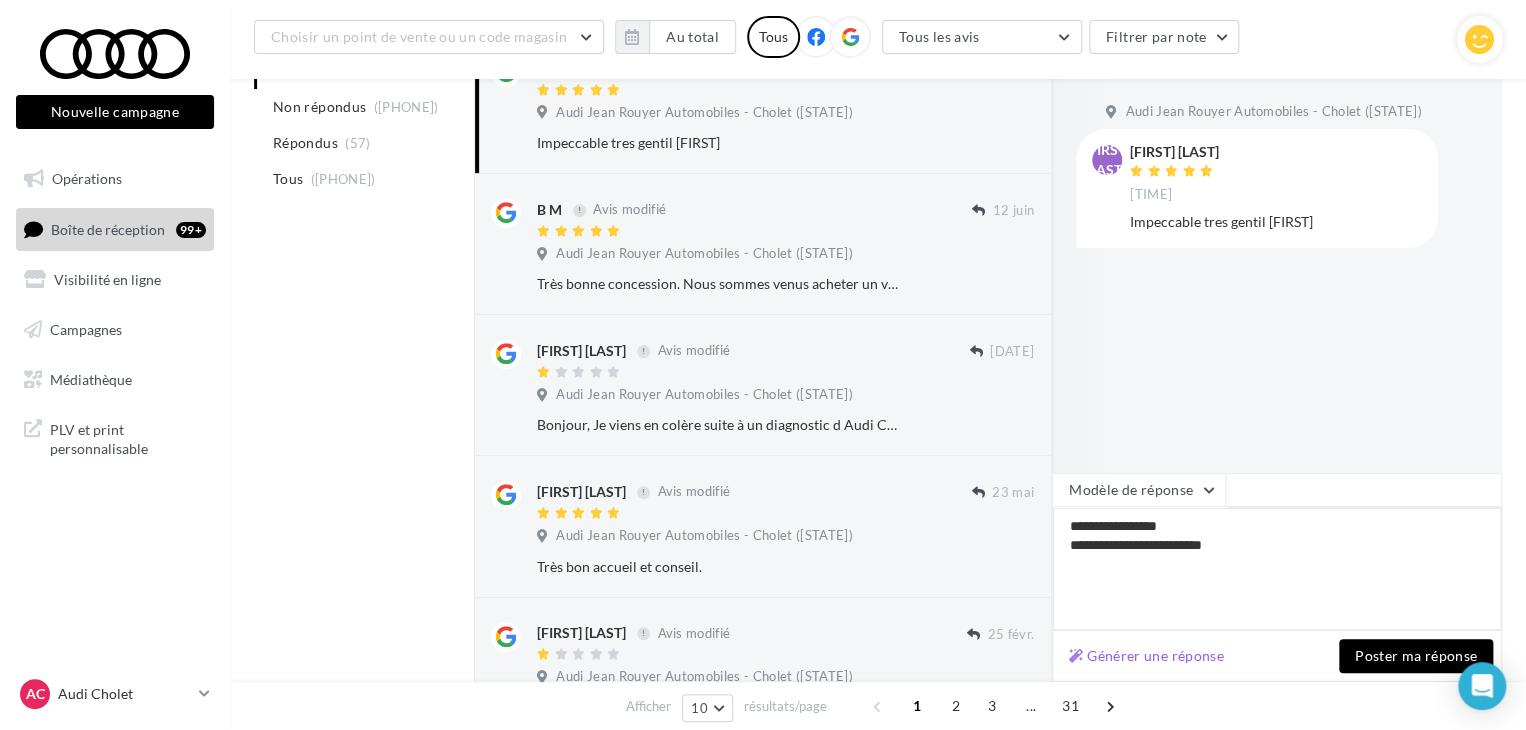 type on "[FIRST] [LAST]" 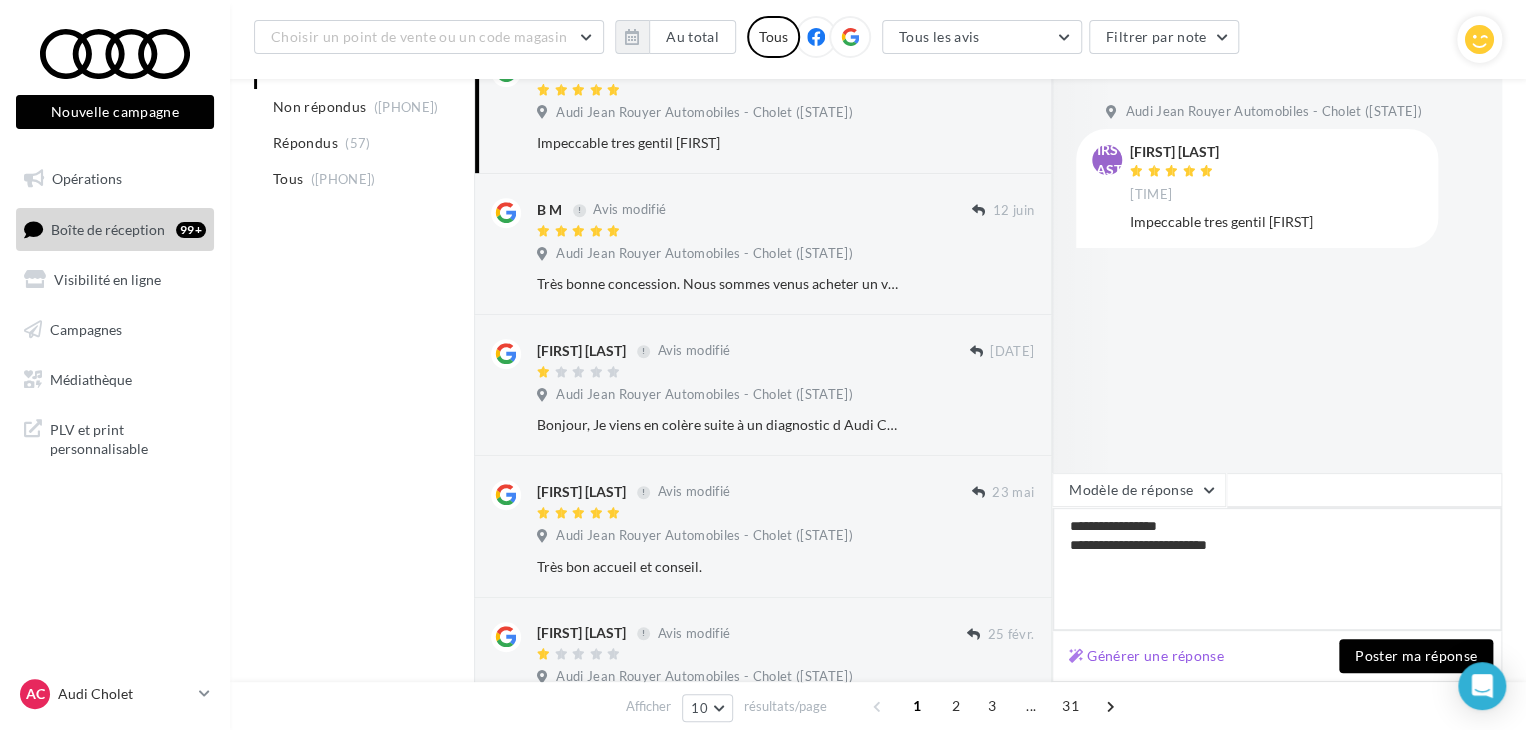 type on "[FIRST] [LAST]" 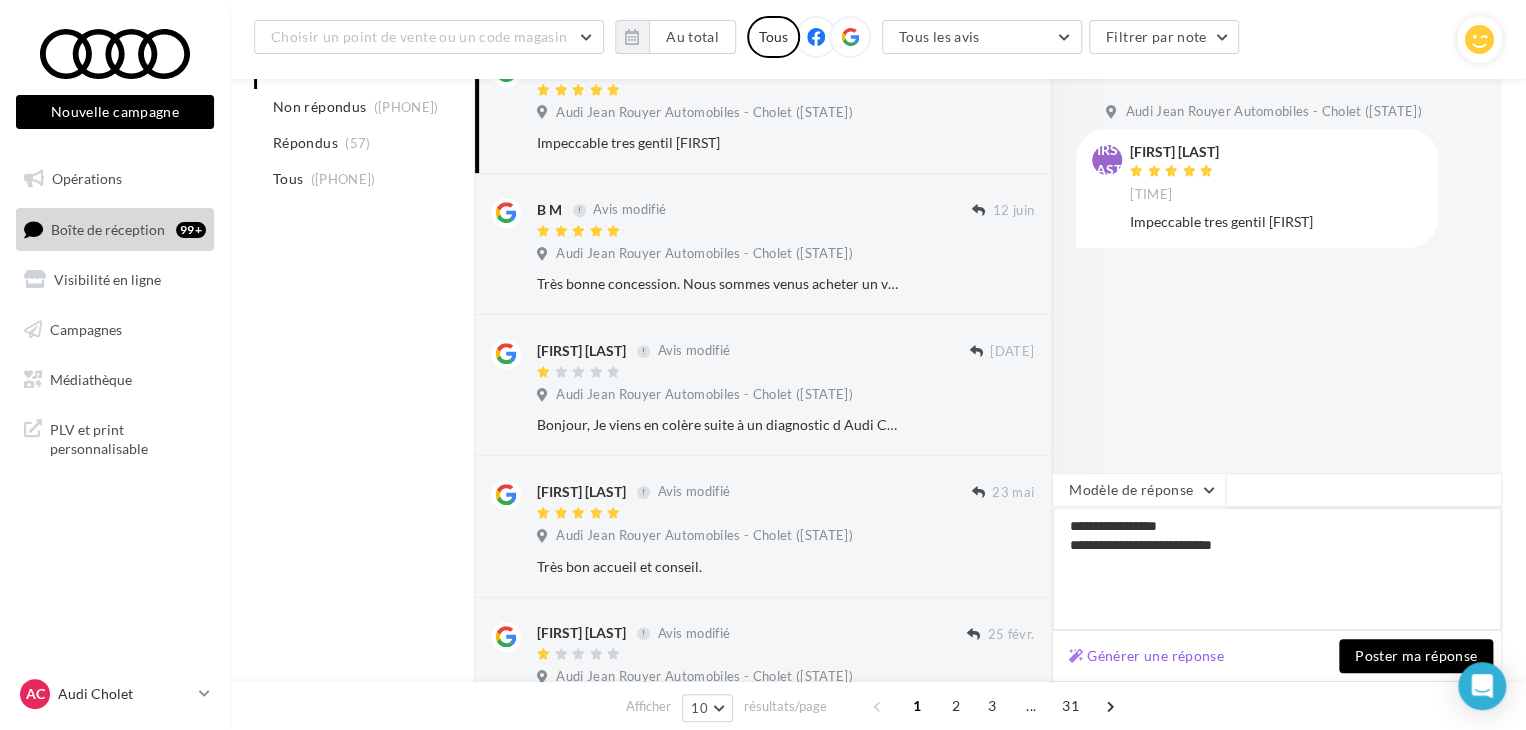 type on "[FIRST] [LAST]" 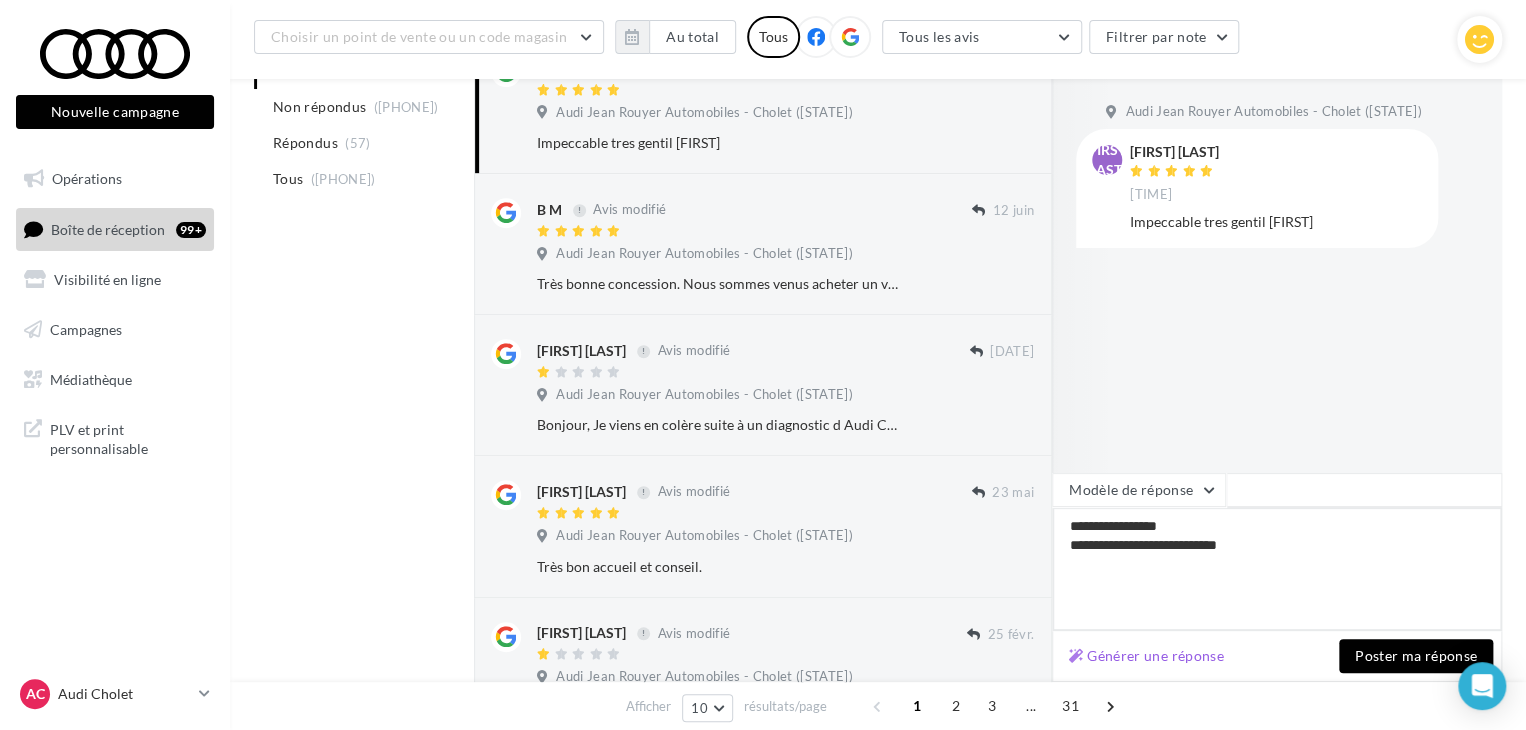 type on "[FIRST] [LAST]" 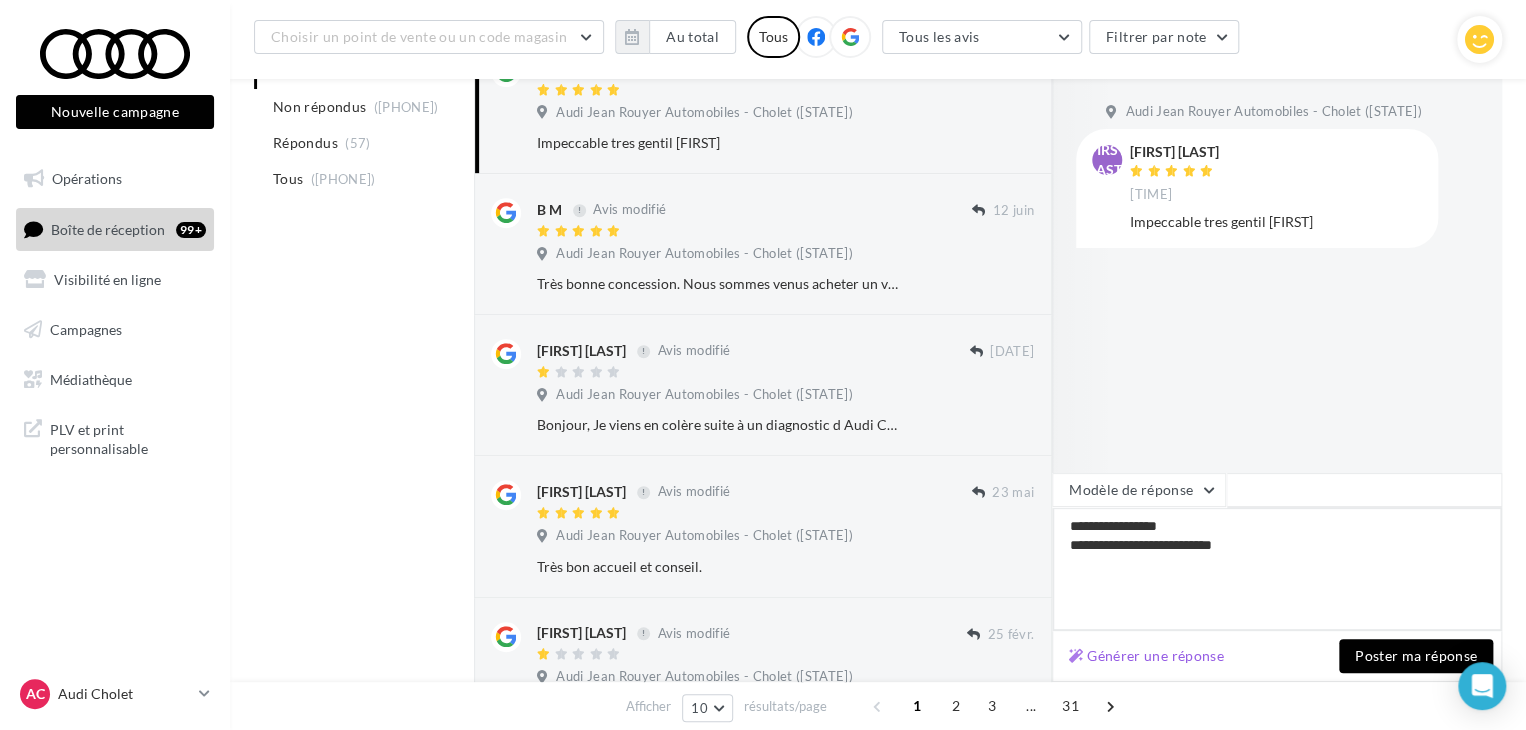 type on "[FIRST] [LAST]" 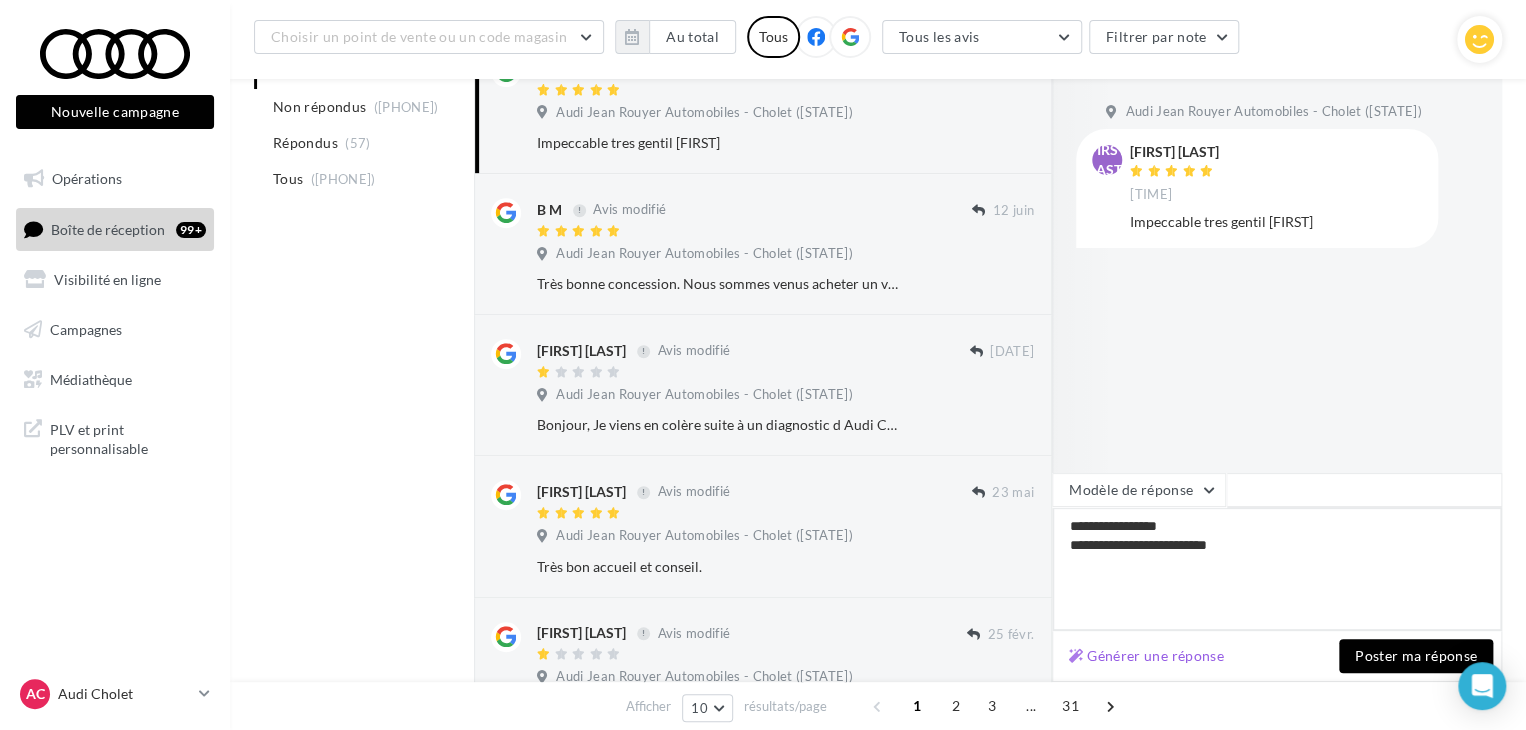 type on "**********" 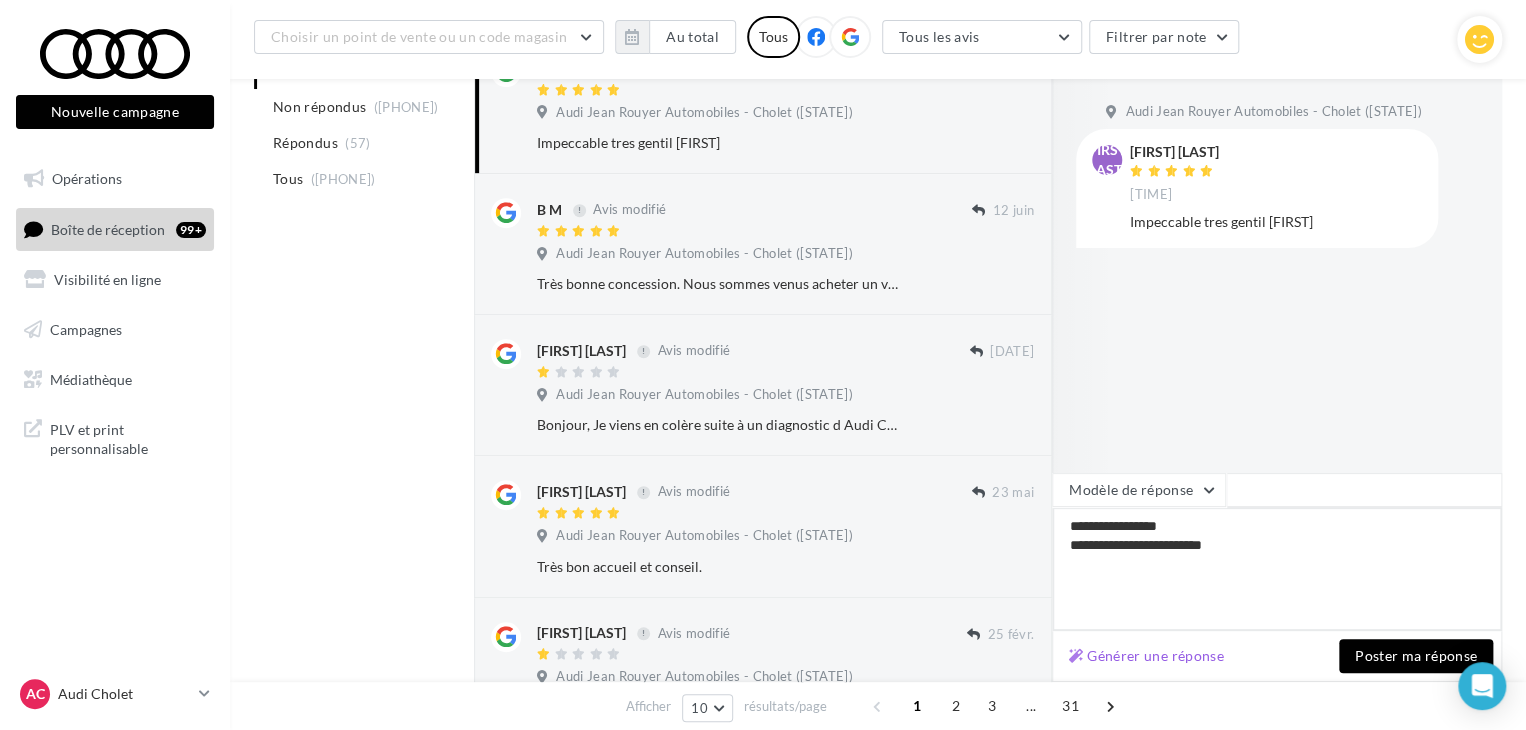 type on "[FIRST] [LAST]" 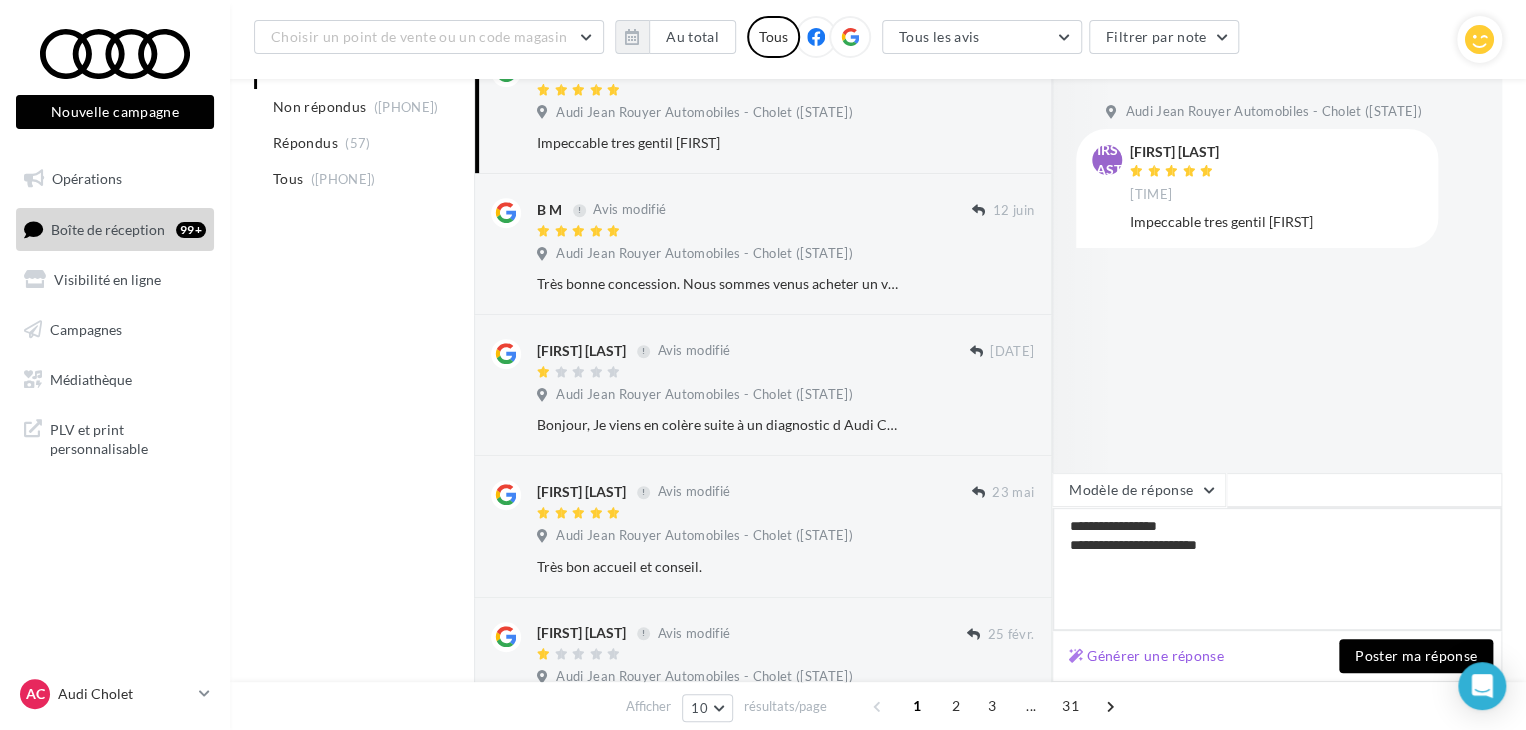 type on "**********" 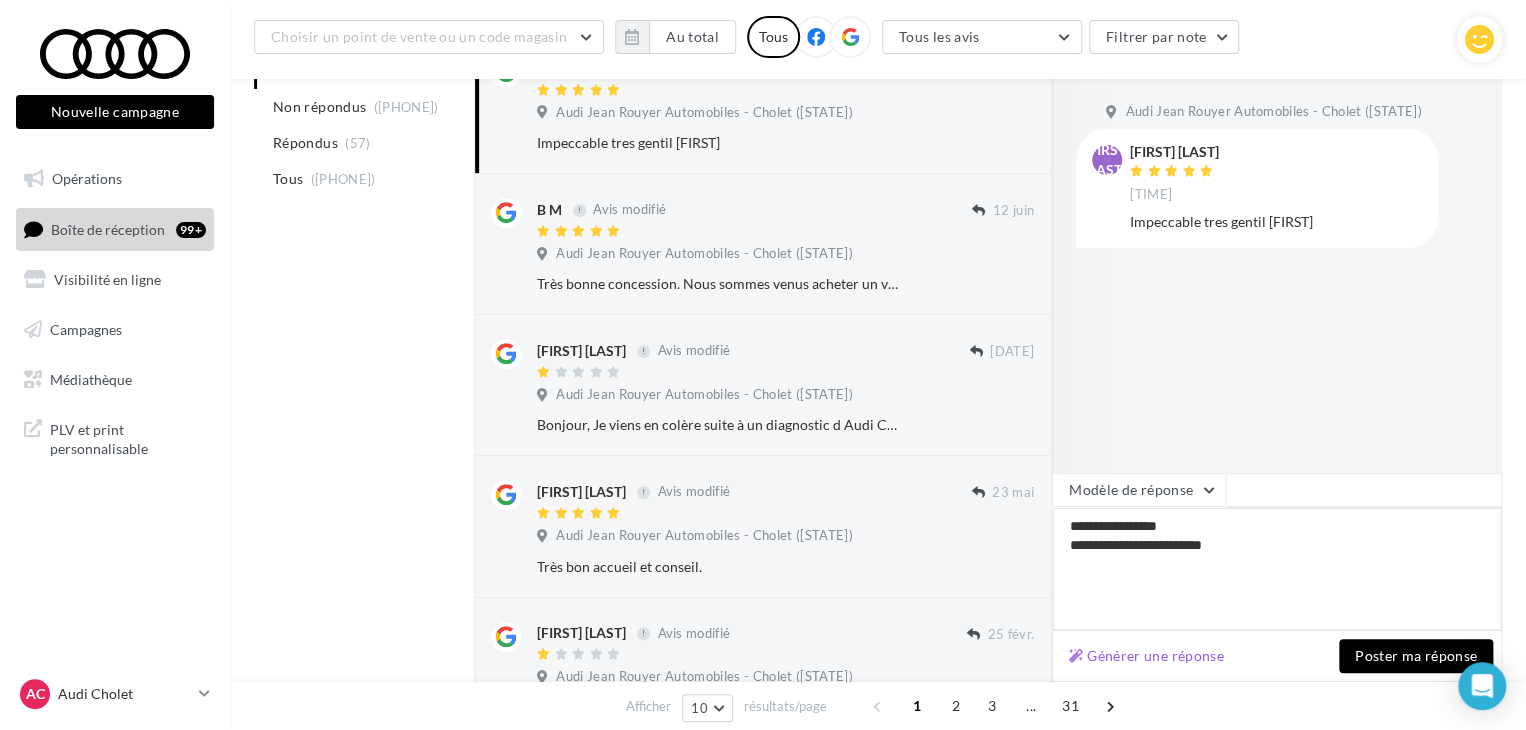 type on "[FIRST] [LAST]" 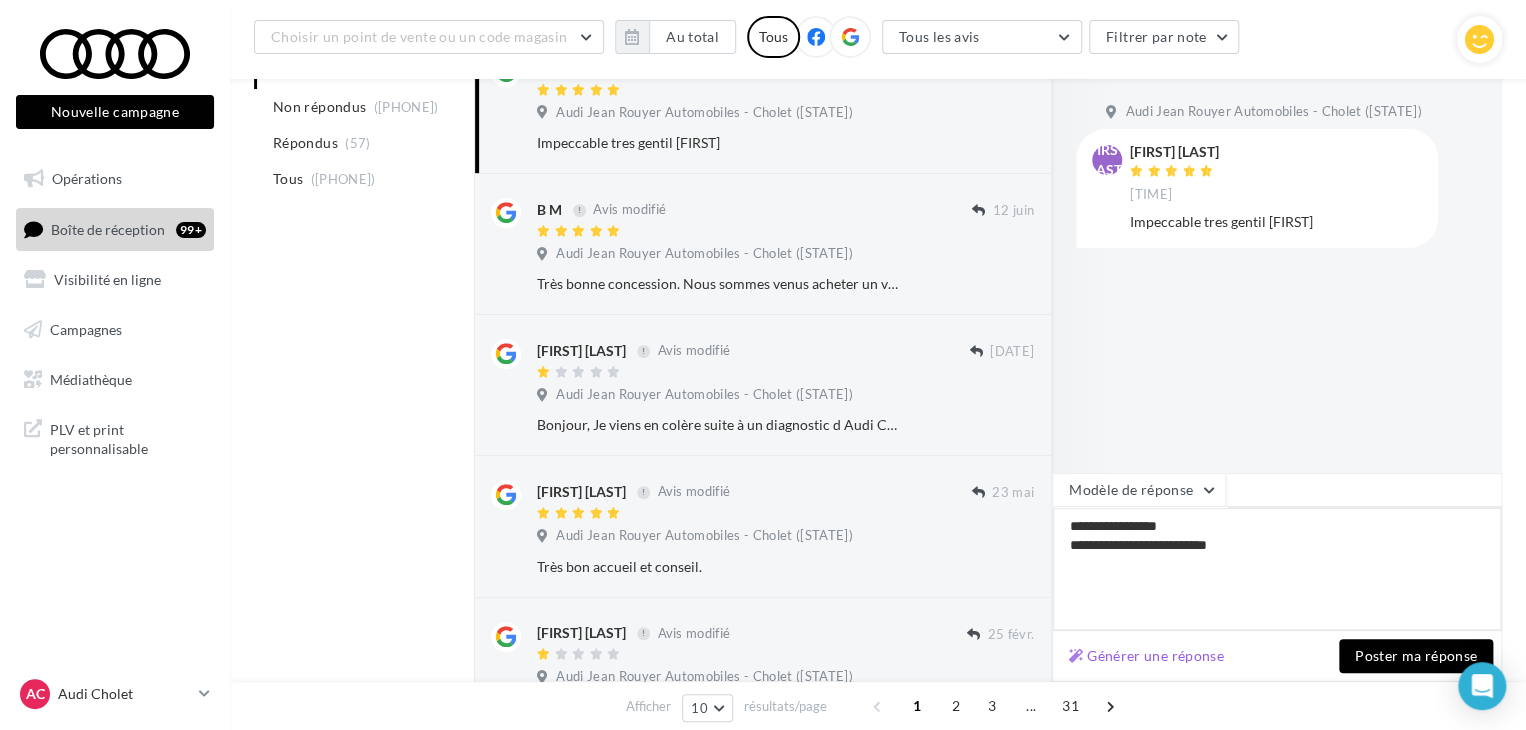 type on "[FIRST] [LAST]" 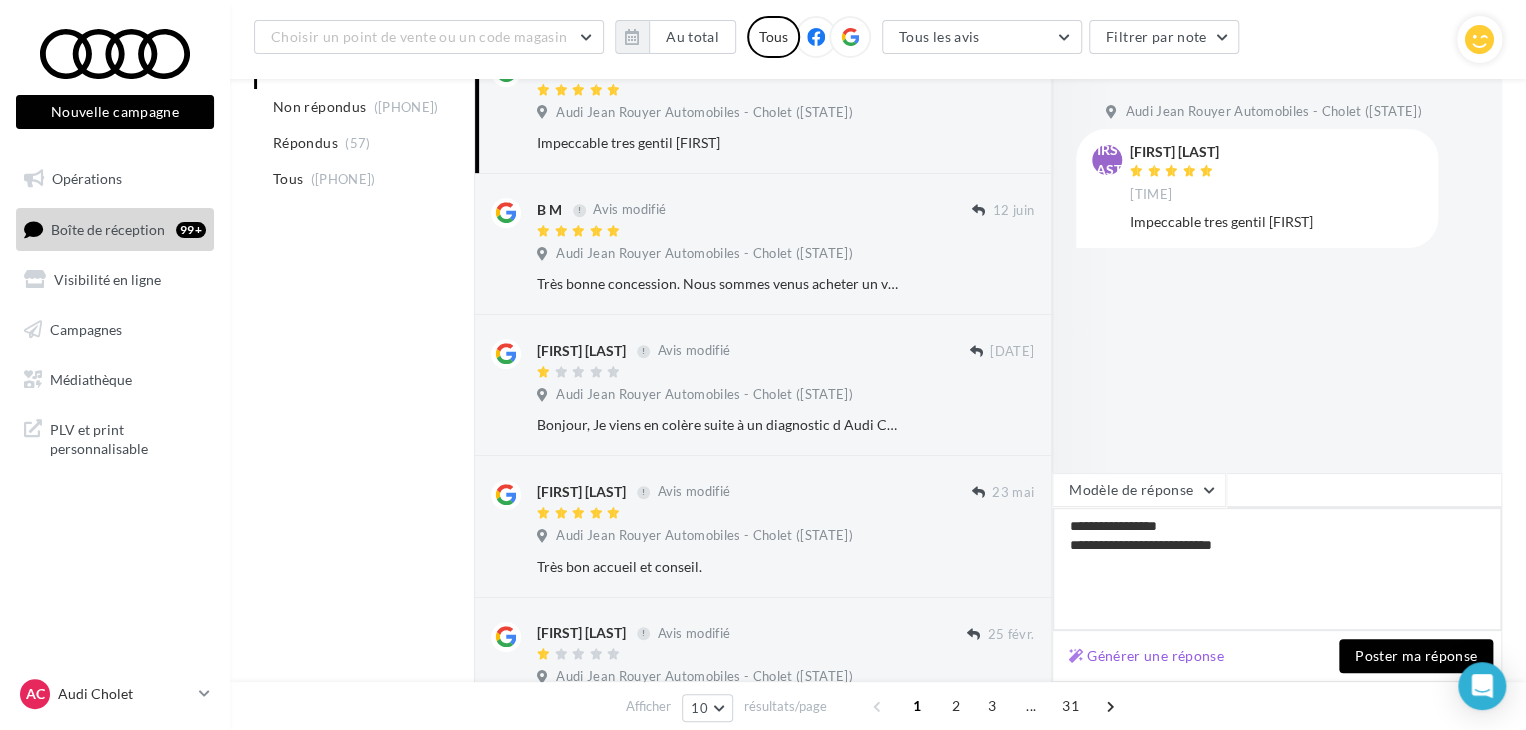 type on "[FIRST] [LAST]" 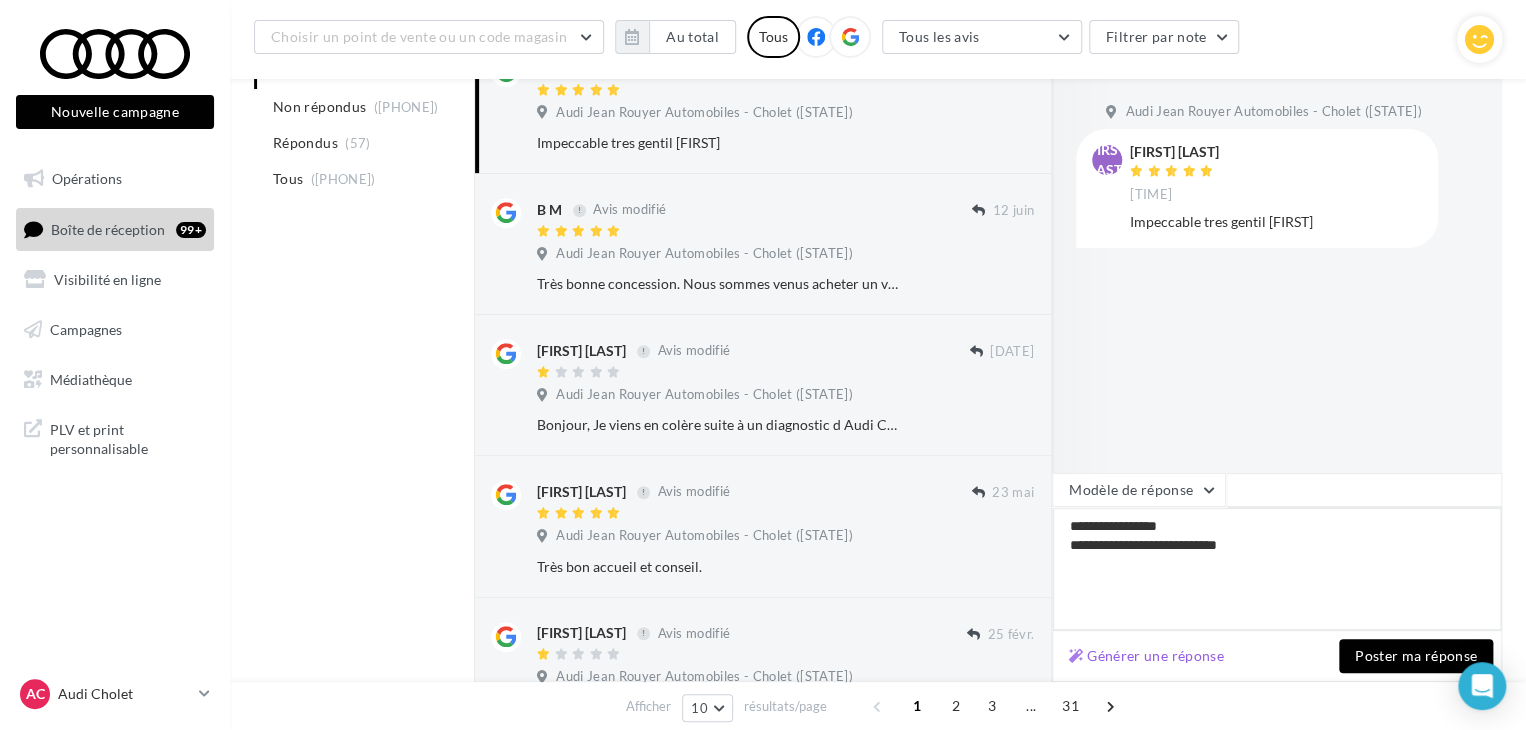 type on "[FIRST] [LAST]" 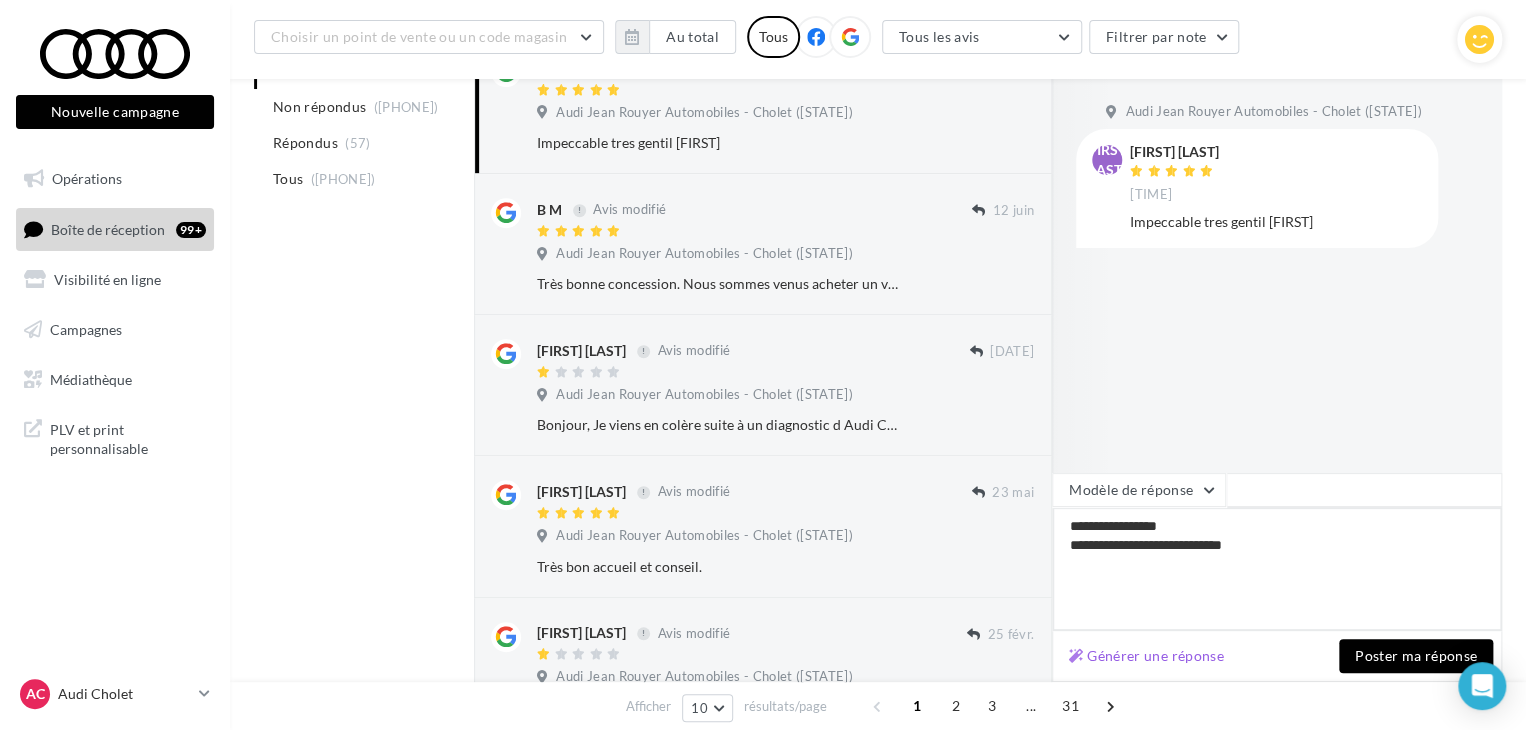 type on "[FIRST] [LAST]" 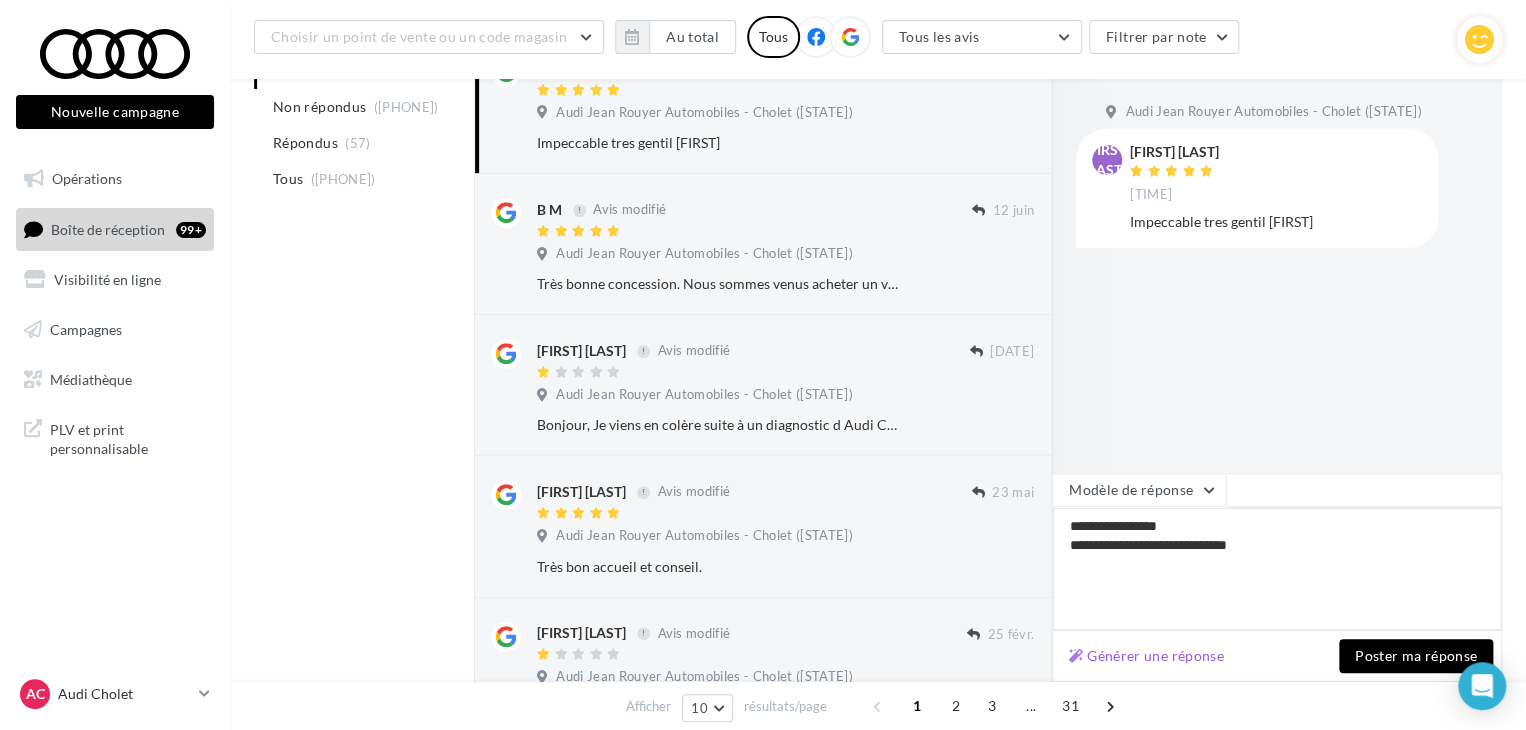type on "[FIRST] [LAST]" 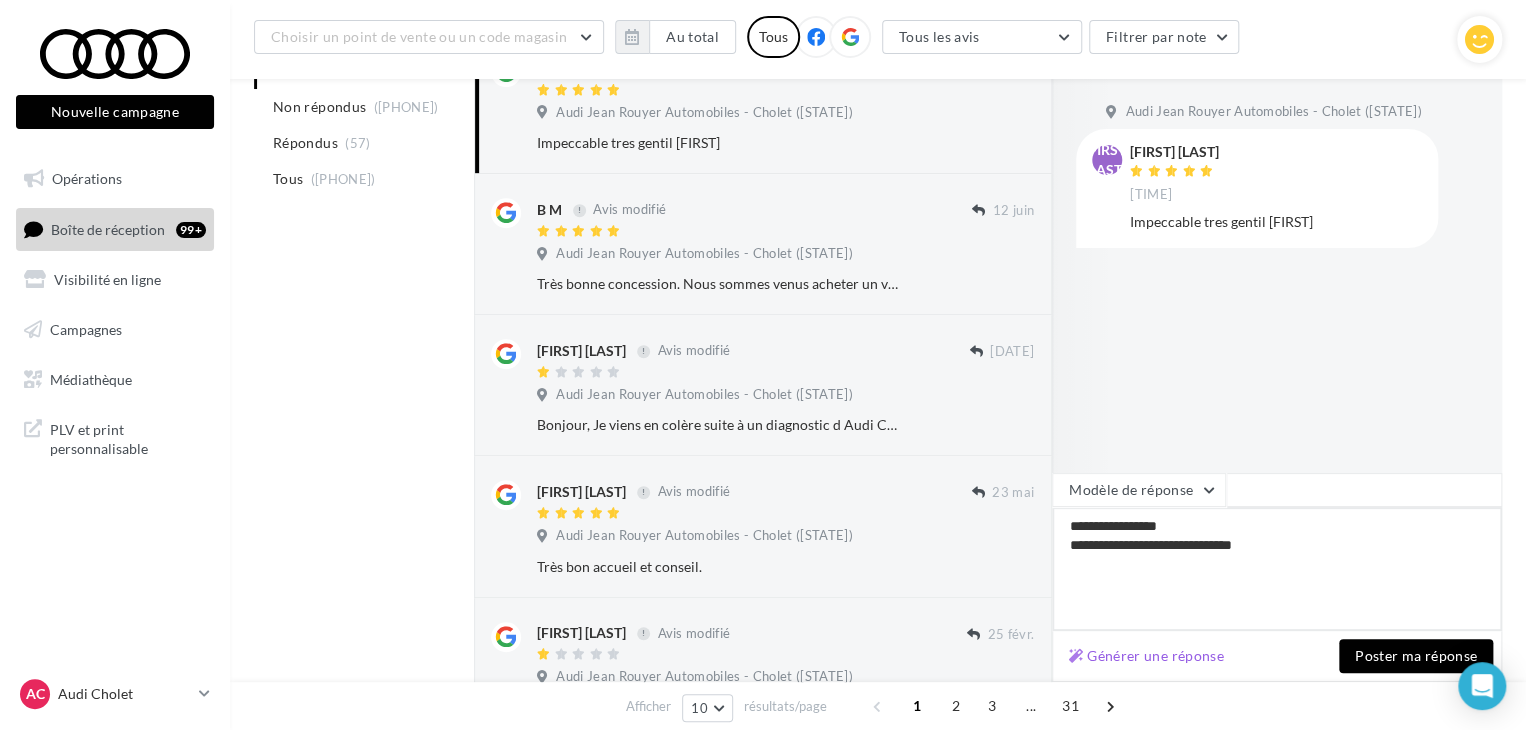 type on "[FIRST] [LAST]" 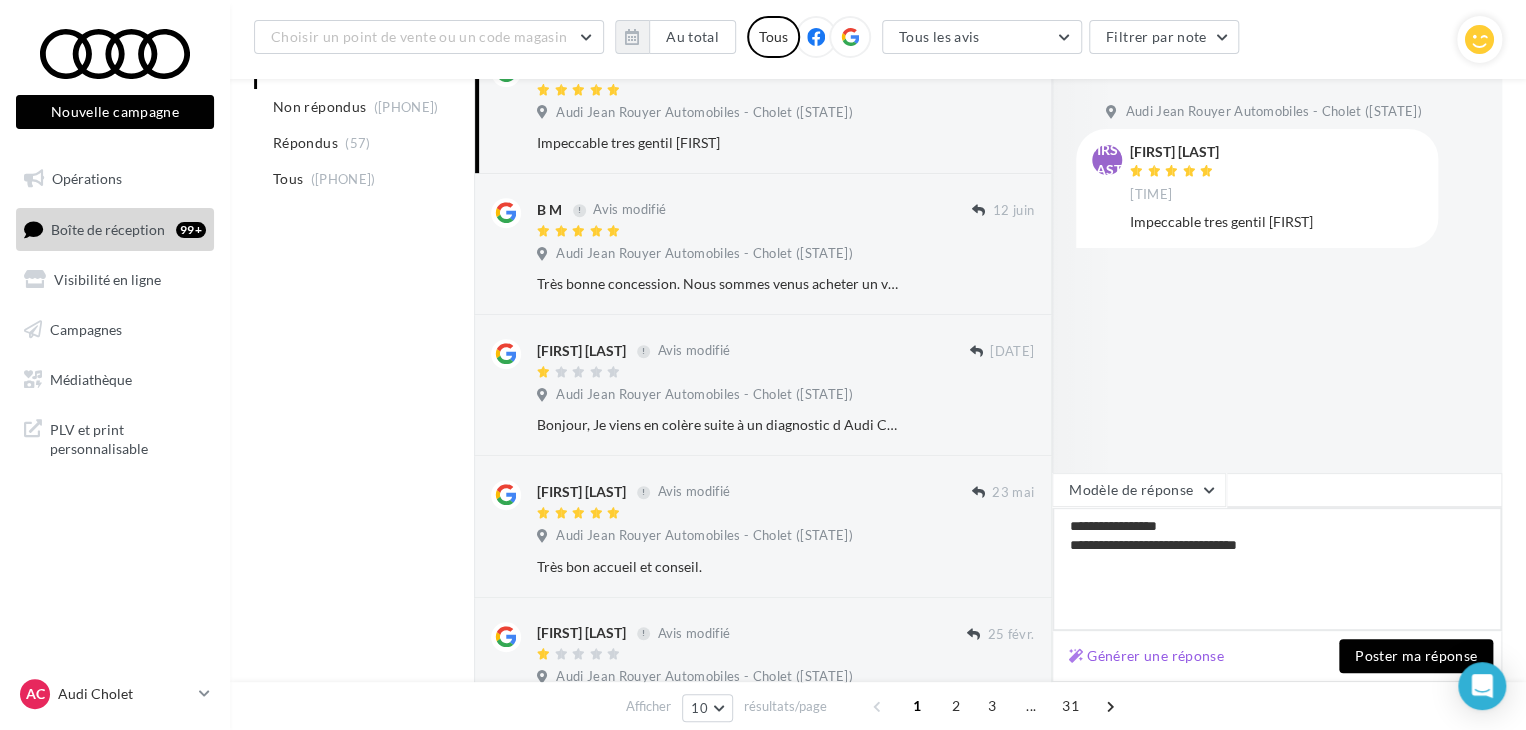 type on "[FIRST] [LAST]" 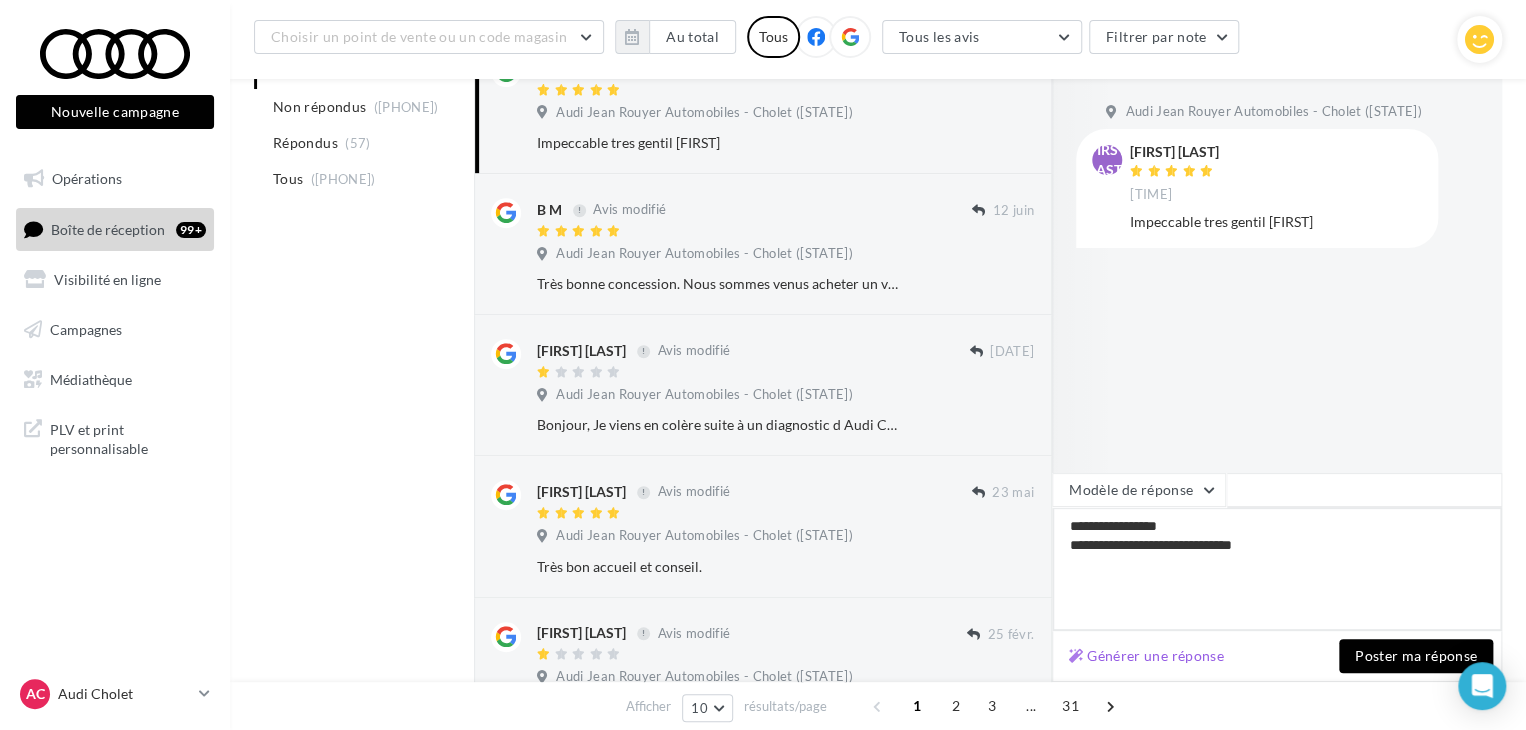 type on "[FIRST] [LAST]" 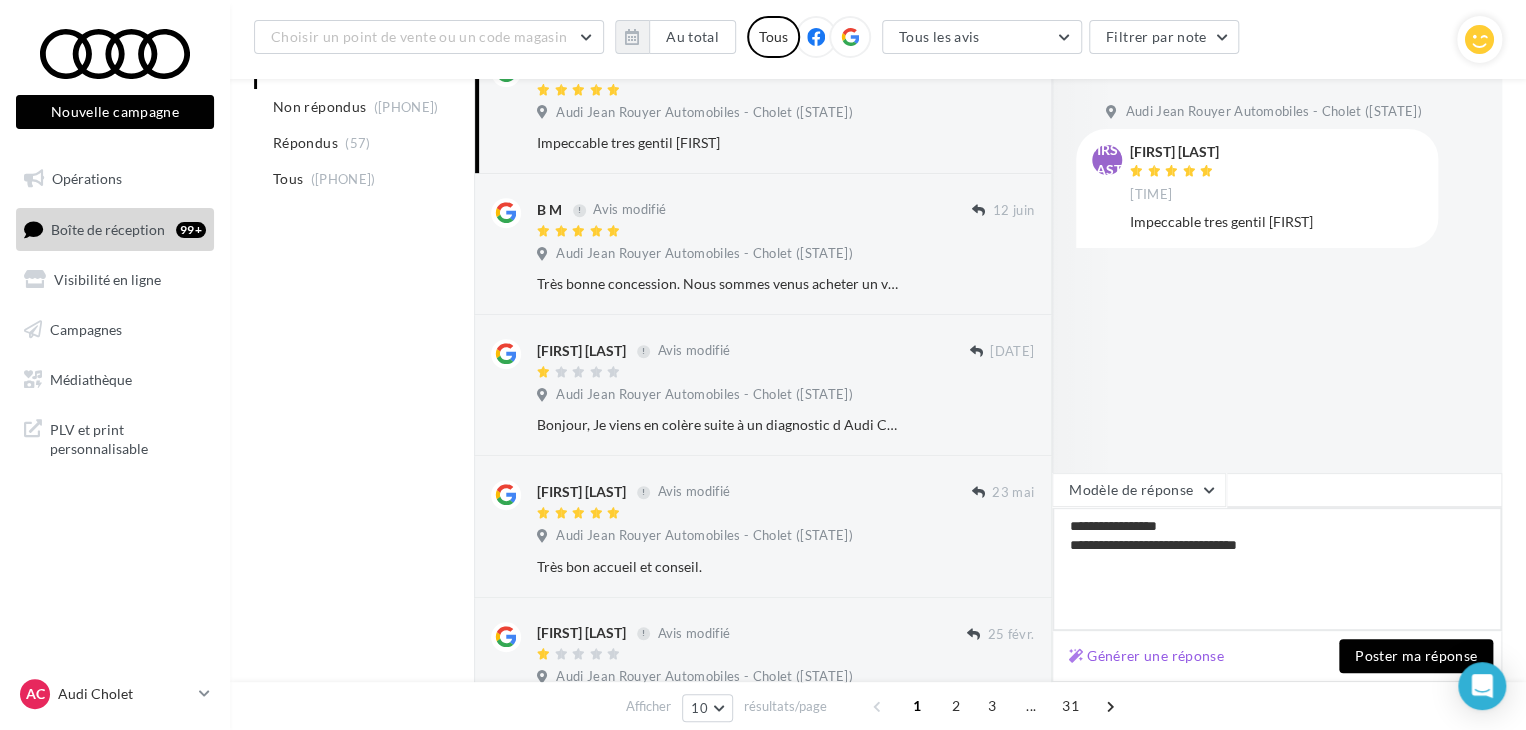 type on "[FIRST] [LAST]" 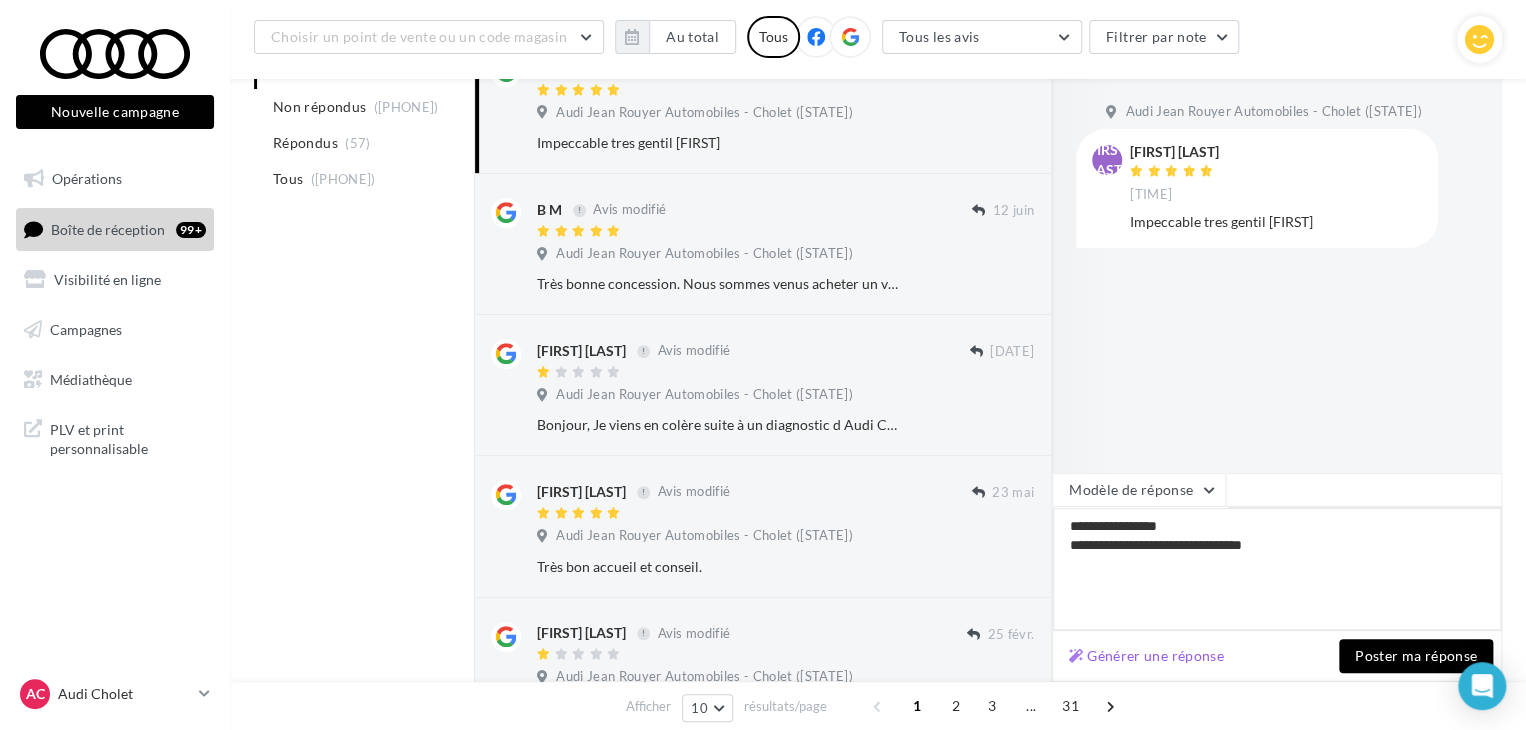 type on "[FIRST] [LAST]" 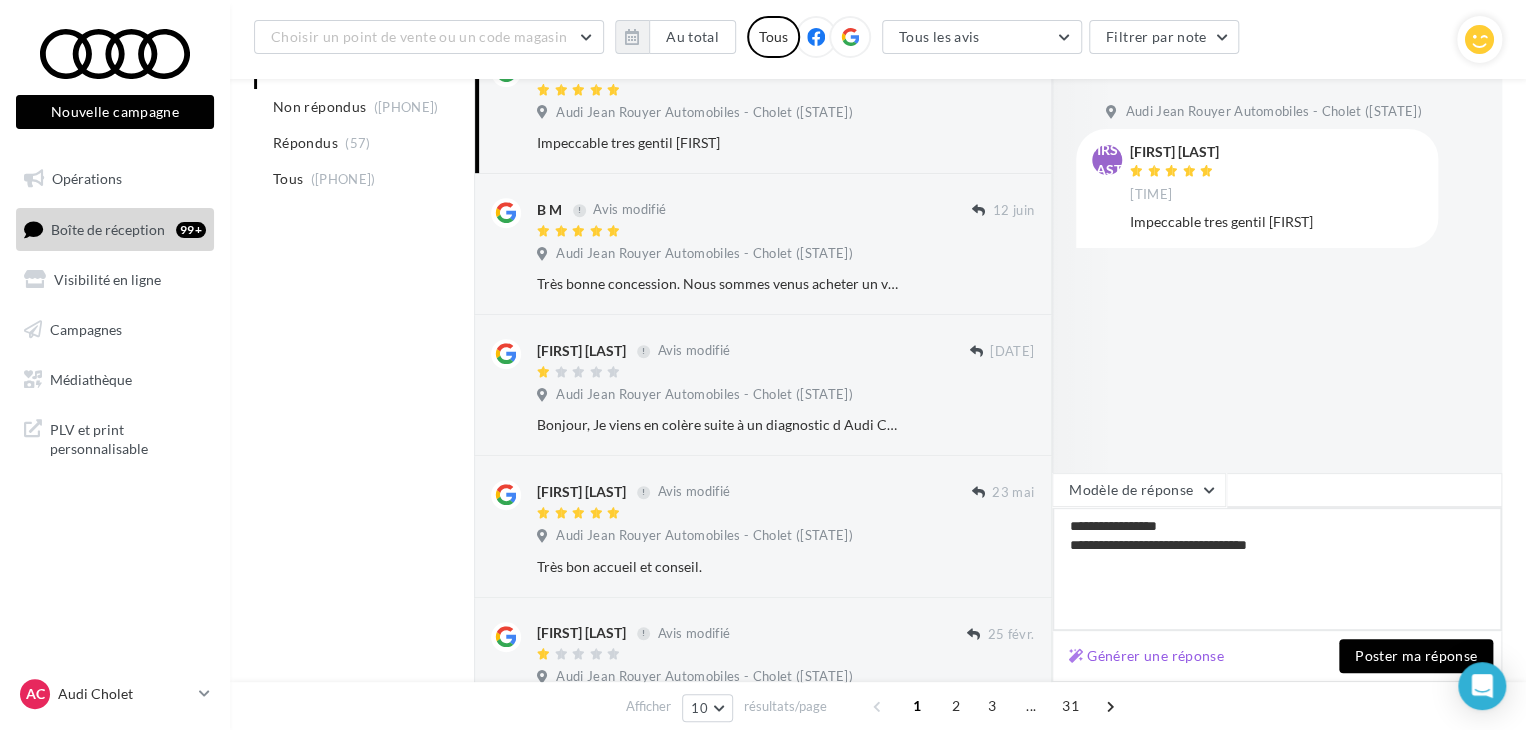 type on "[FIRST] [LAST]" 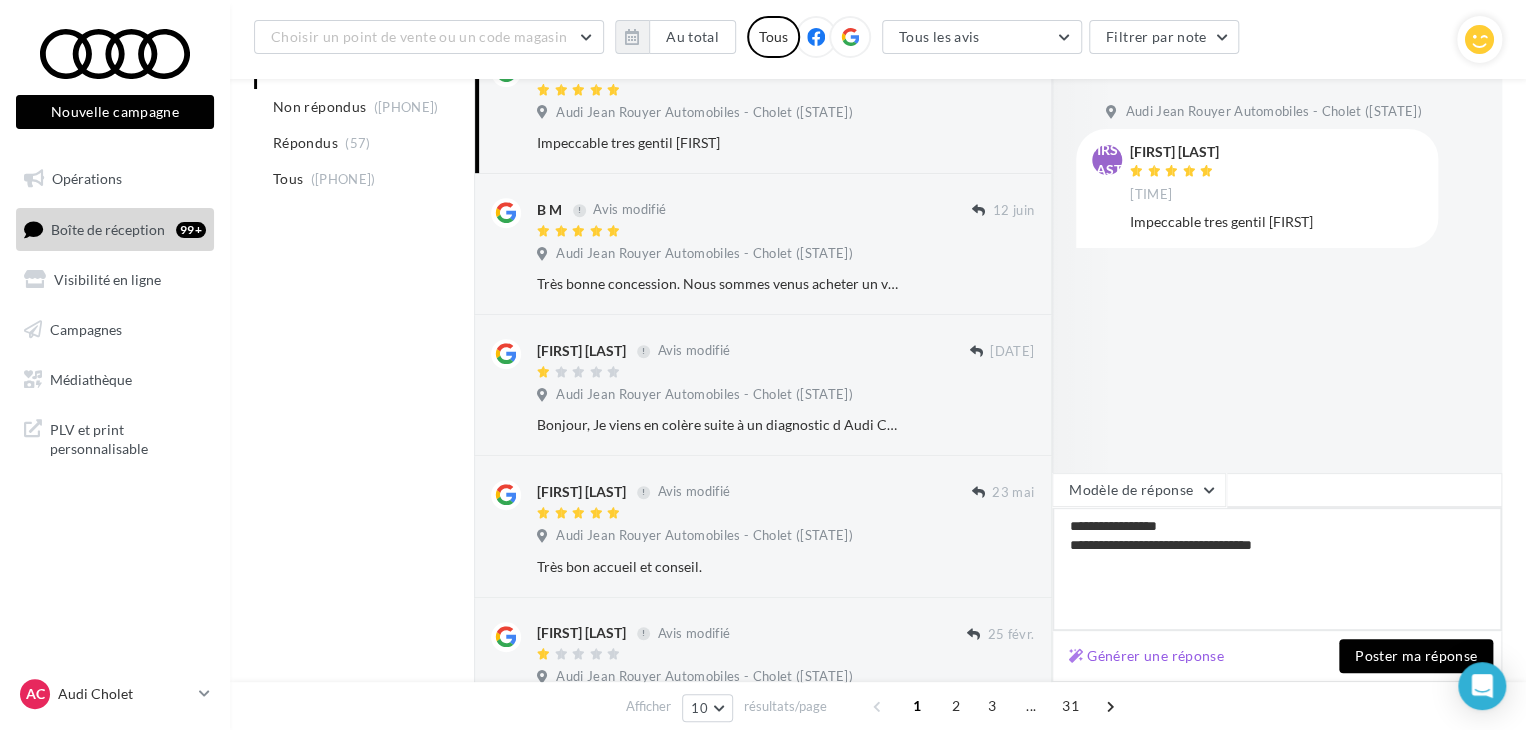 type on "[FIRST] [LAST]" 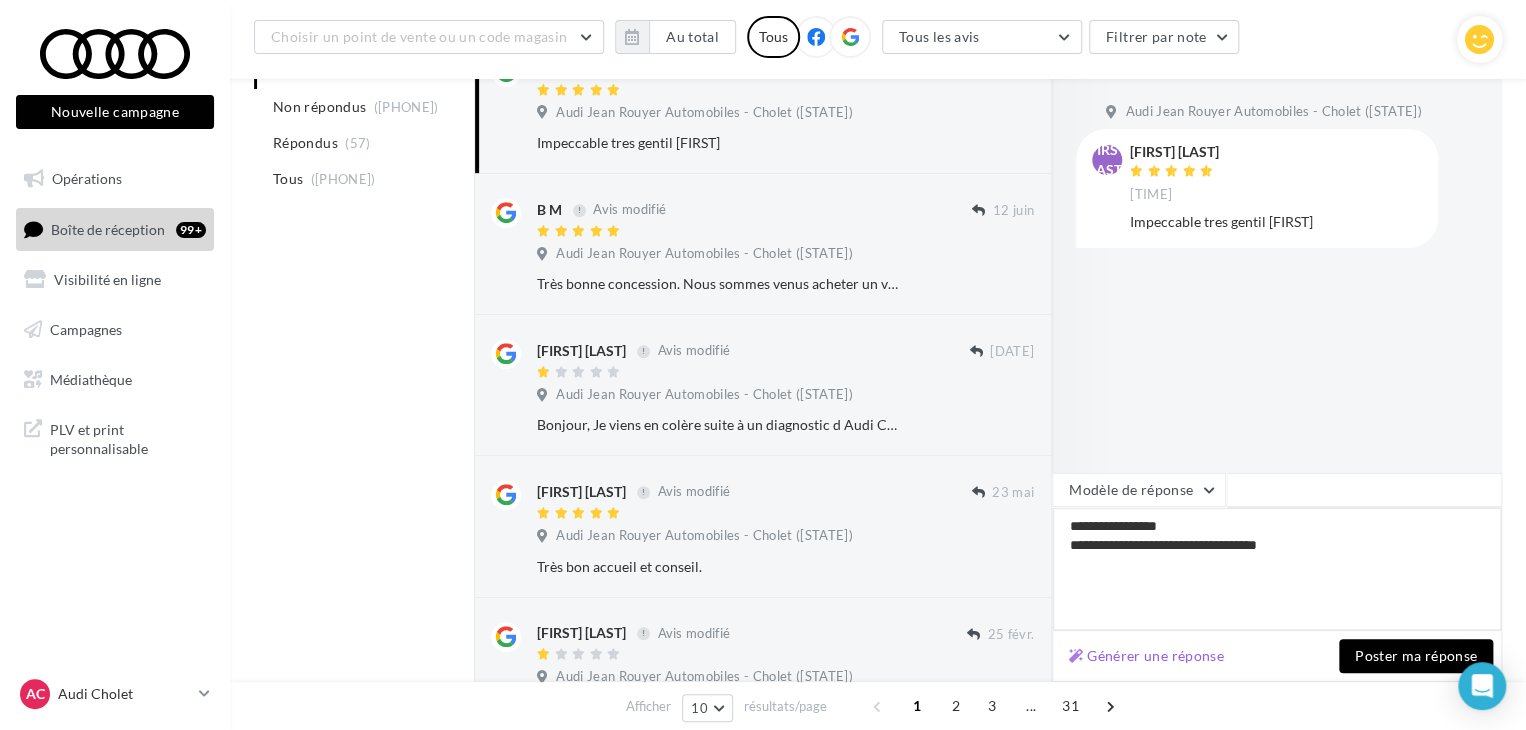 type on "[FIRST] [LAST]" 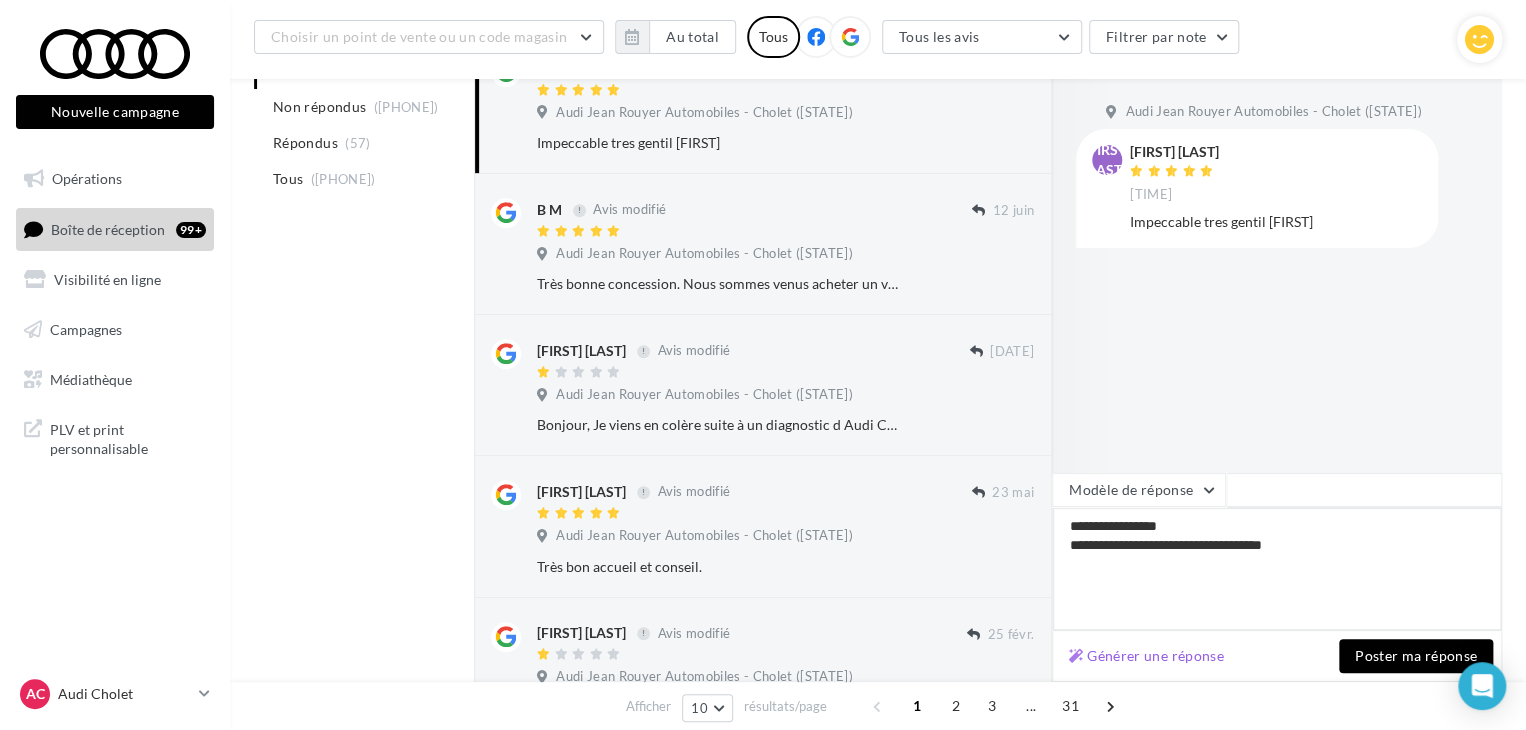 type on "[FIRST] [LAST]" 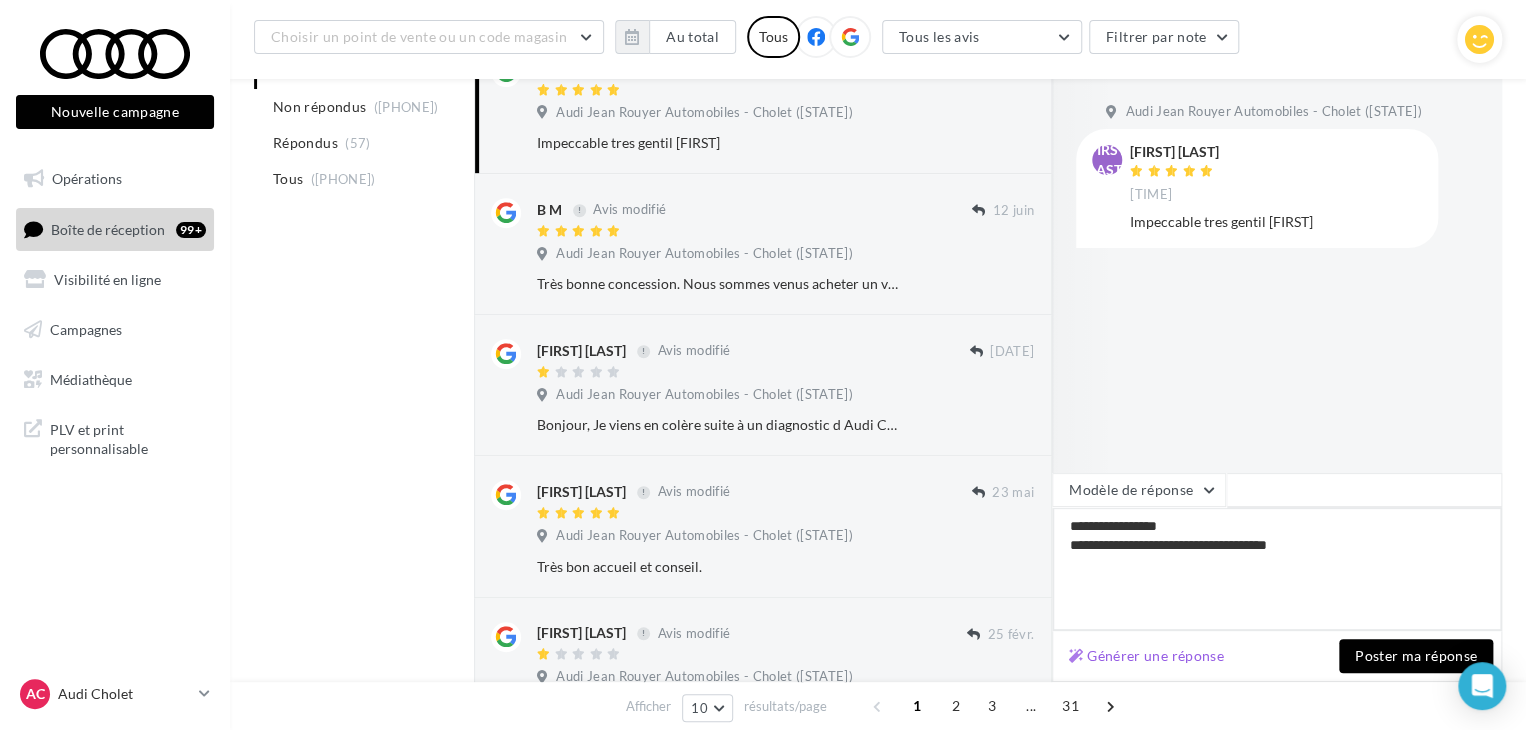 type on "[FIRST] [LAST]" 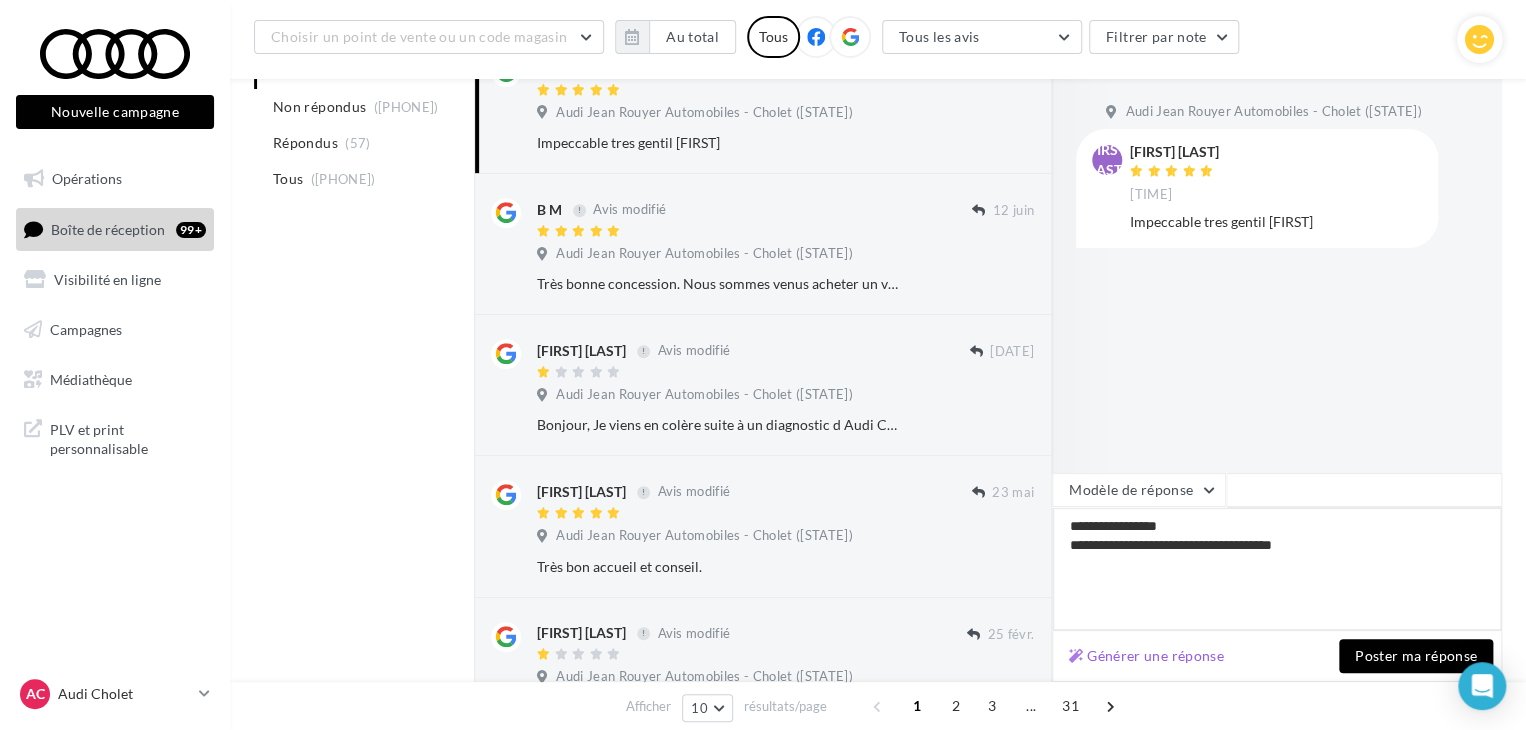 type on "[FIRST] [LAST]" 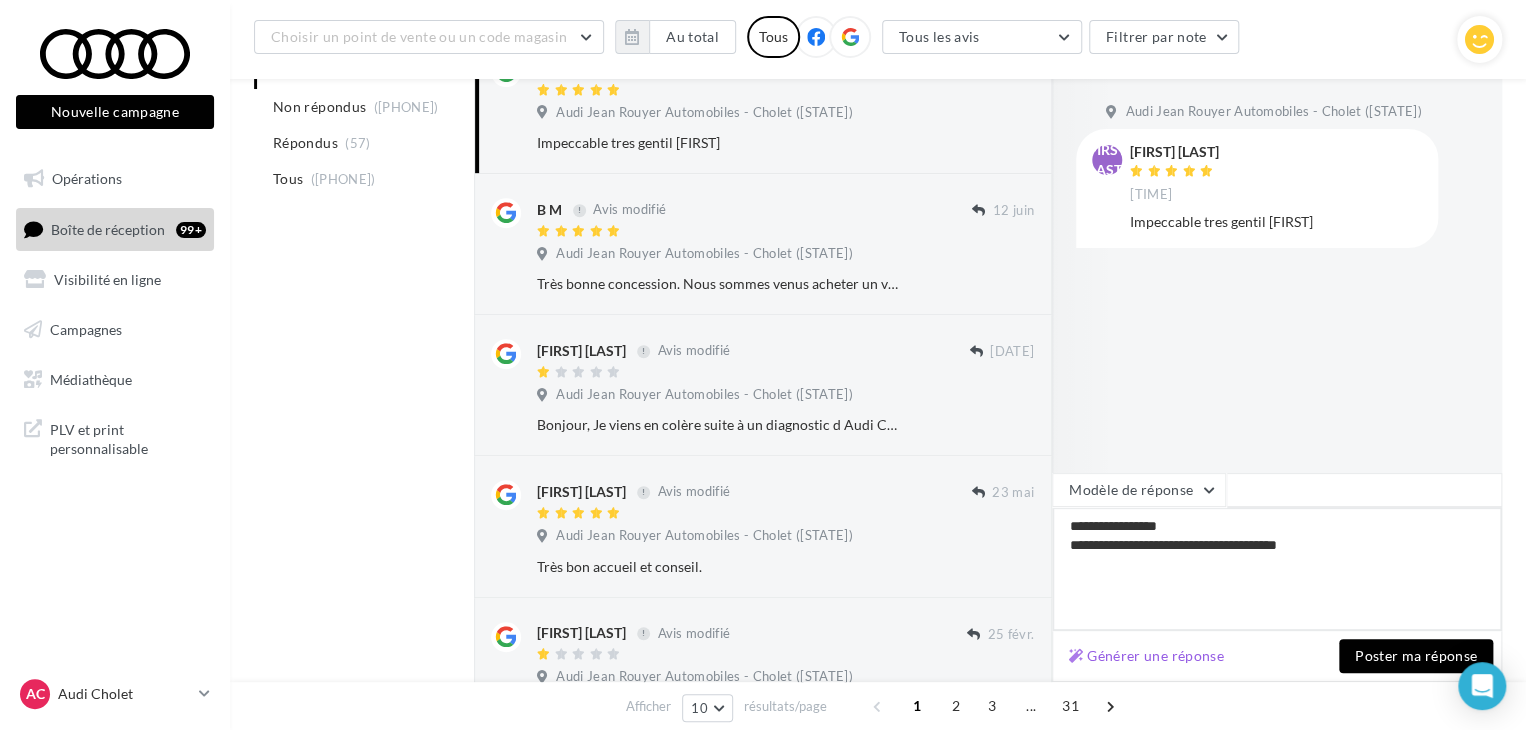 type on "[FIRST] [LAST]" 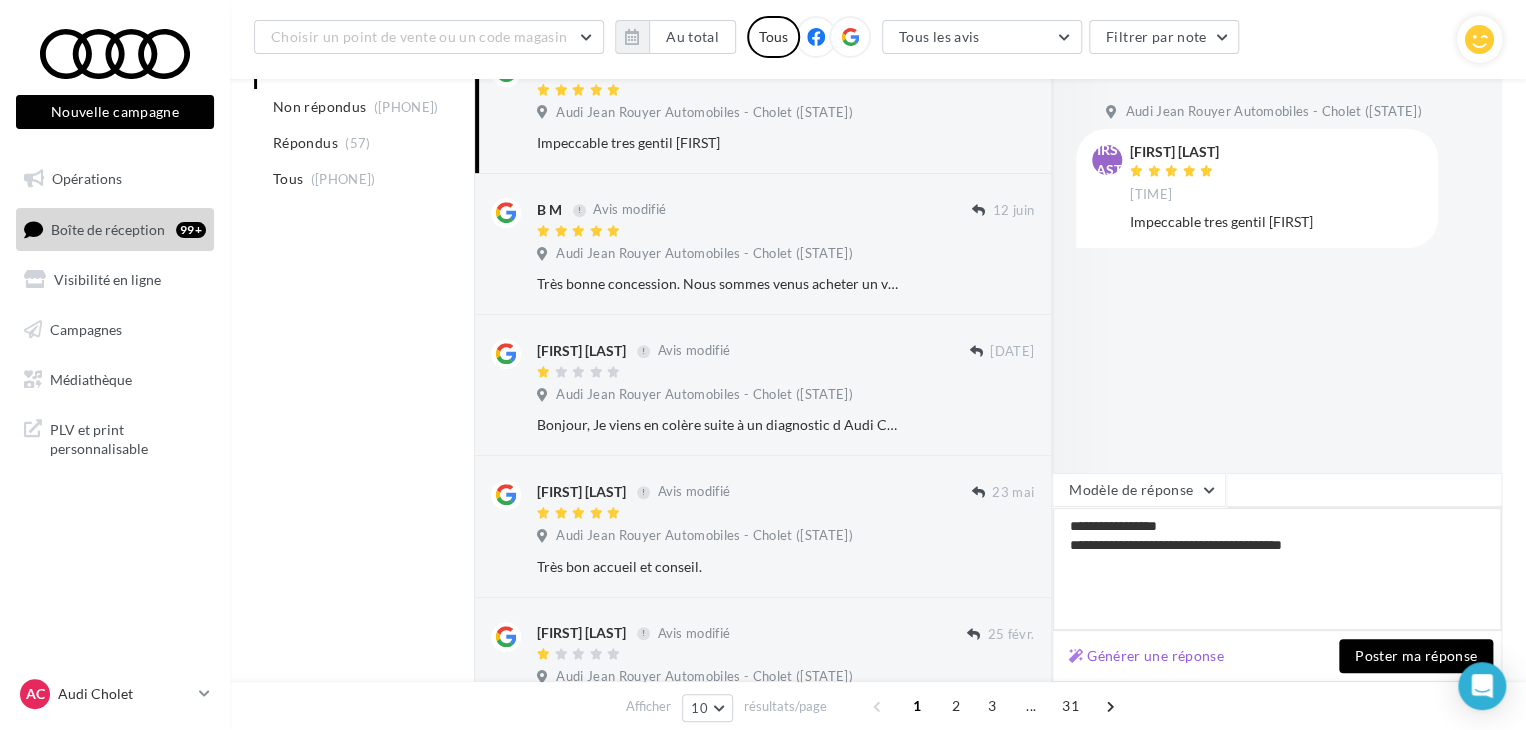 type on "[FIRST] [LAST]" 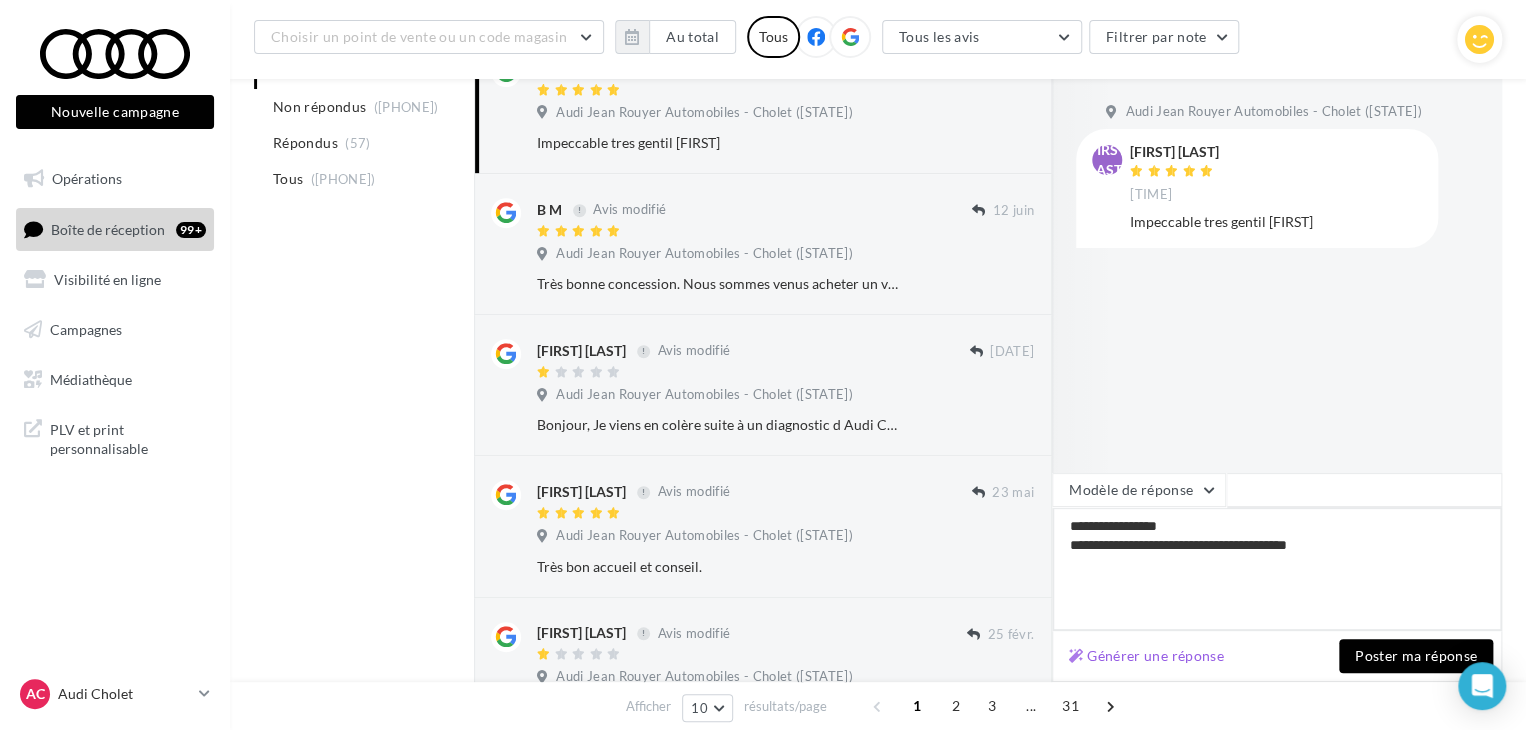 type on "[FIRST] [LAST]" 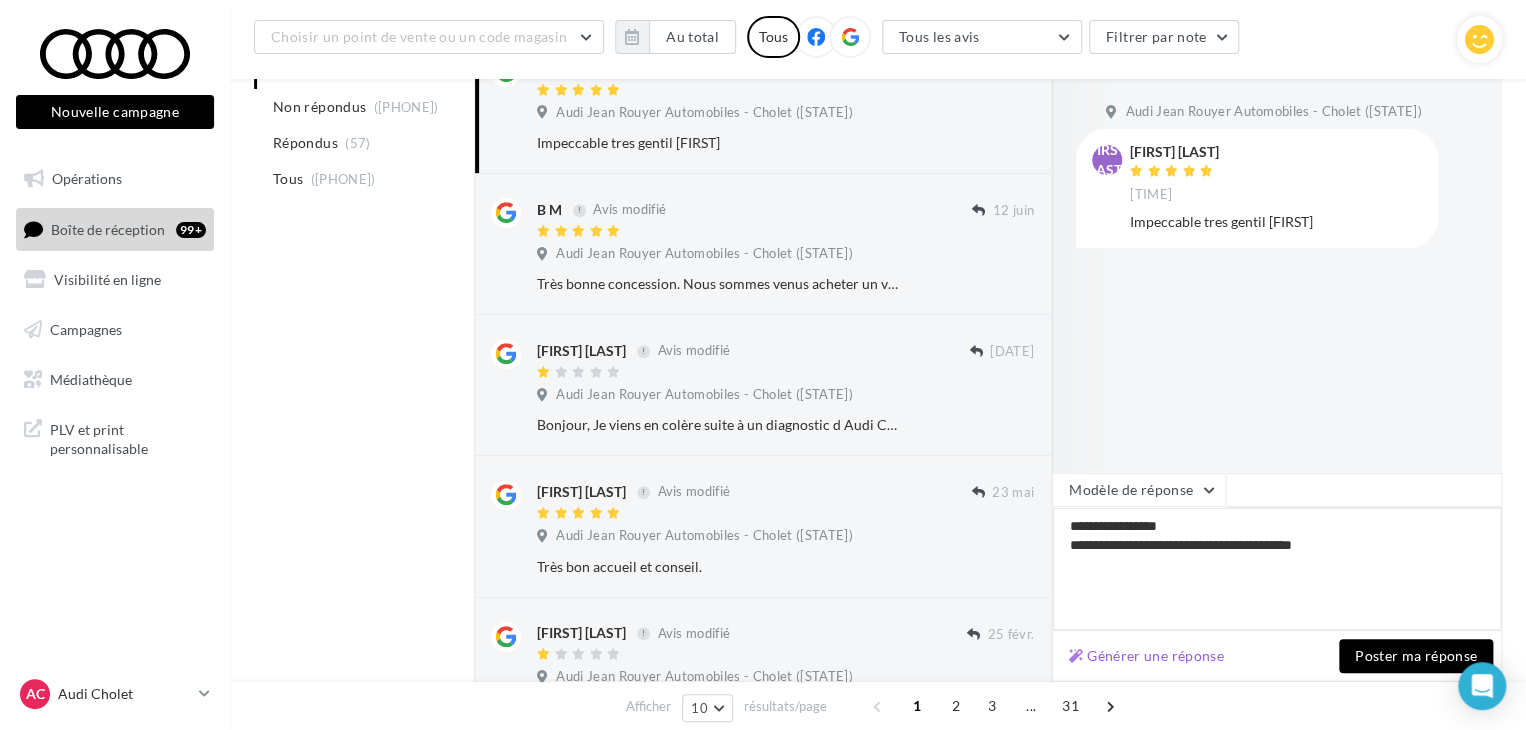 type on "[FIRST] [LAST]" 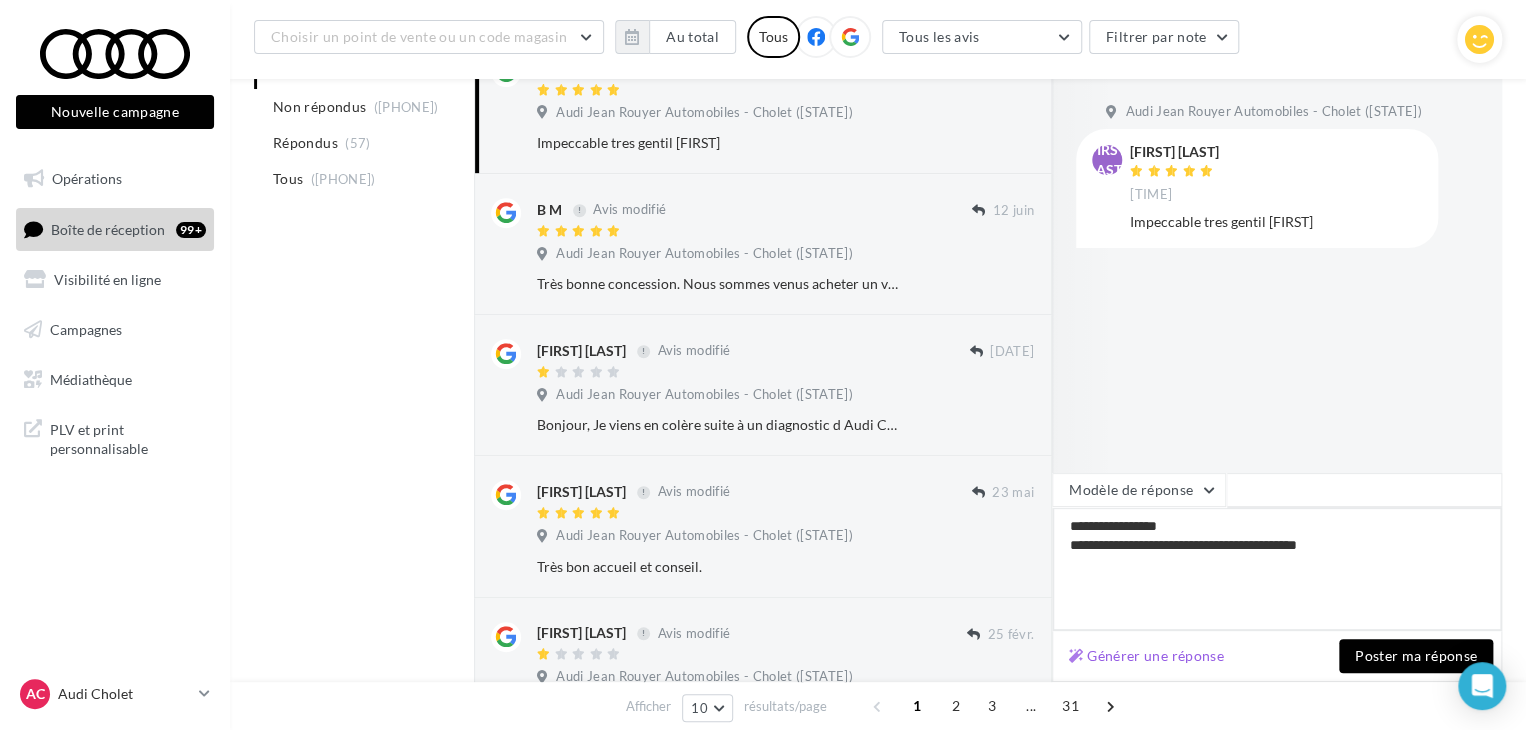 type on "[FIRST] [LAST]" 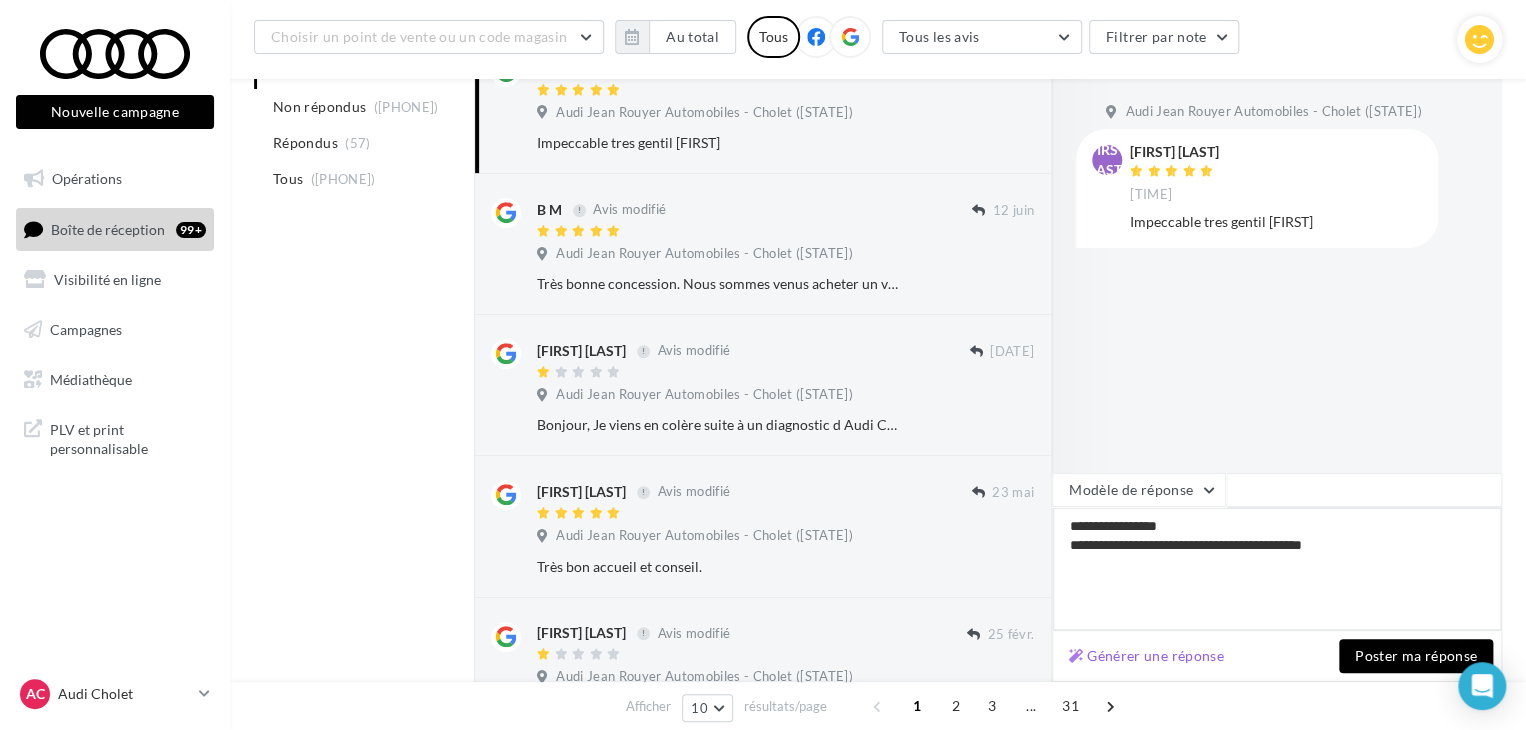 type on "[FIRST] [LAST]" 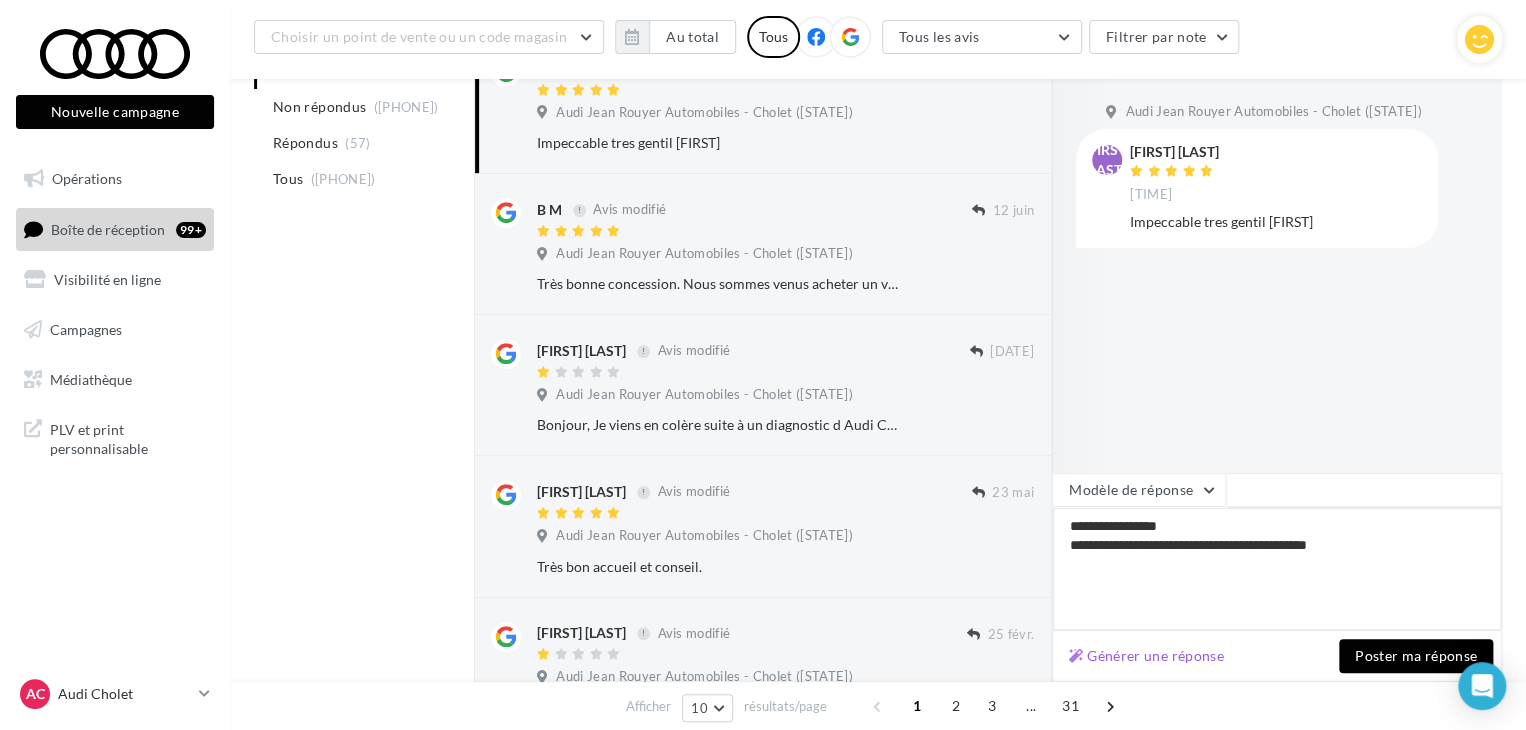 type on "[FIRST] [LAST]" 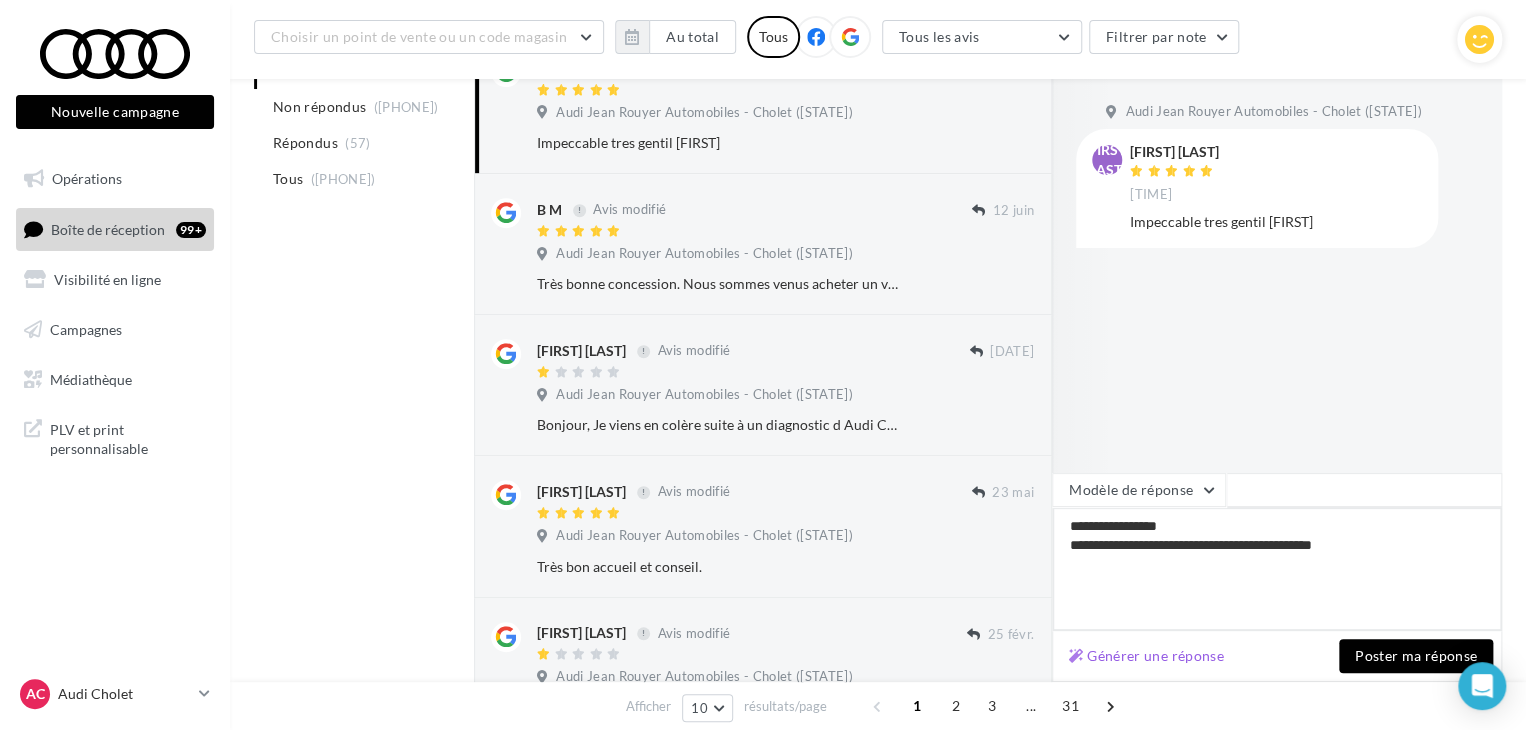 type on "[FIRST] [LAST]" 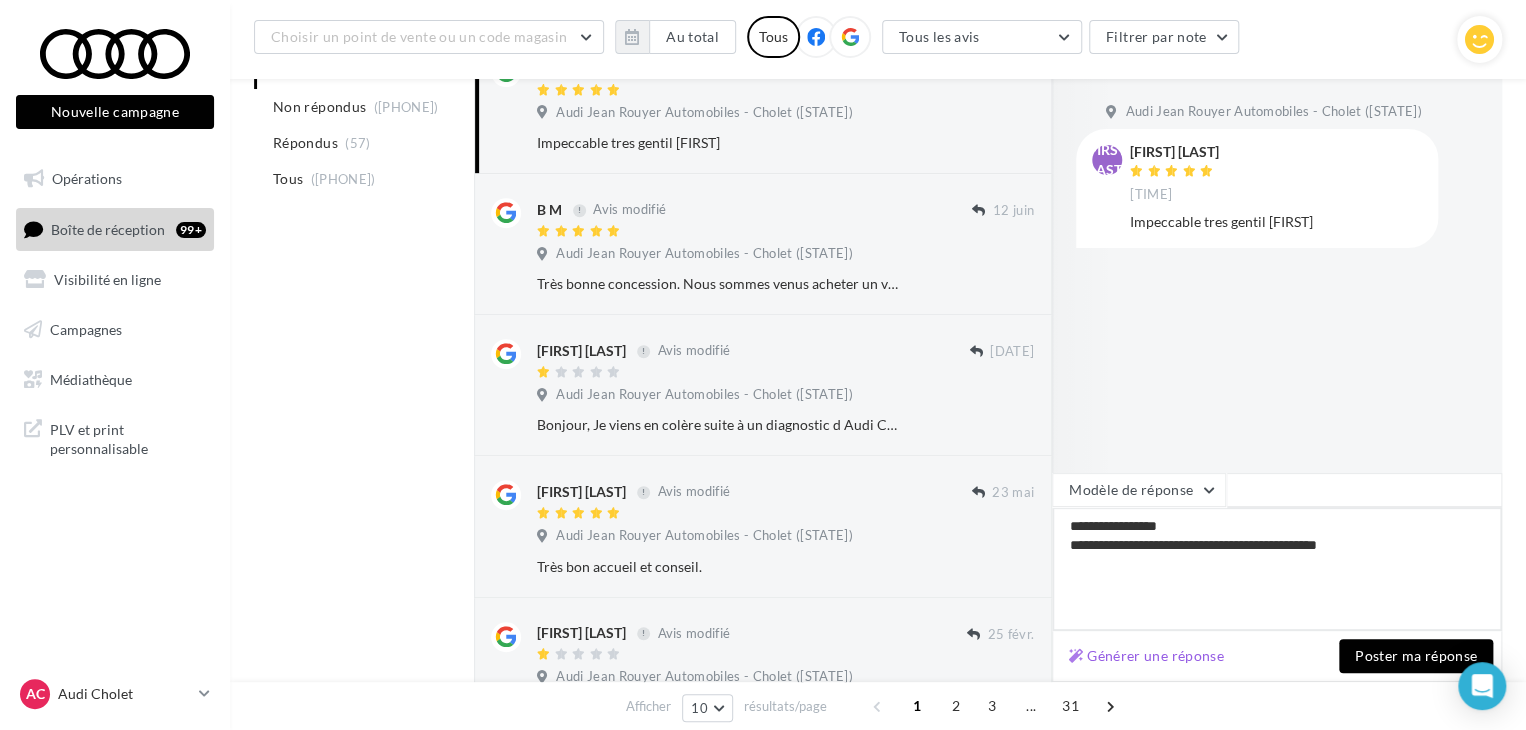 type on "[FIRST] [LAST]" 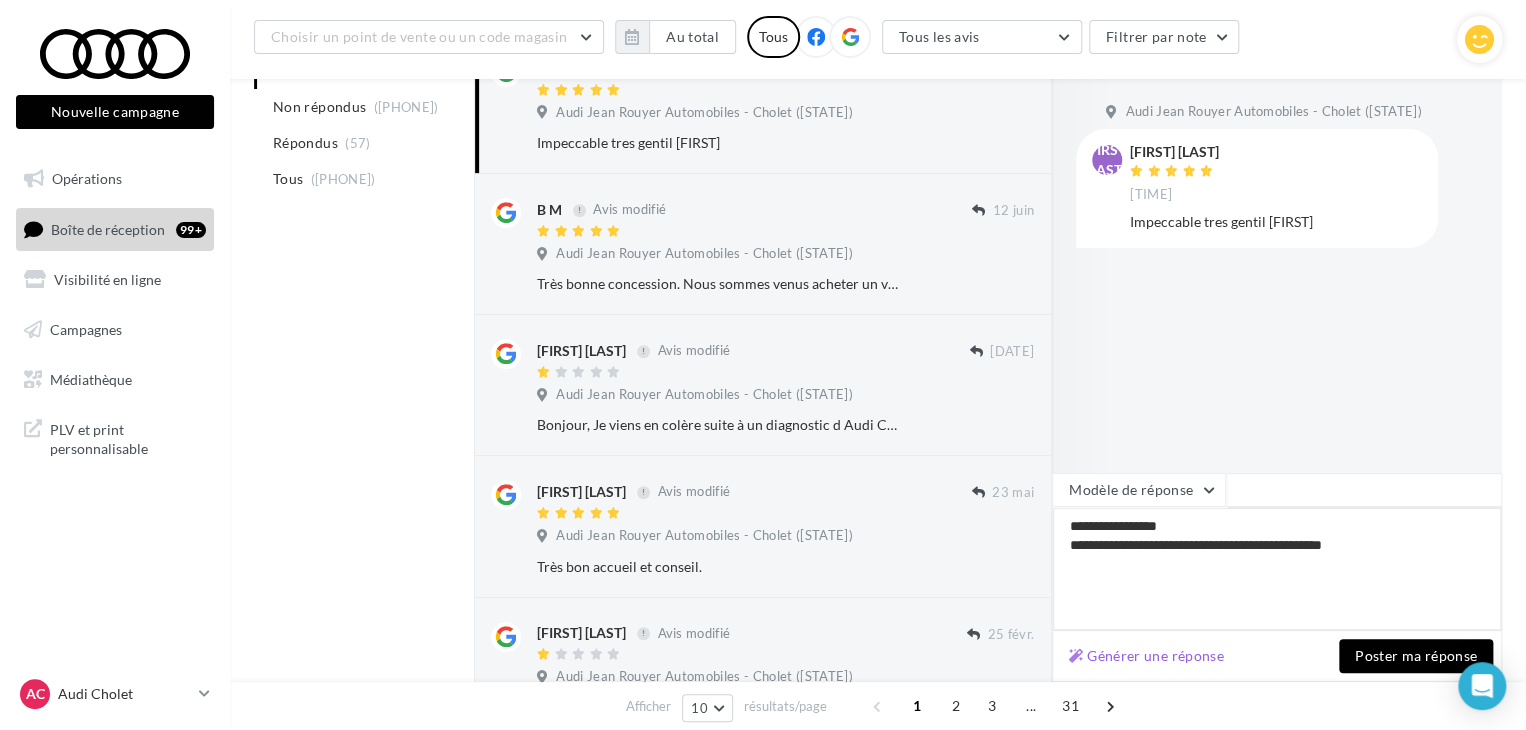type on "[FIRST] [LAST]" 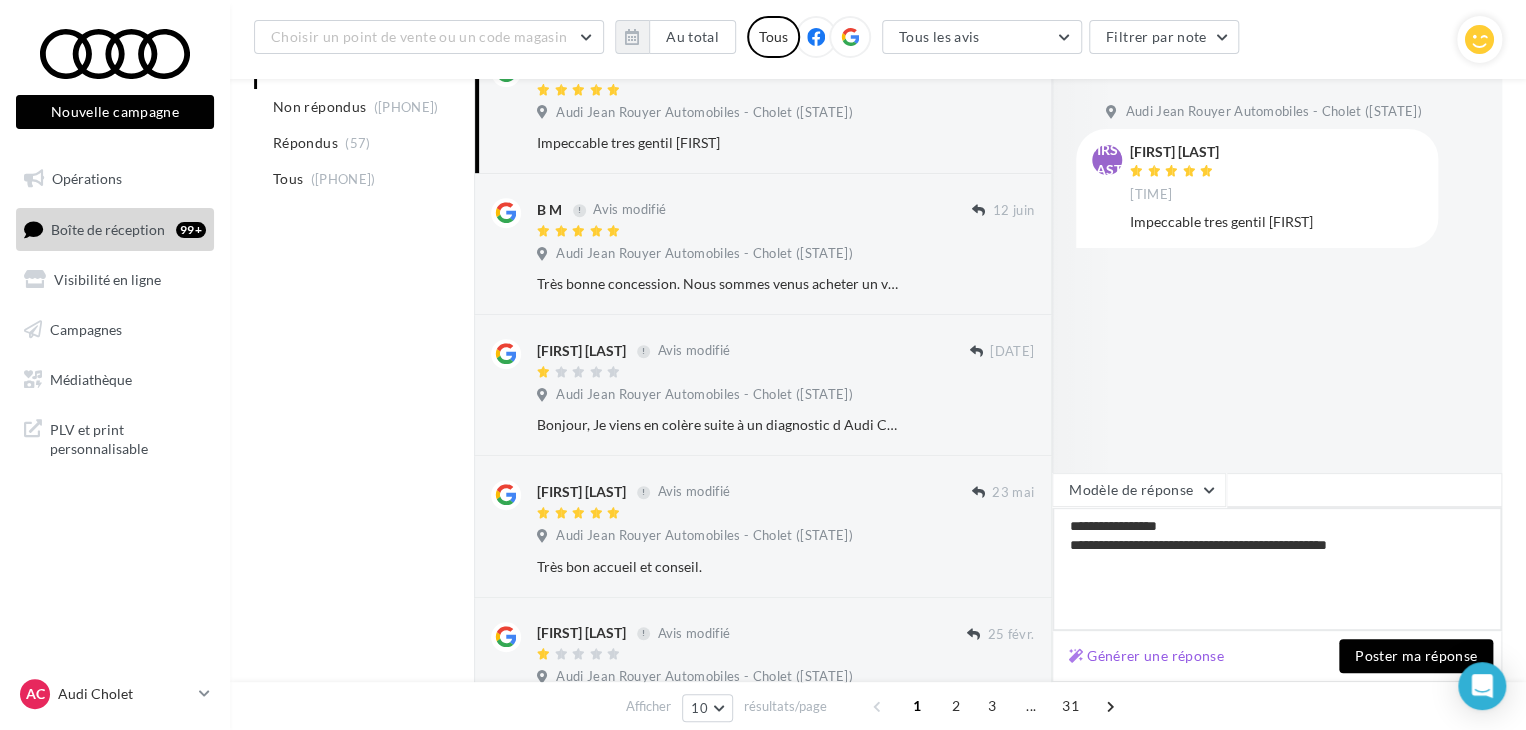 type on "[FIRST] [LAST]" 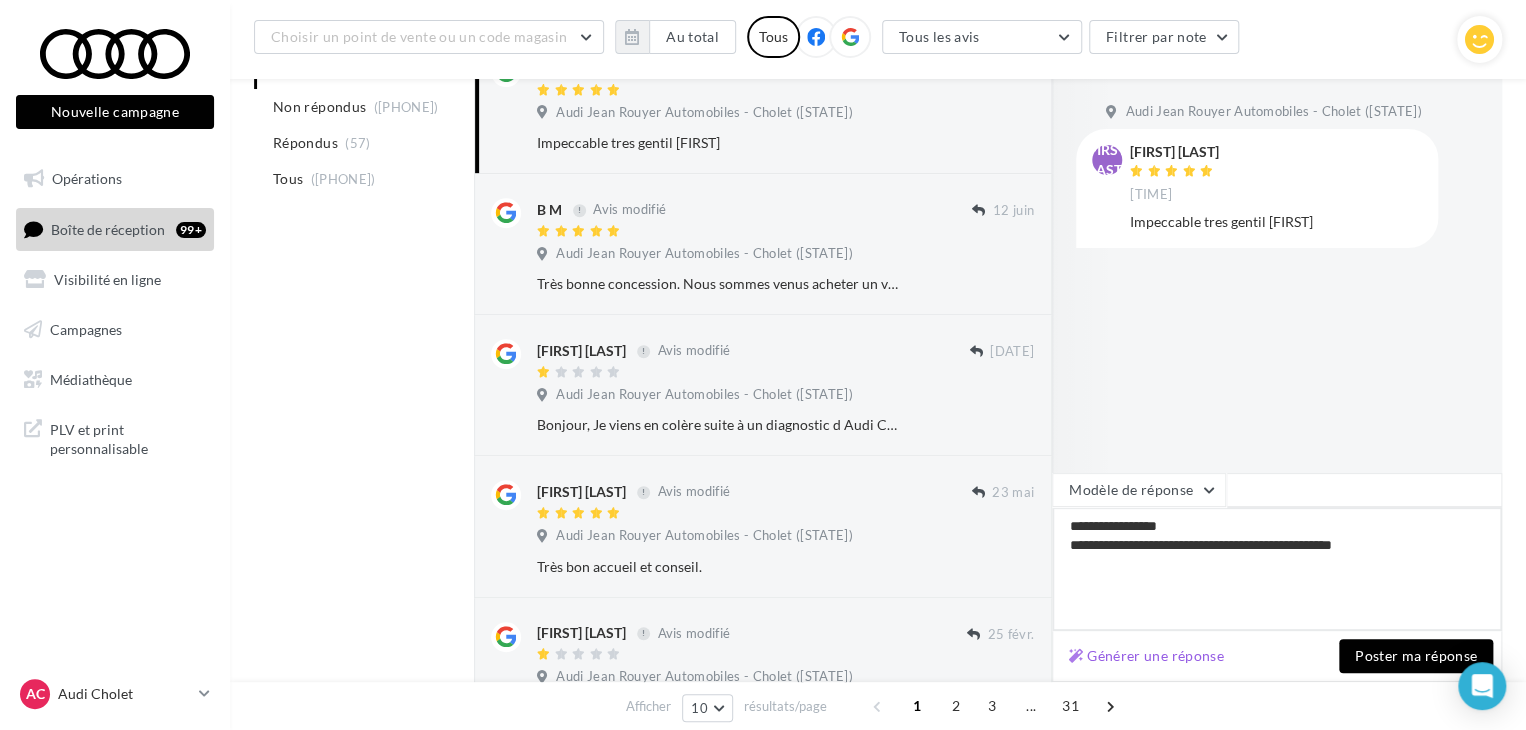 type on "[FIRST] [LAST]" 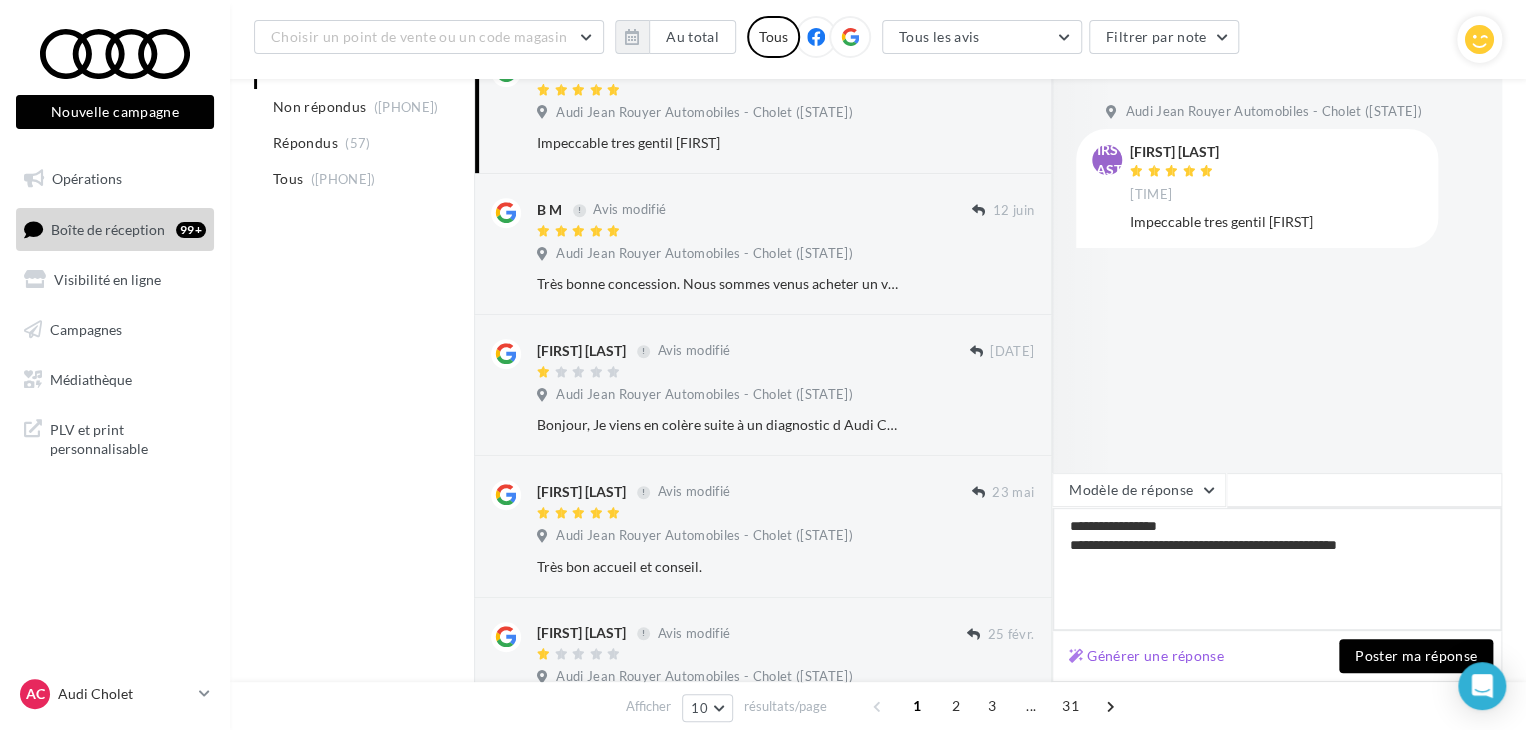 type on "[FIRST] [LAST]" 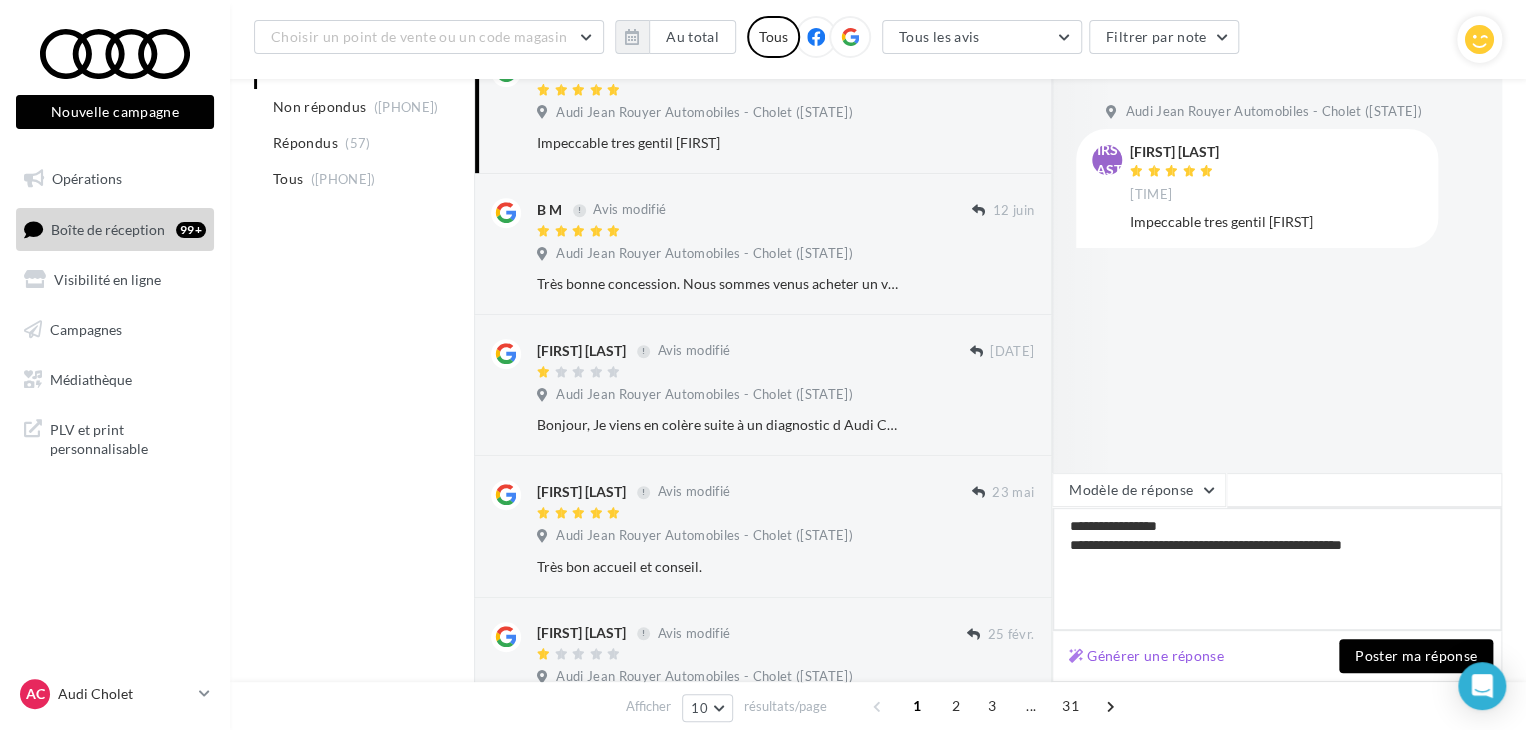 type on "[FIRST] [LAST]" 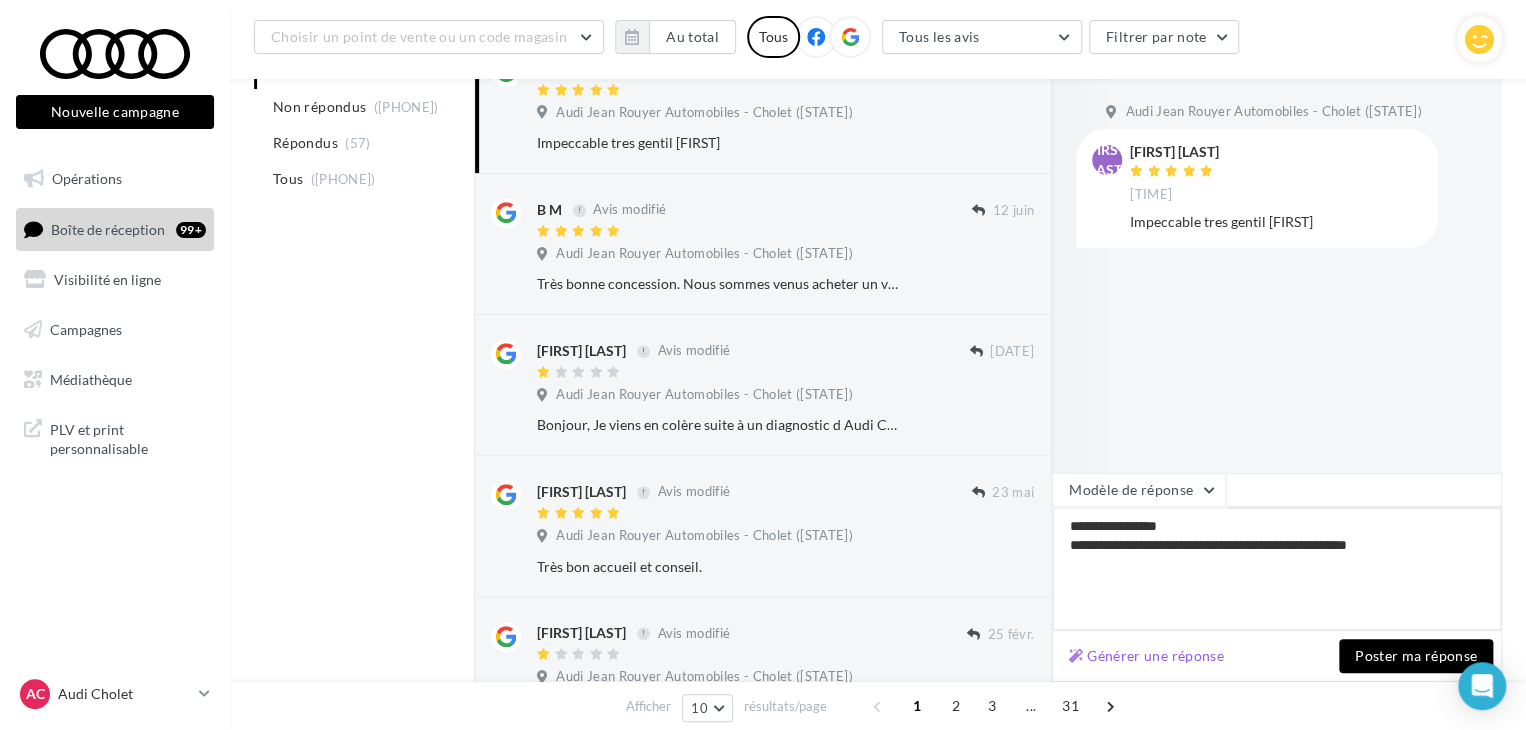 type on "[FIRST] [LAST]" 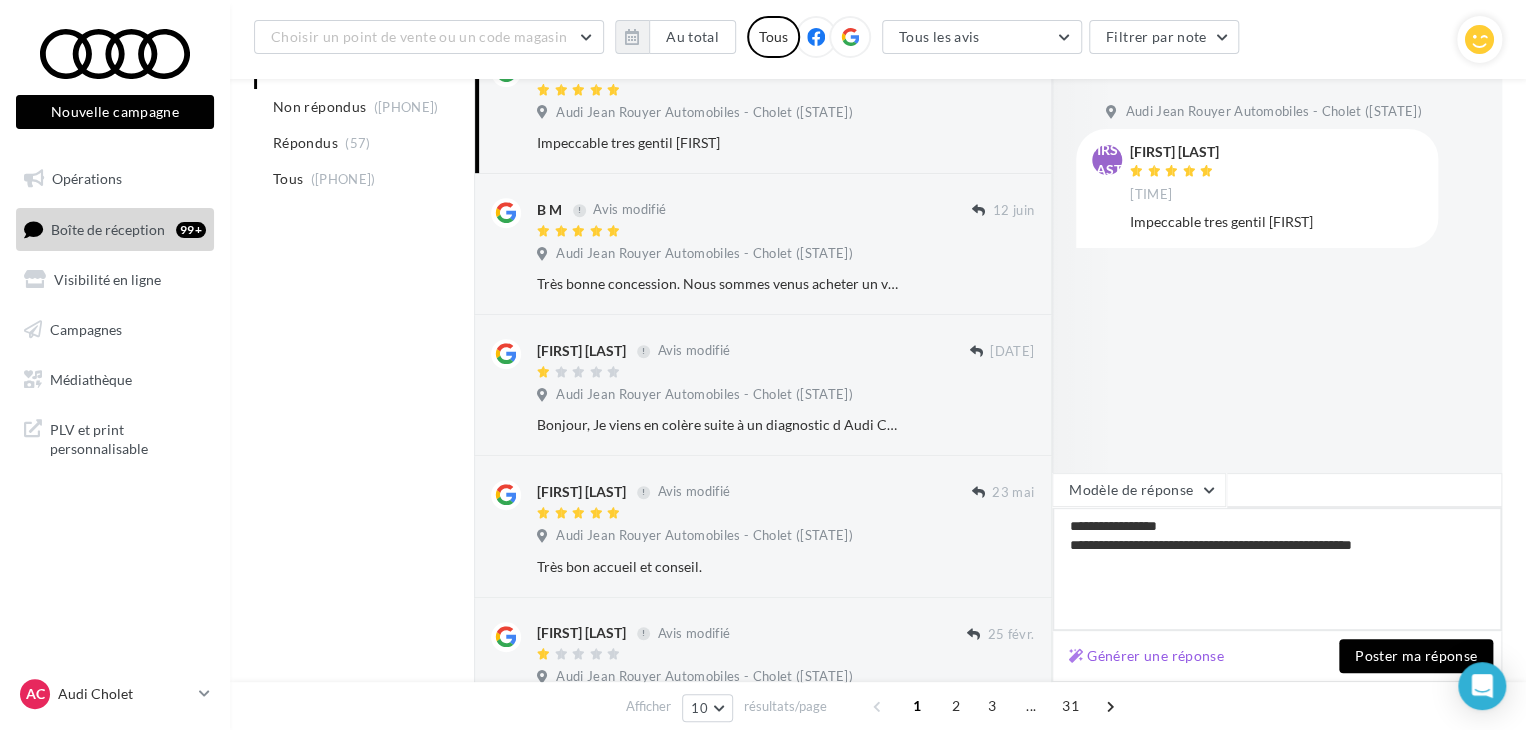 type on "[FIRST] [LAST]" 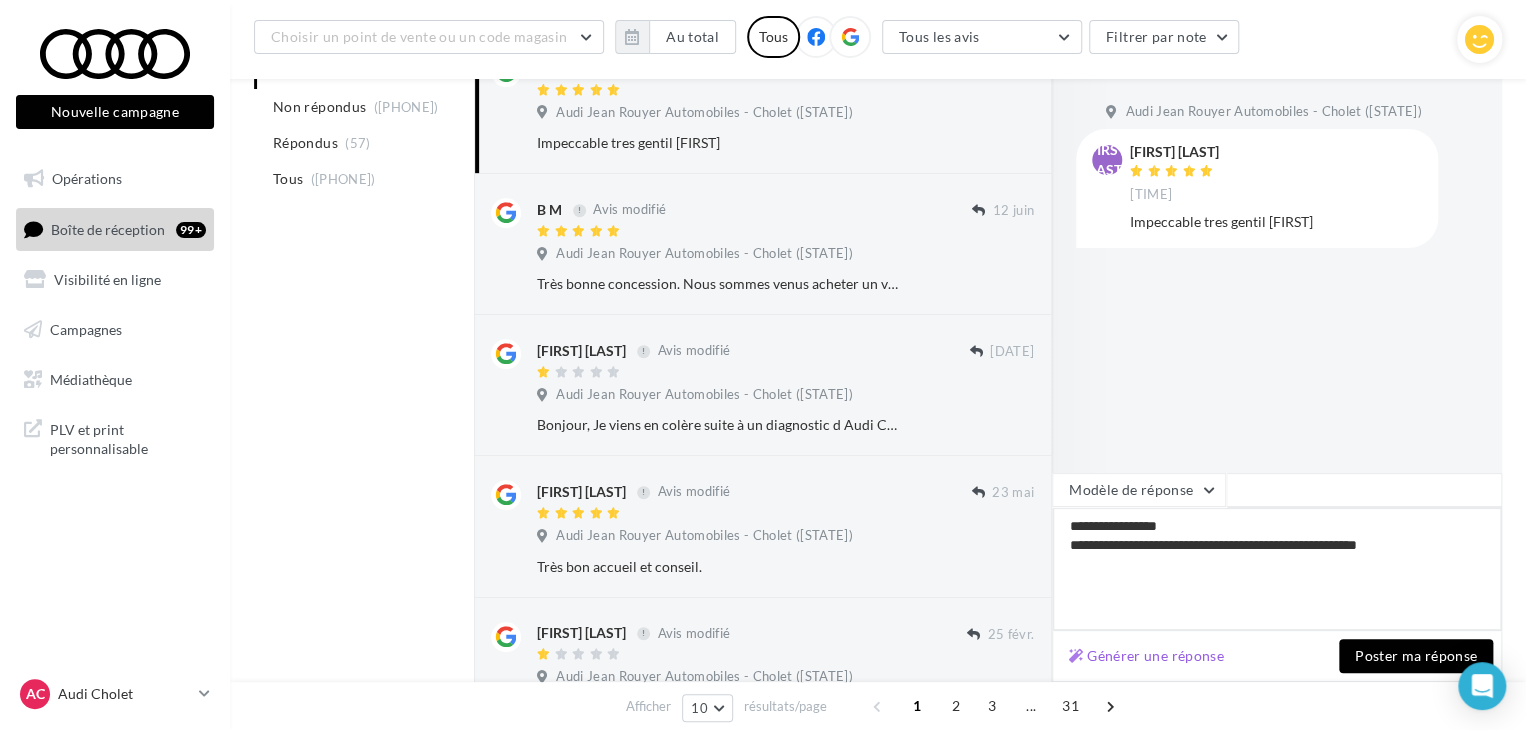 type 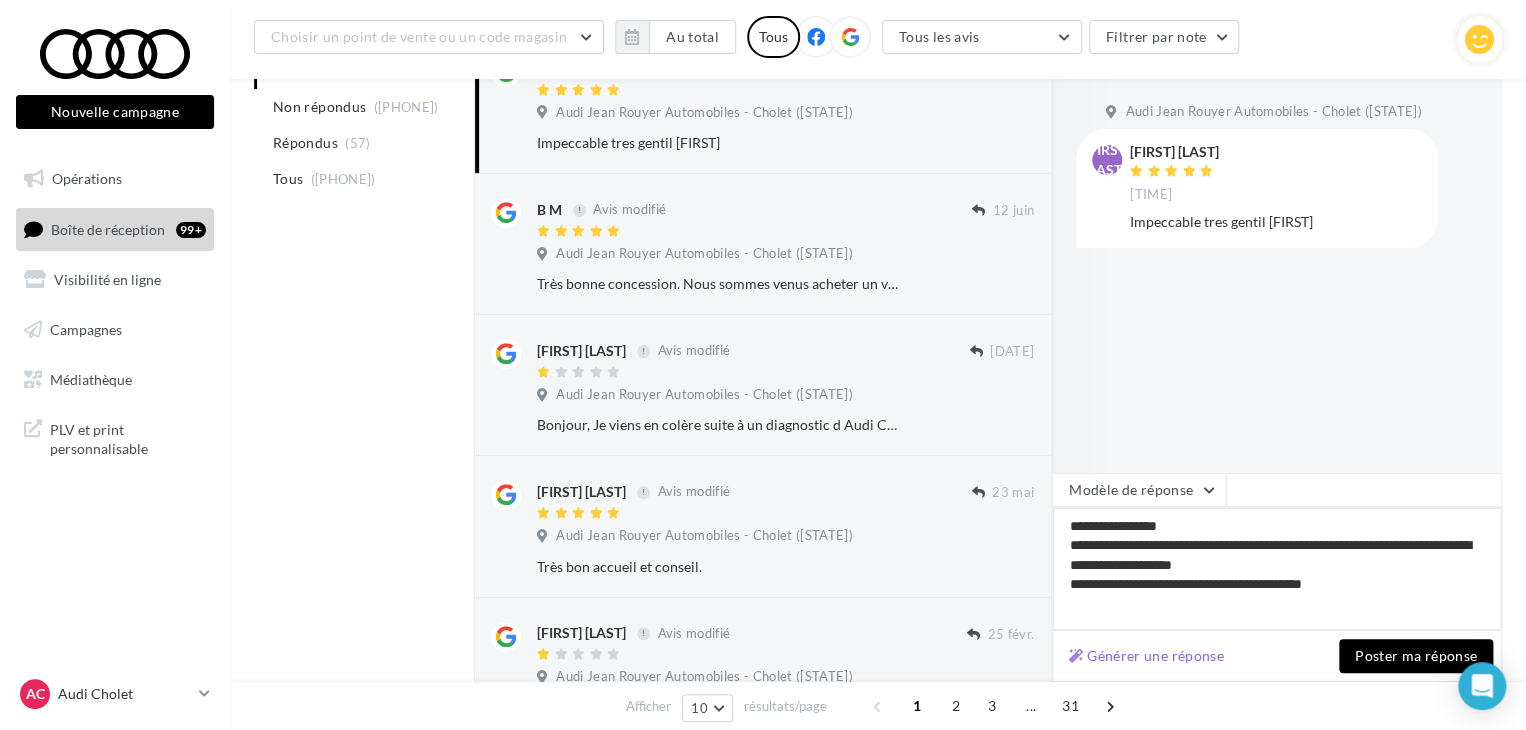 scroll, scrollTop: 362, scrollLeft: 0, axis: vertical 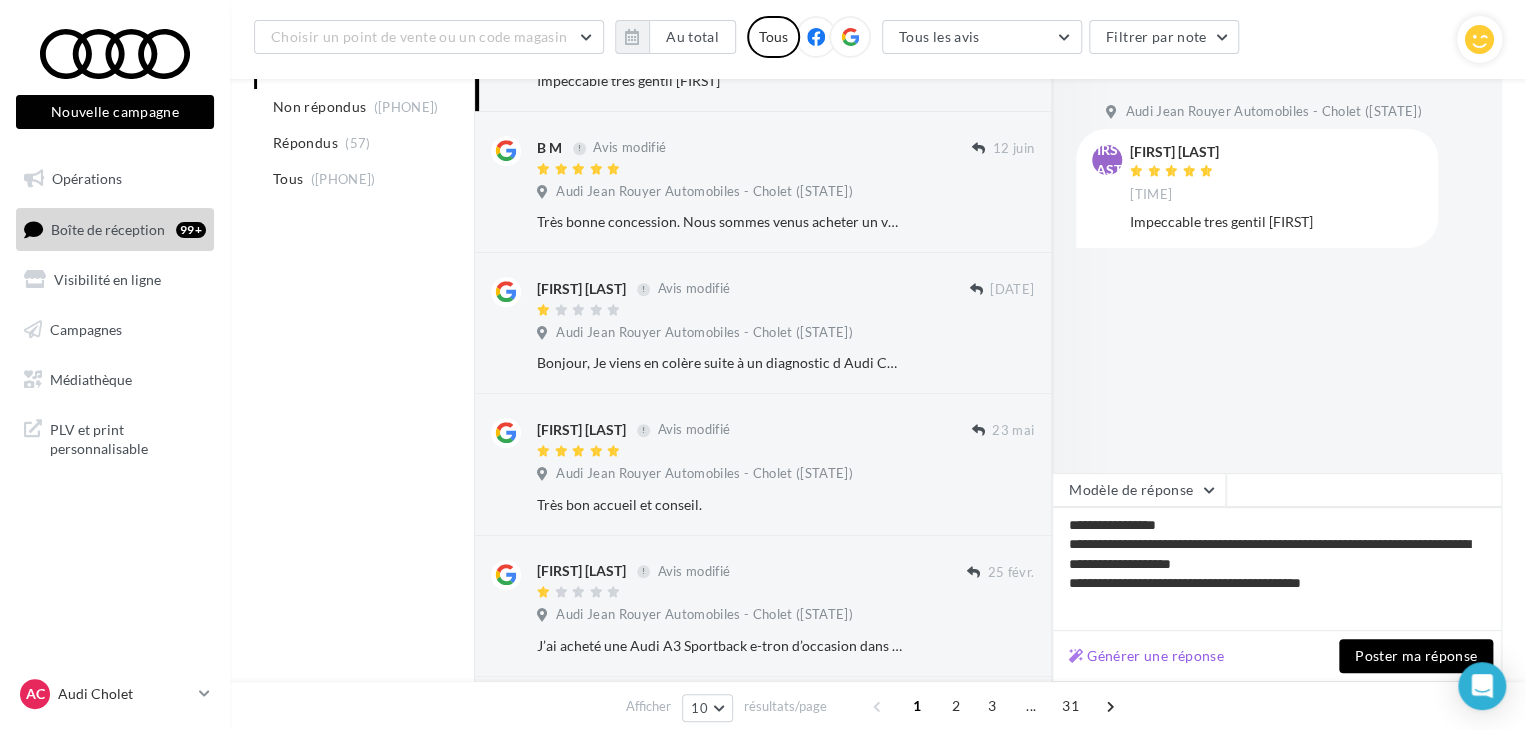 click on "Poster ma réponse" at bounding box center [1416, 656] 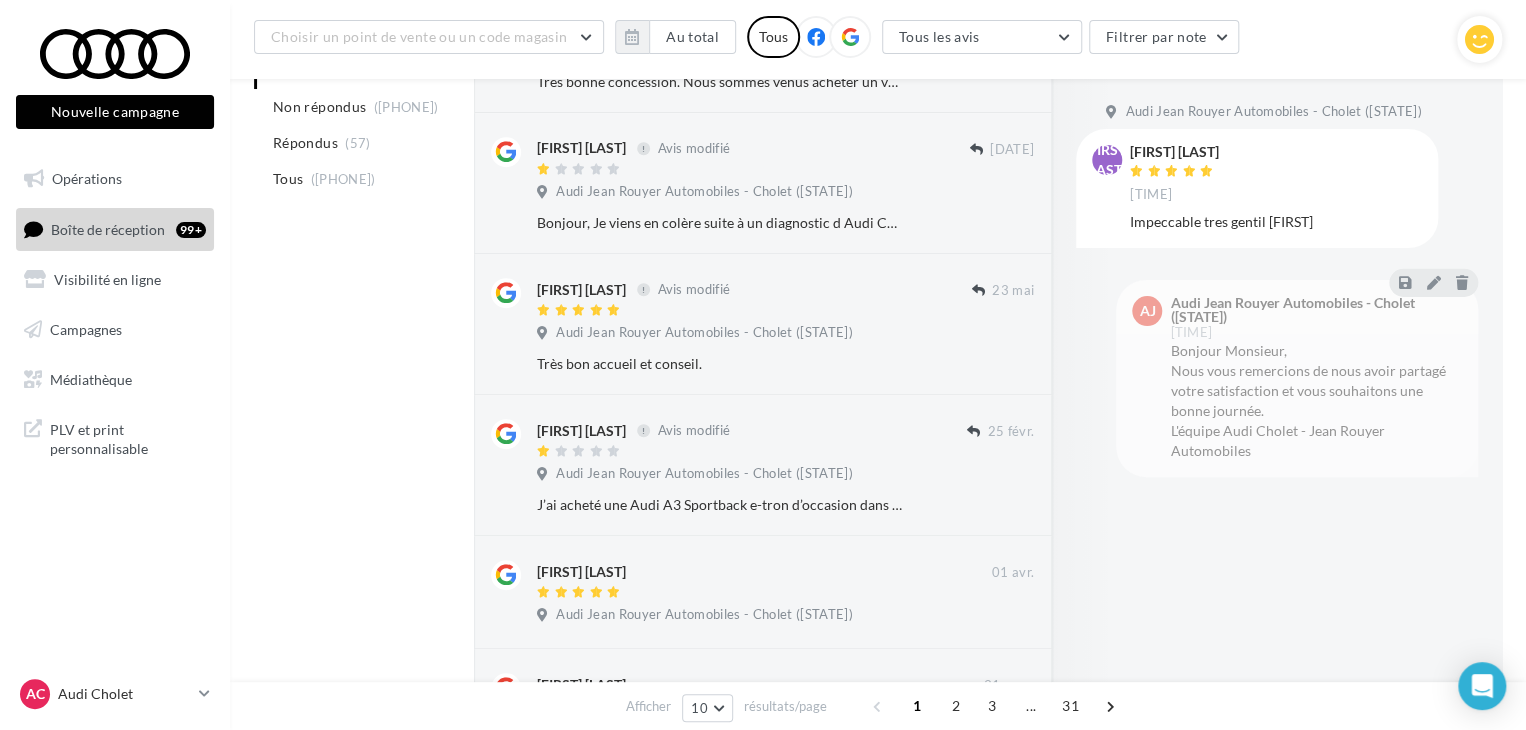 scroll, scrollTop: 362, scrollLeft: 0, axis: vertical 